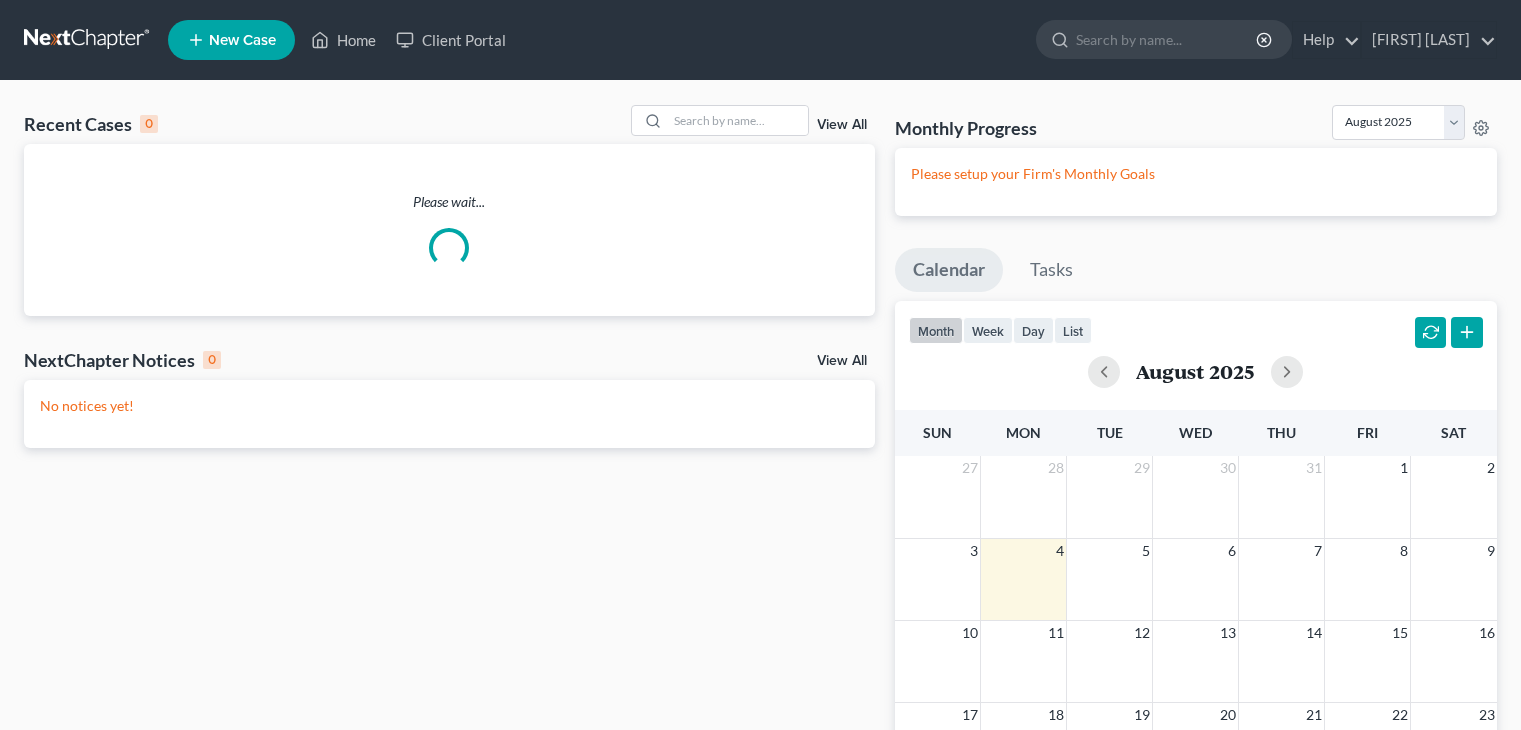 scroll, scrollTop: 0, scrollLeft: 0, axis: both 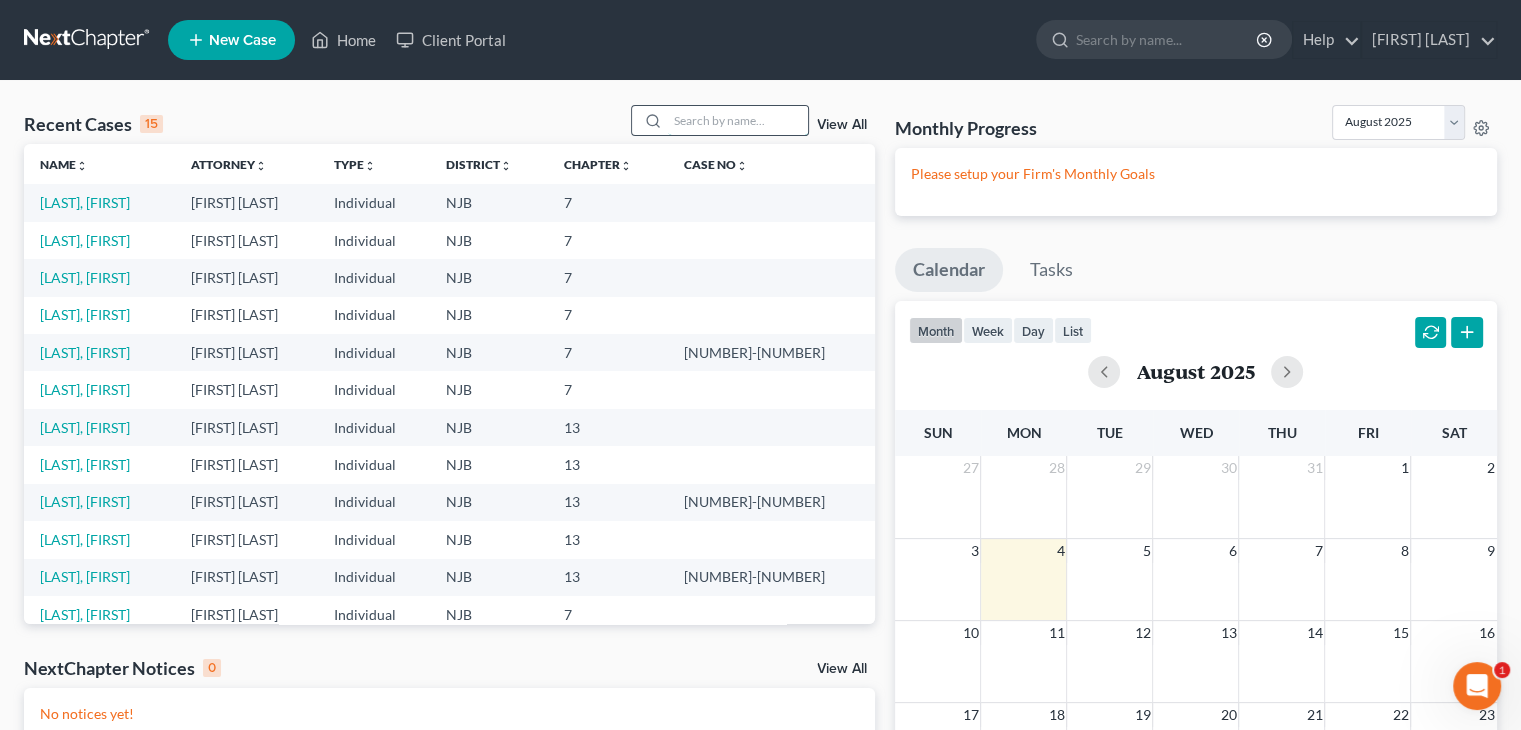 click at bounding box center (738, 120) 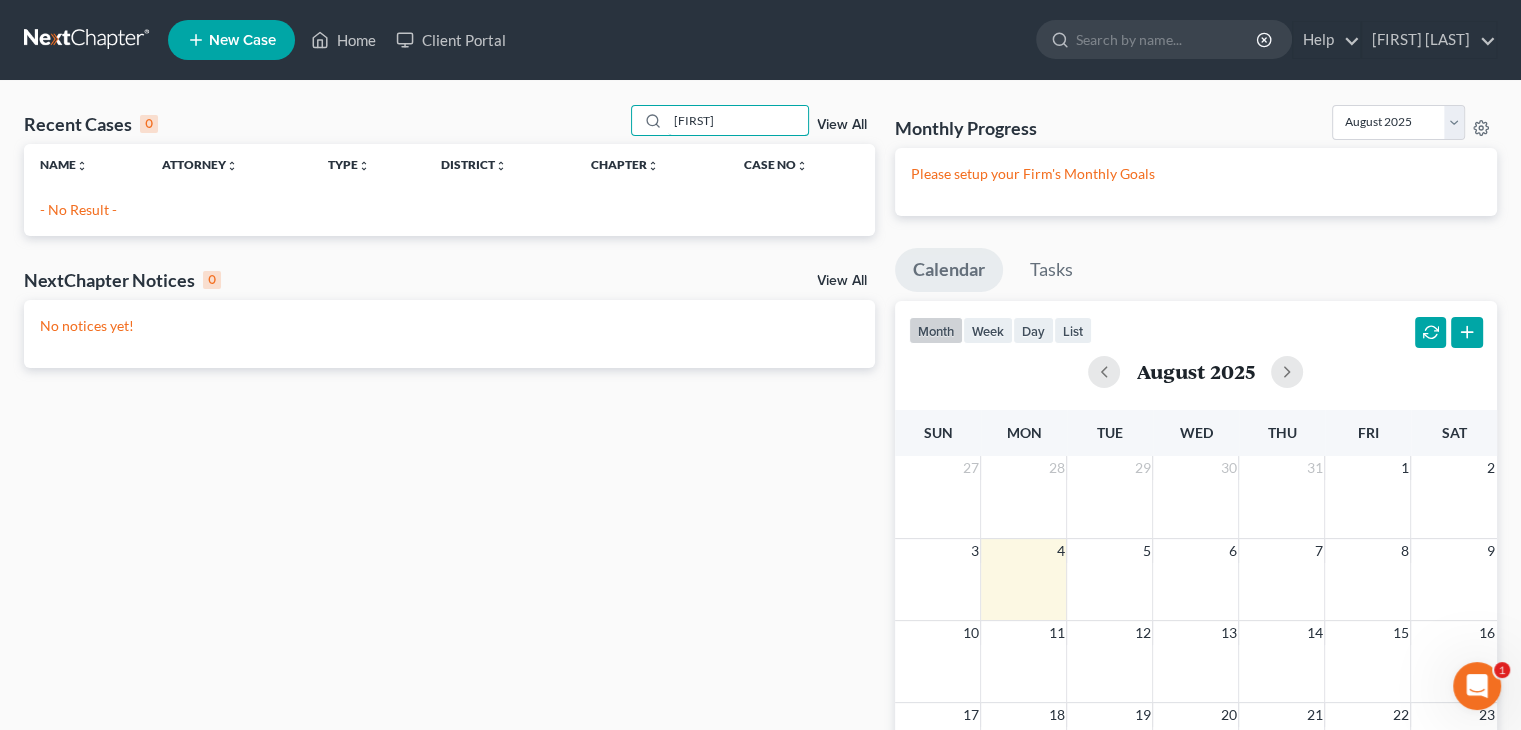type on "[FIRST]" 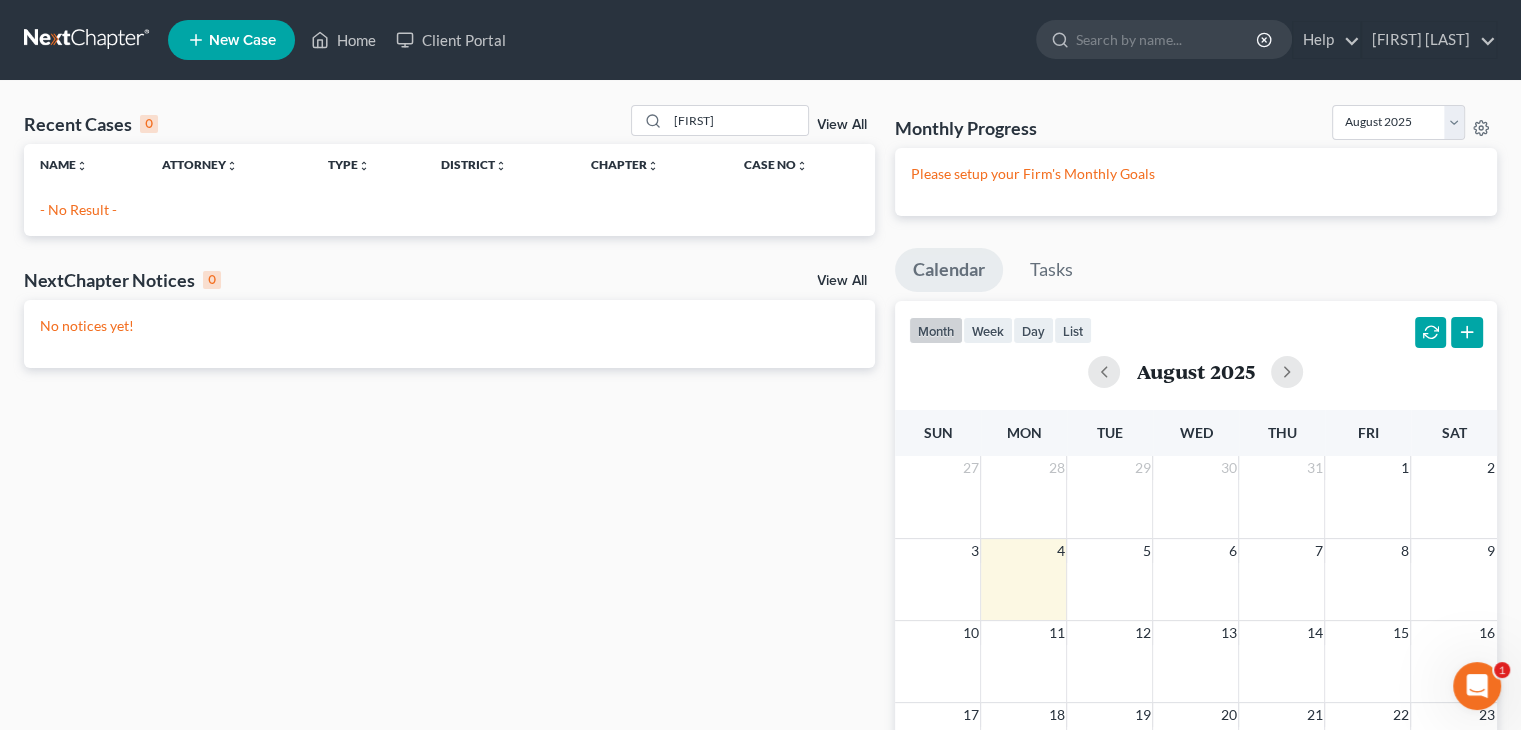 click on "New Case" at bounding box center [242, 40] 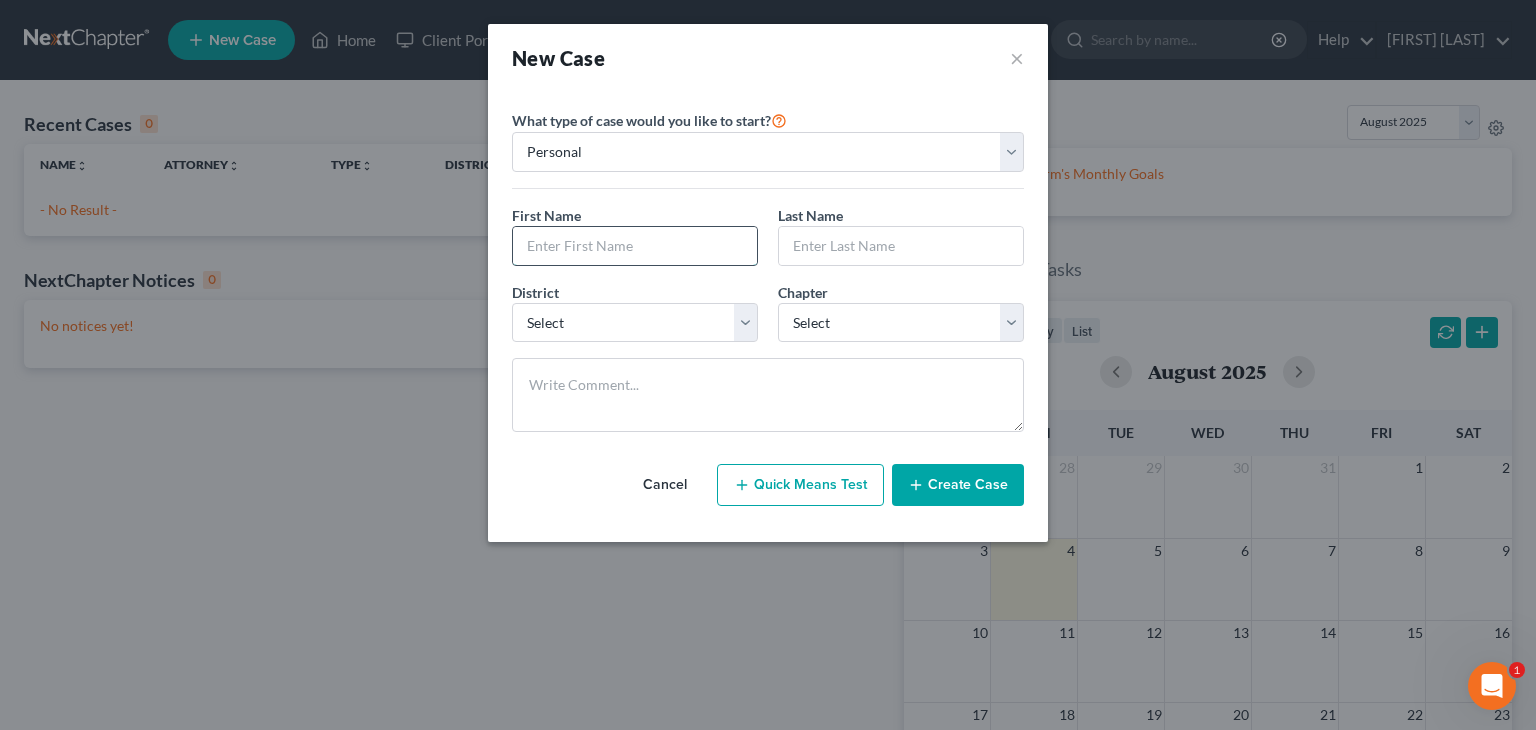 click at bounding box center (635, 246) 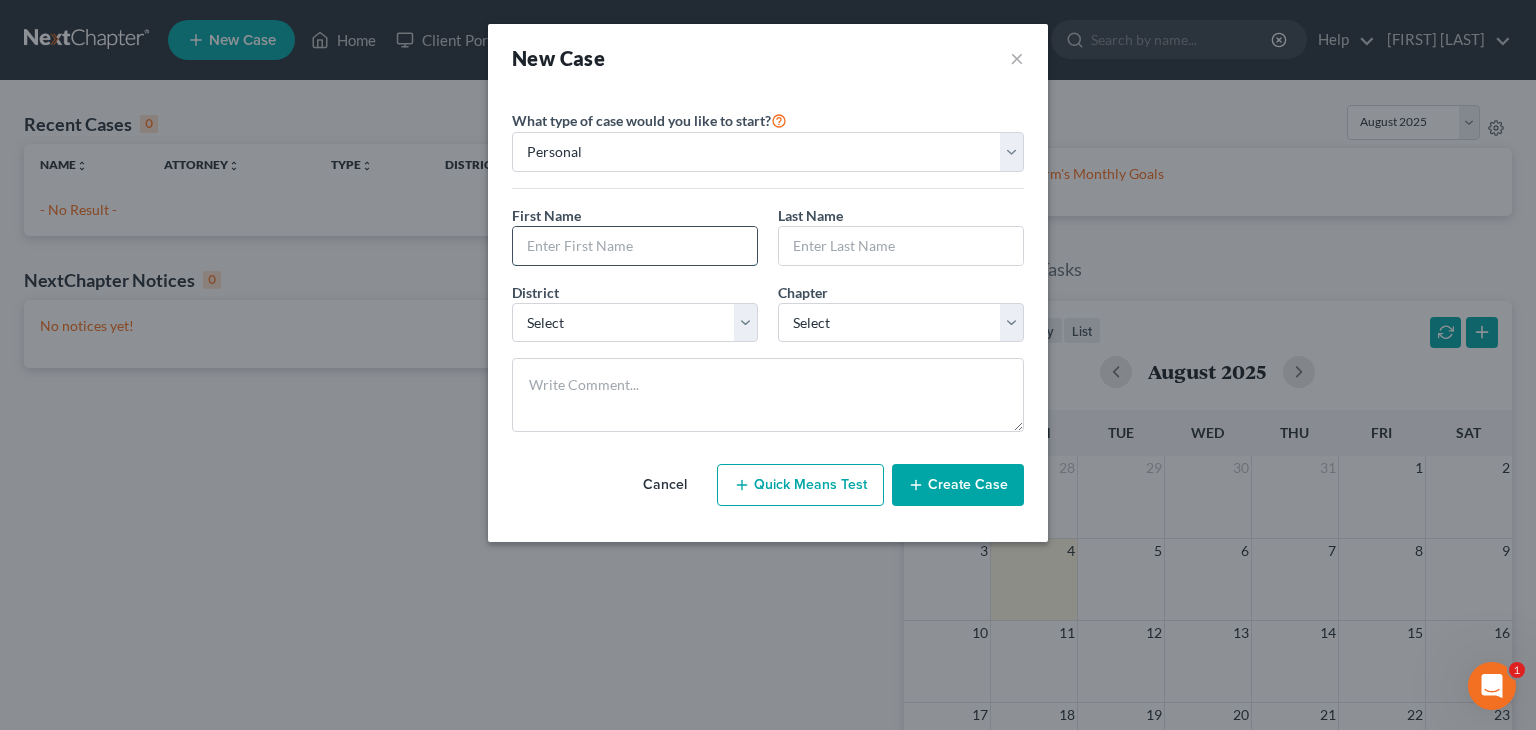 click at bounding box center (635, 246) 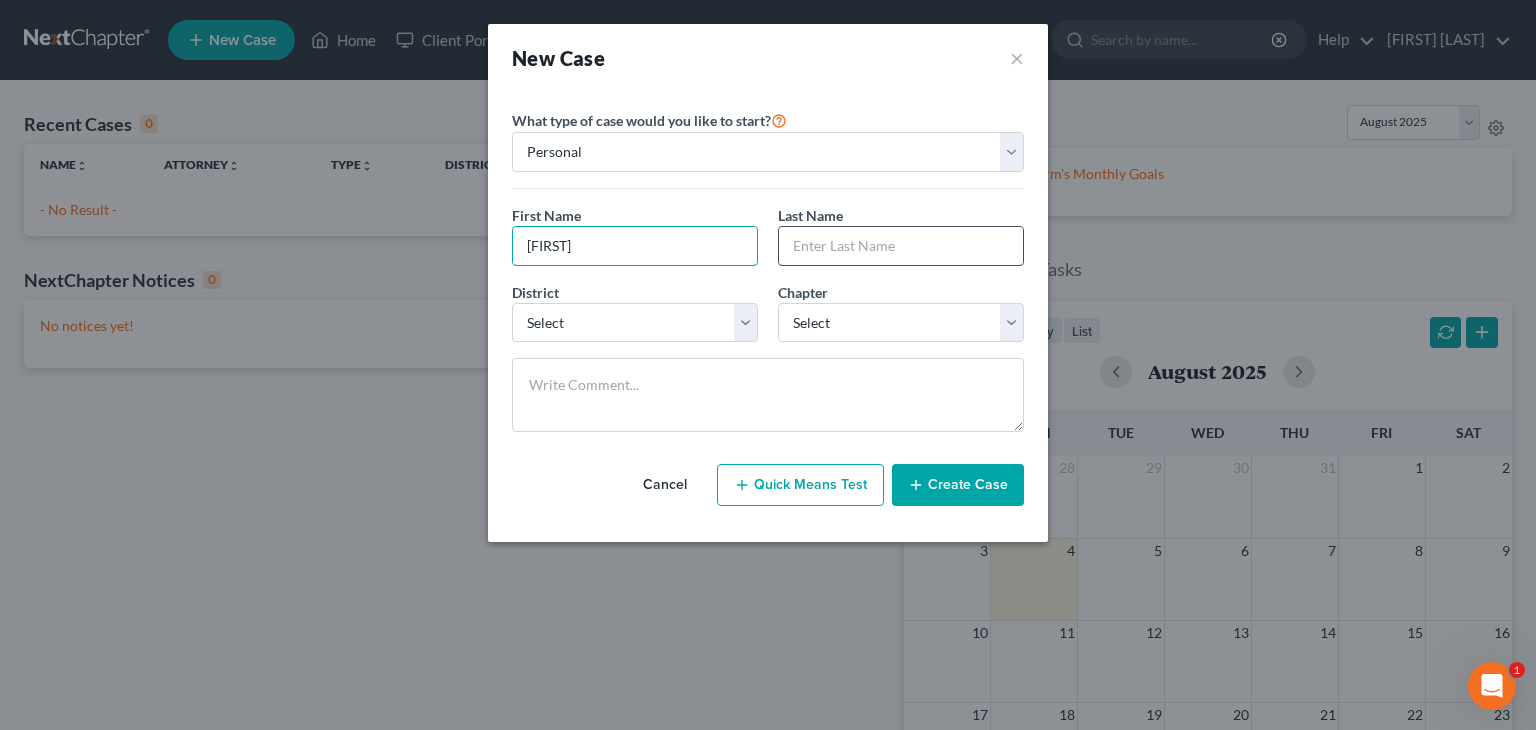 type on "[FIRST]" 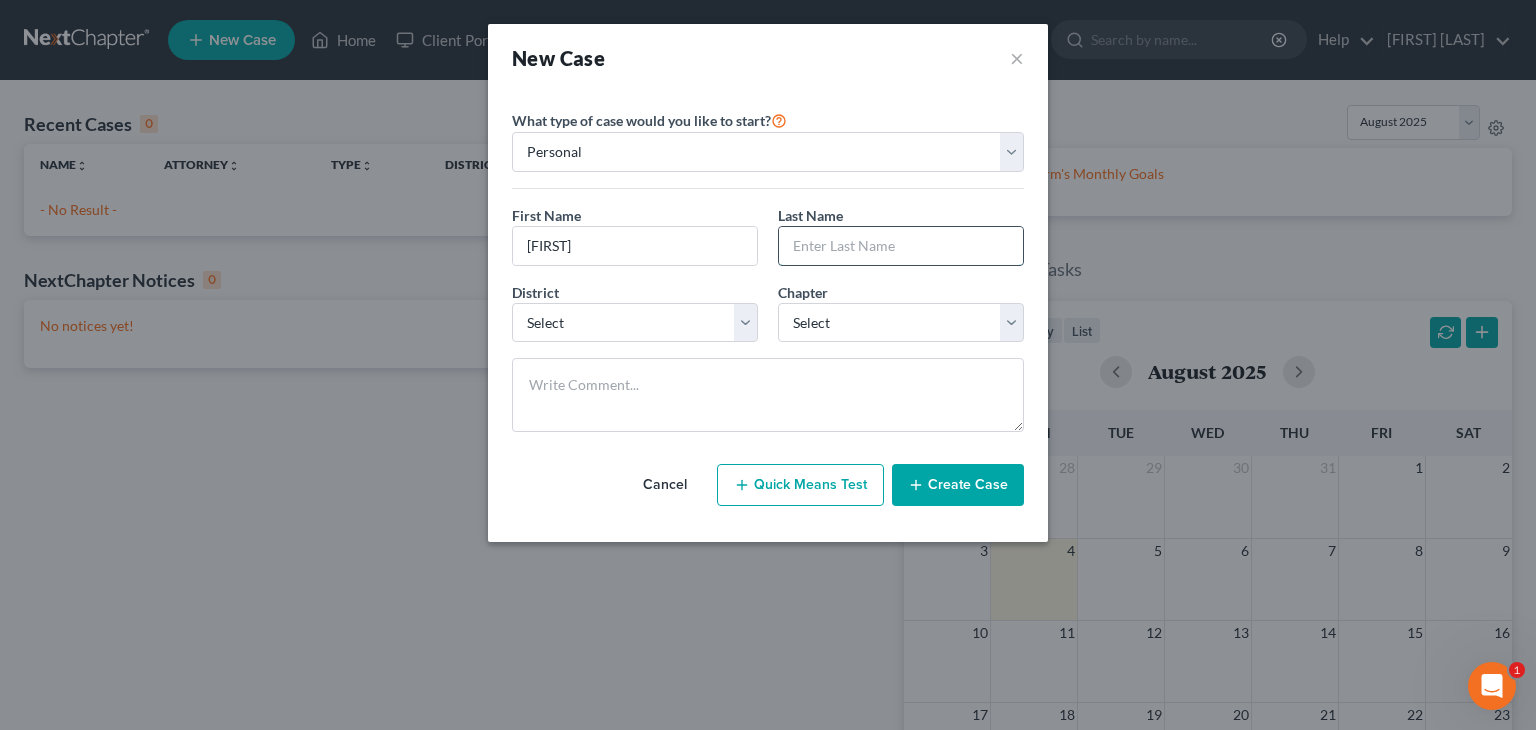 click at bounding box center (901, 246) 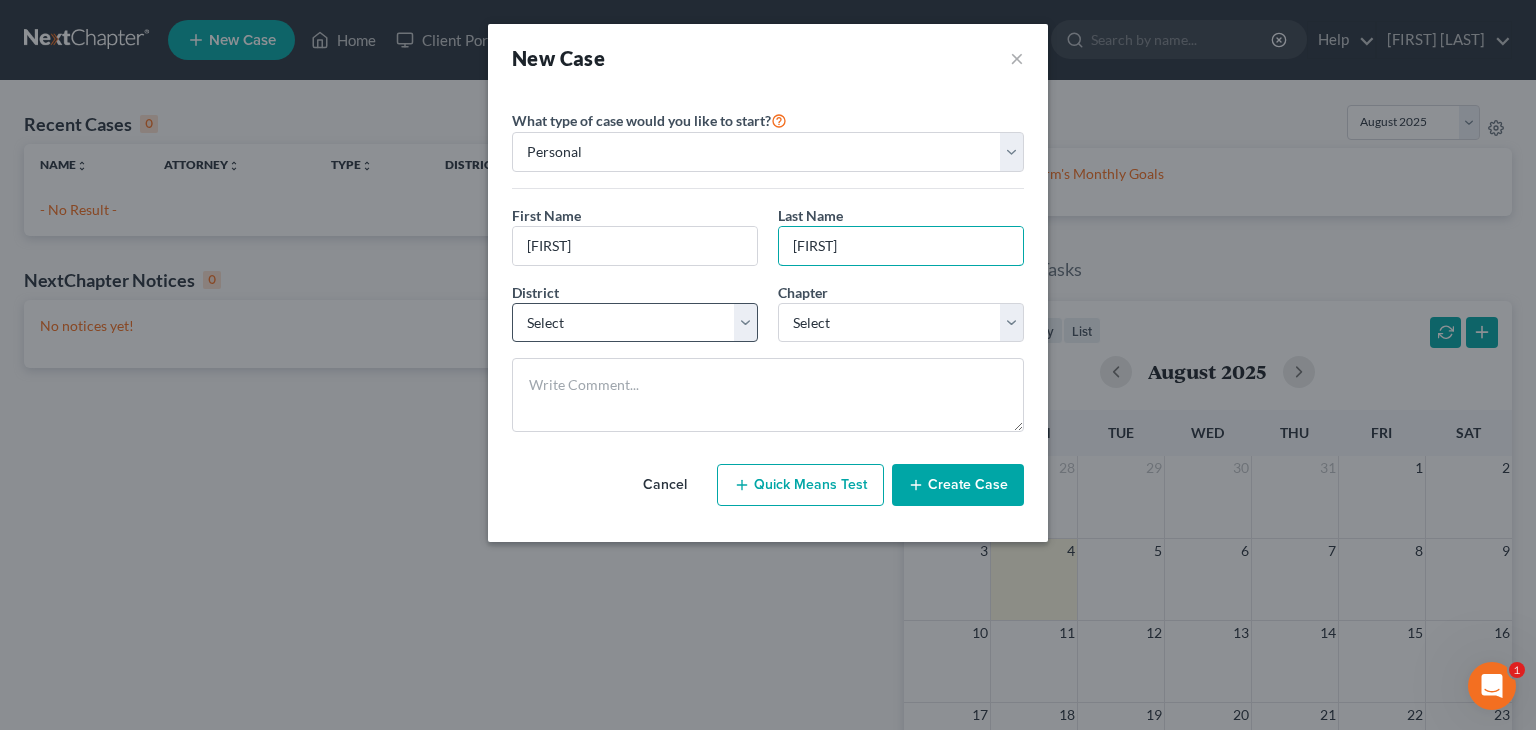 type on "[FIRST]" 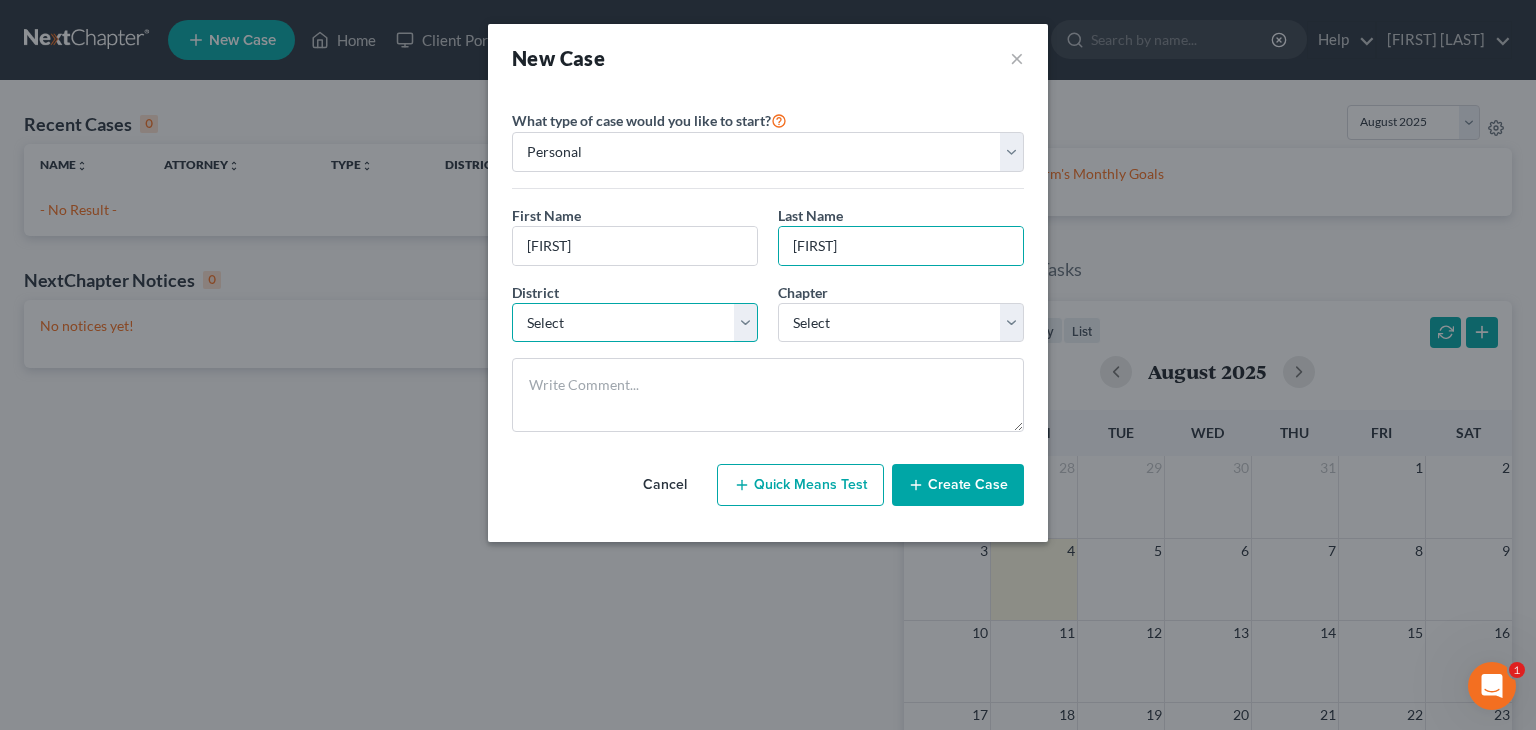 click on "Select Alabama - Middle Alabama - Northern Alabama - Southern Alaska Arizona Arkansas - Eastern Arkansas - Western California - Central California - Eastern California - Northern California - Southern Colorado Connecticut Delaware District of Columbia Florida - Middle Florida - Northern Florida - Southern Georgia - Middle Georgia - Northern Georgia - Southern Guam Hawaii Idaho Illinois - Central Illinois - Northern Illinois - Southern Indiana - Northern Indiana - Southern Iowa - Northern Iowa - Southern Kansas Kentucky - Eastern Kentucky - Western Louisiana - Eastern Louisiana - Middle Louisiana - Western Maine Maryland Massachusetts Michigan - Eastern Michigan - Western Minnesota Mississippi - Northern Mississippi - Southern Missouri - Eastern Missouri - Western Montana Nebraska Nevada New Hampshire New Jersey New Mexico New York - Eastern New York - Northern New York - Southern New York - Western North Carolina - Eastern North Carolina - Middle North Carolina - Western North Dakota Ohio - Northern Oregon" at bounding box center [635, 323] 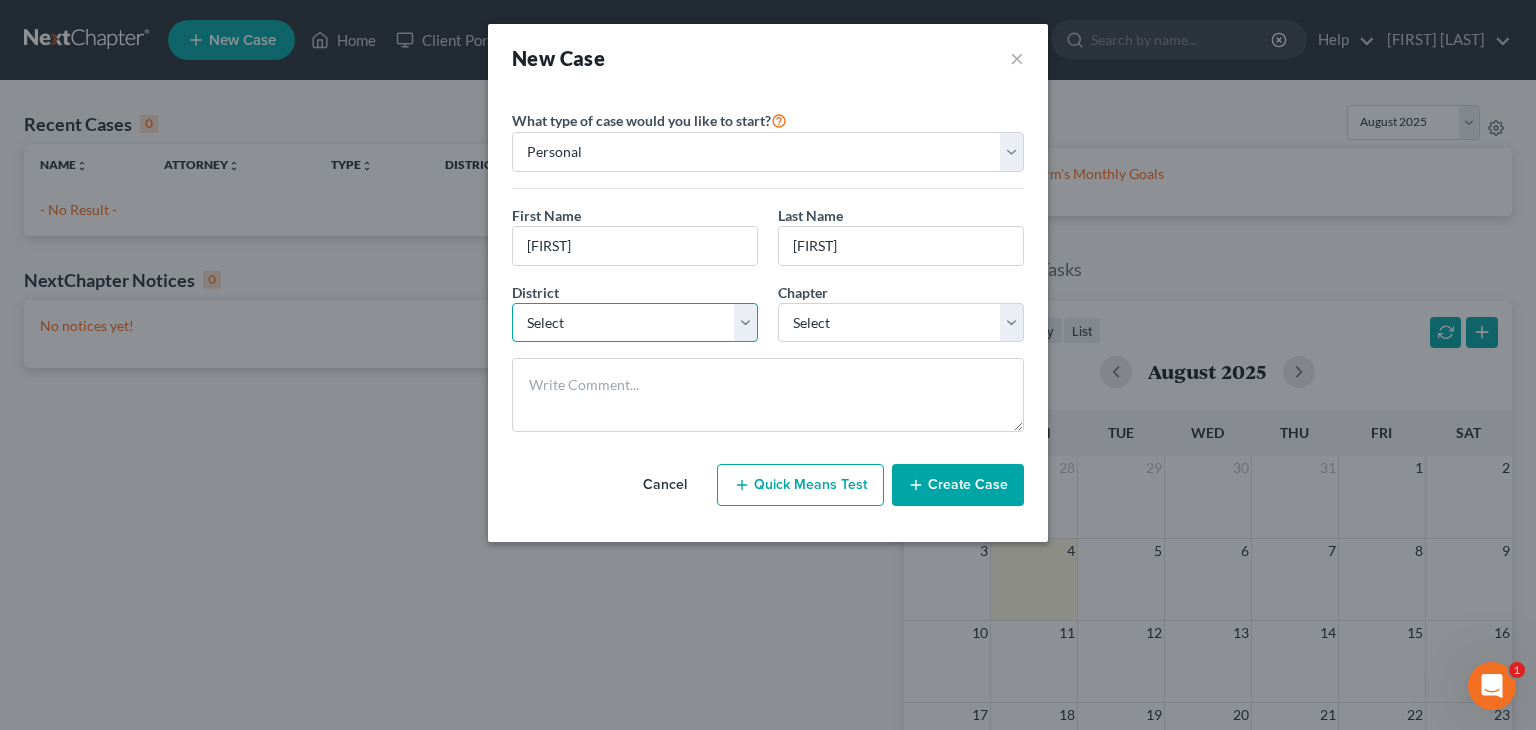 select on "51" 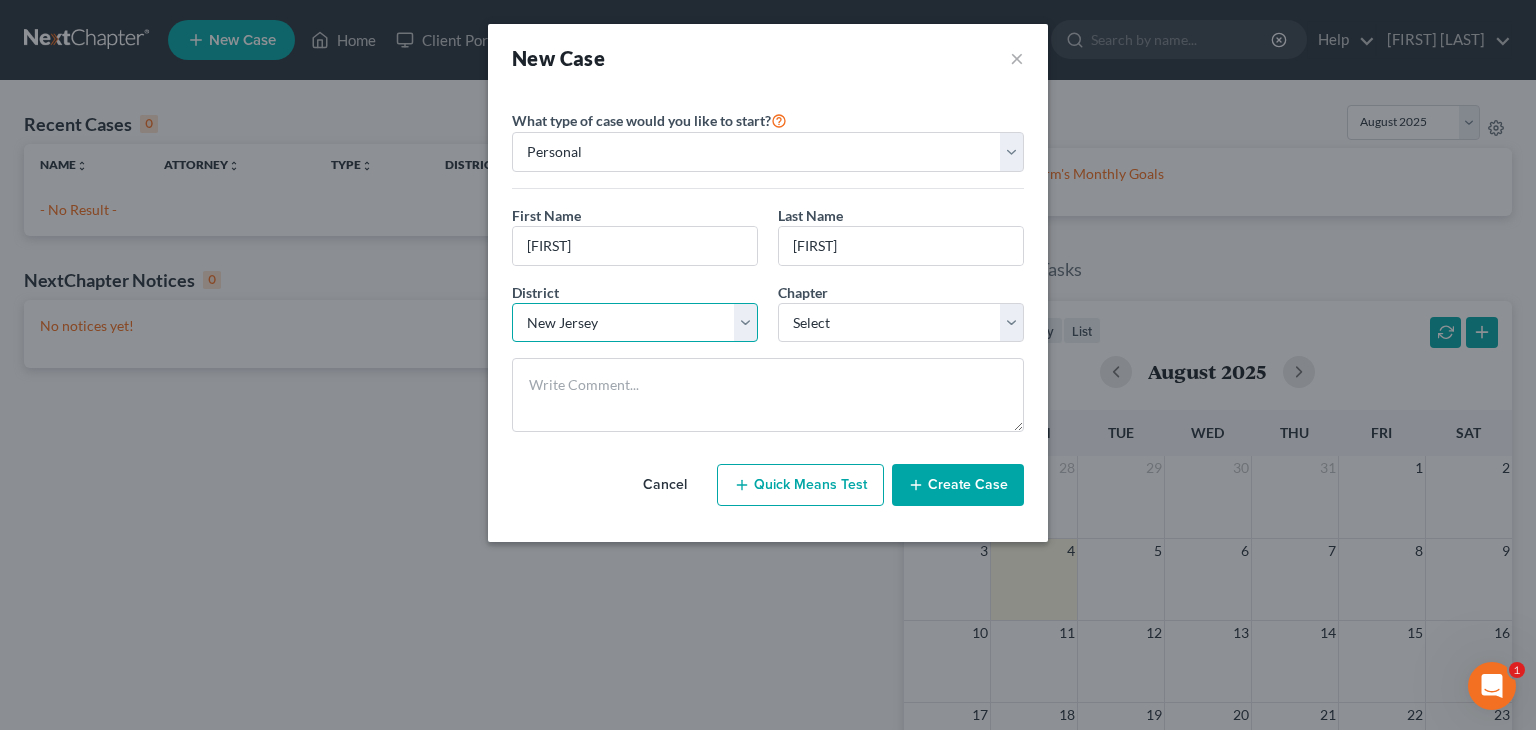 click on "Select Alabama - Middle Alabama - Northern Alabama - Southern Alaska Arizona Arkansas - Eastern Arkansas - Western California - Central California - Eastern California - Northern California - Southern Colorado Connecticut Delaware District of Columbia Florida - Middle Florida - Northern Florida - Southern Georgia - Middle Georgia - Northern Georgia - Southern Guam Hawaii Idaho Illinois - Central Illinois - Northern Illinois - Southern Indiana - Northern Indiana - Southern Iowa - Northern Iowa - Southern Kansas Kentucky - Eastern Kentucky - Western Louisiana - Eastern Louisiana - Middle Louisiana - Western Maine Maryland Massachusetts Michigan - Eastern Michigan - Western Minnesota Mississippi - Northern Mississippi - Southern Missouri - Eastern Missouri - Western Montana Nebraska Nevada New Hampshire New Jersey New Mexico New York - Eastern New York - Northern New York - Southern New York - Western North Carolina - Eastern North Carolina - Middle North Carolina - Western North Dakota Ohio - Northern Oregon" at bounding box center (635, 323) 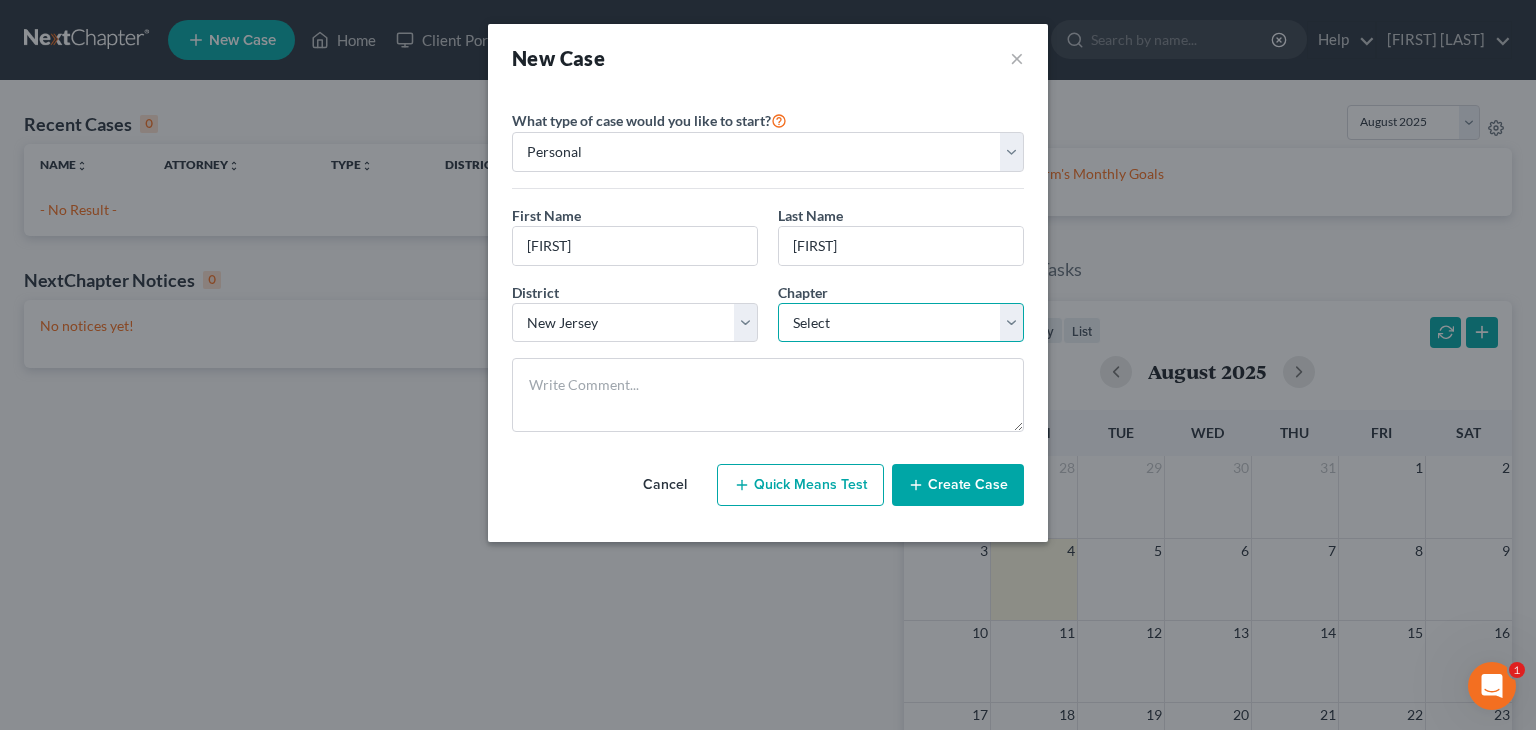 click on "Select 7 11 12 13" at bounding box center (901, 323) 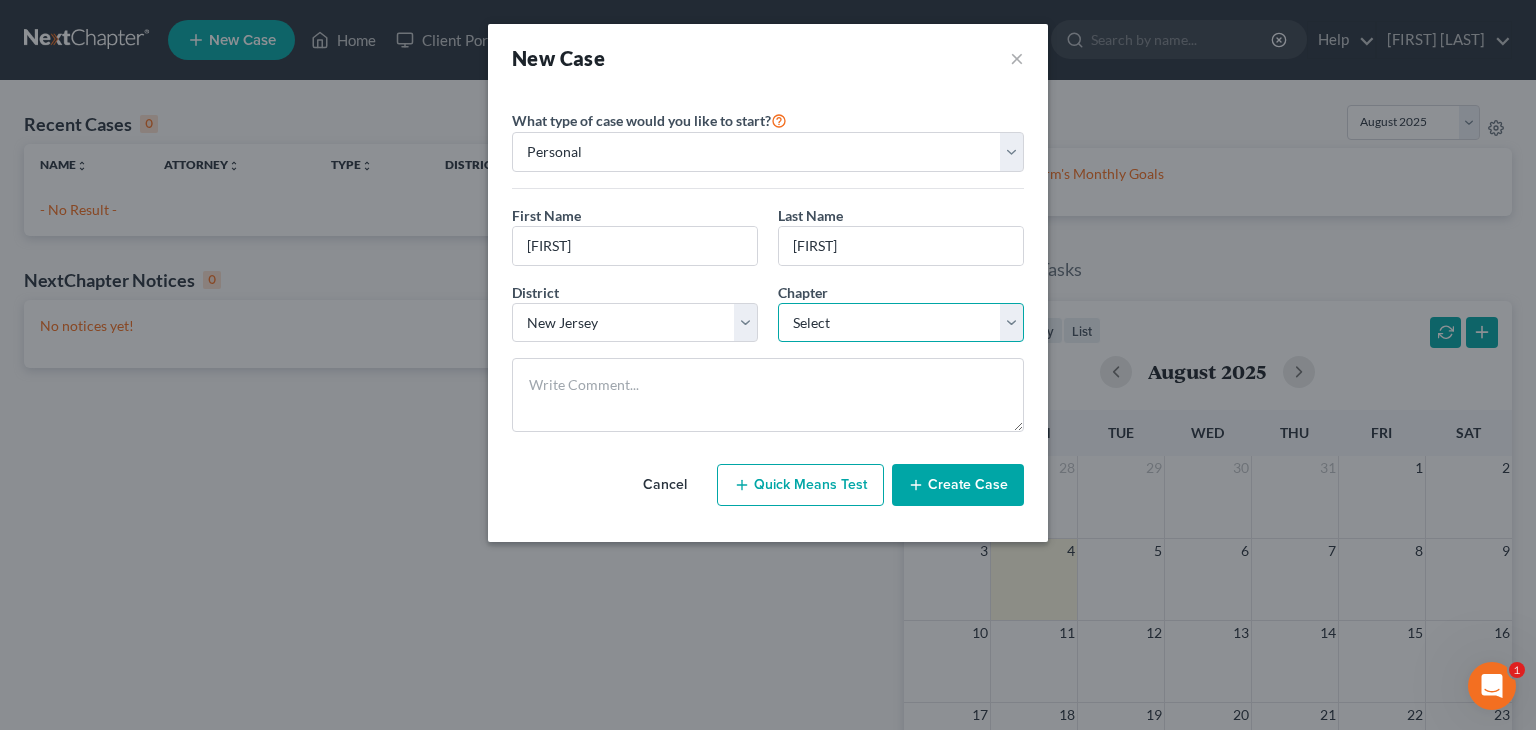 select on "0" 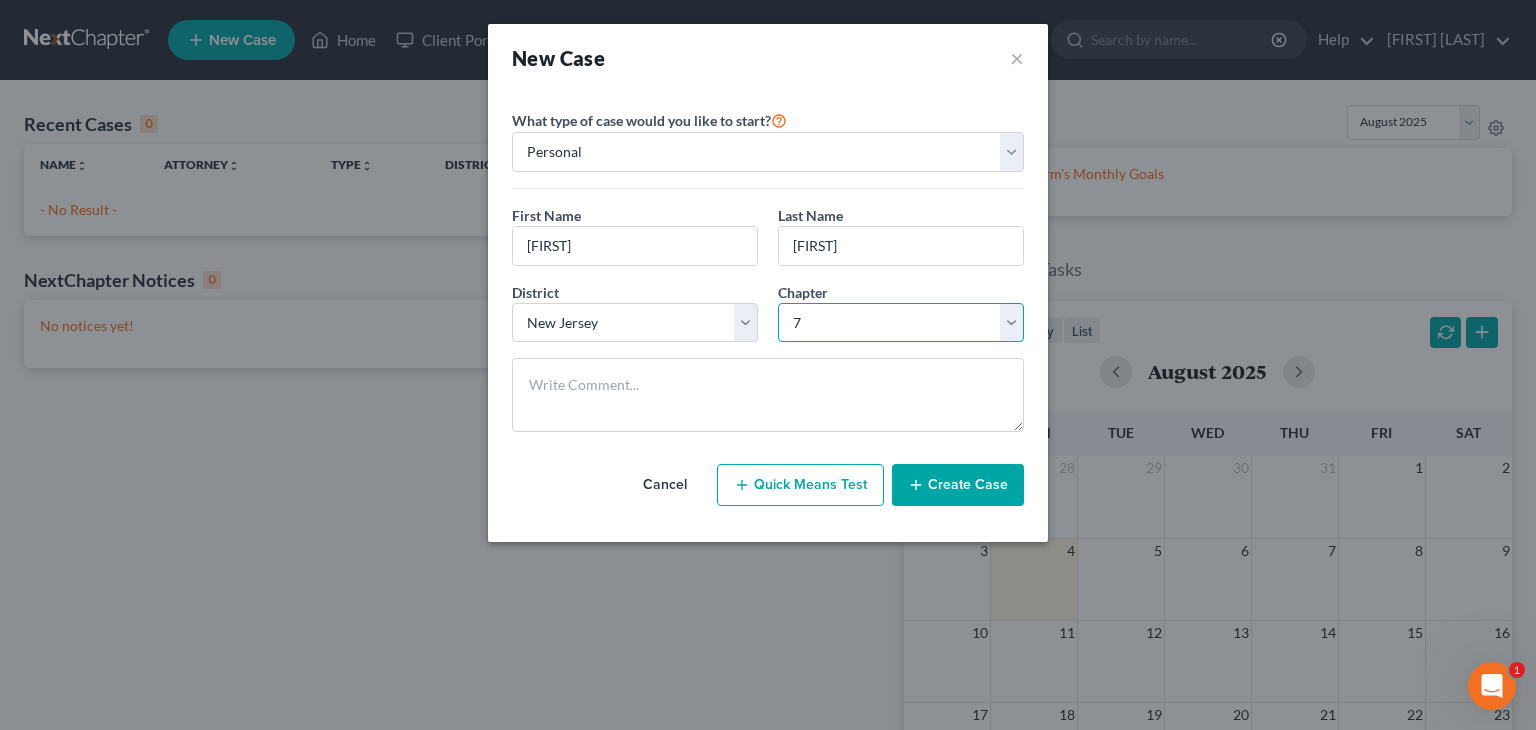 click on "Select 7 11 12 13" at bounding box center (901, 323) 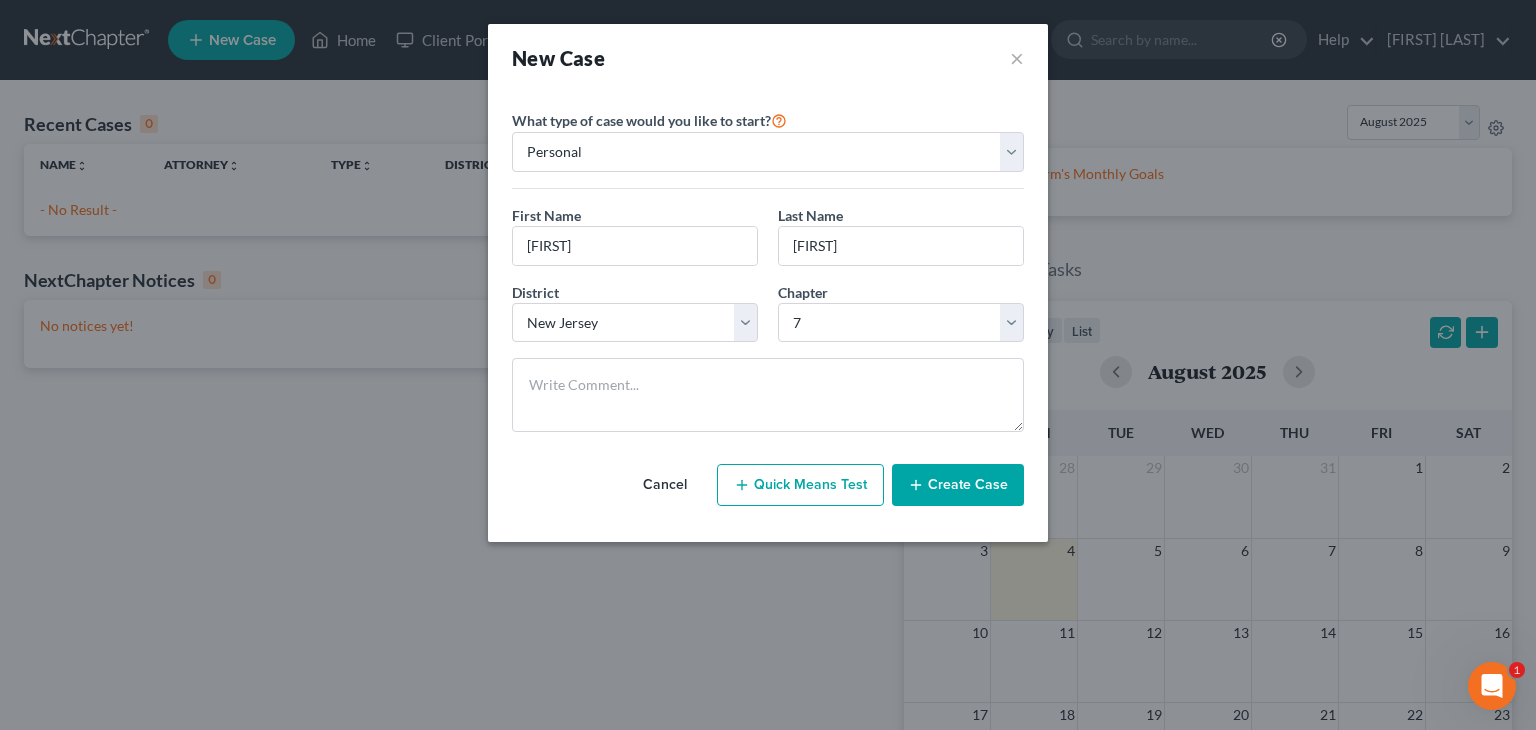 click on "Create Case" at bounding box center (958, 485) 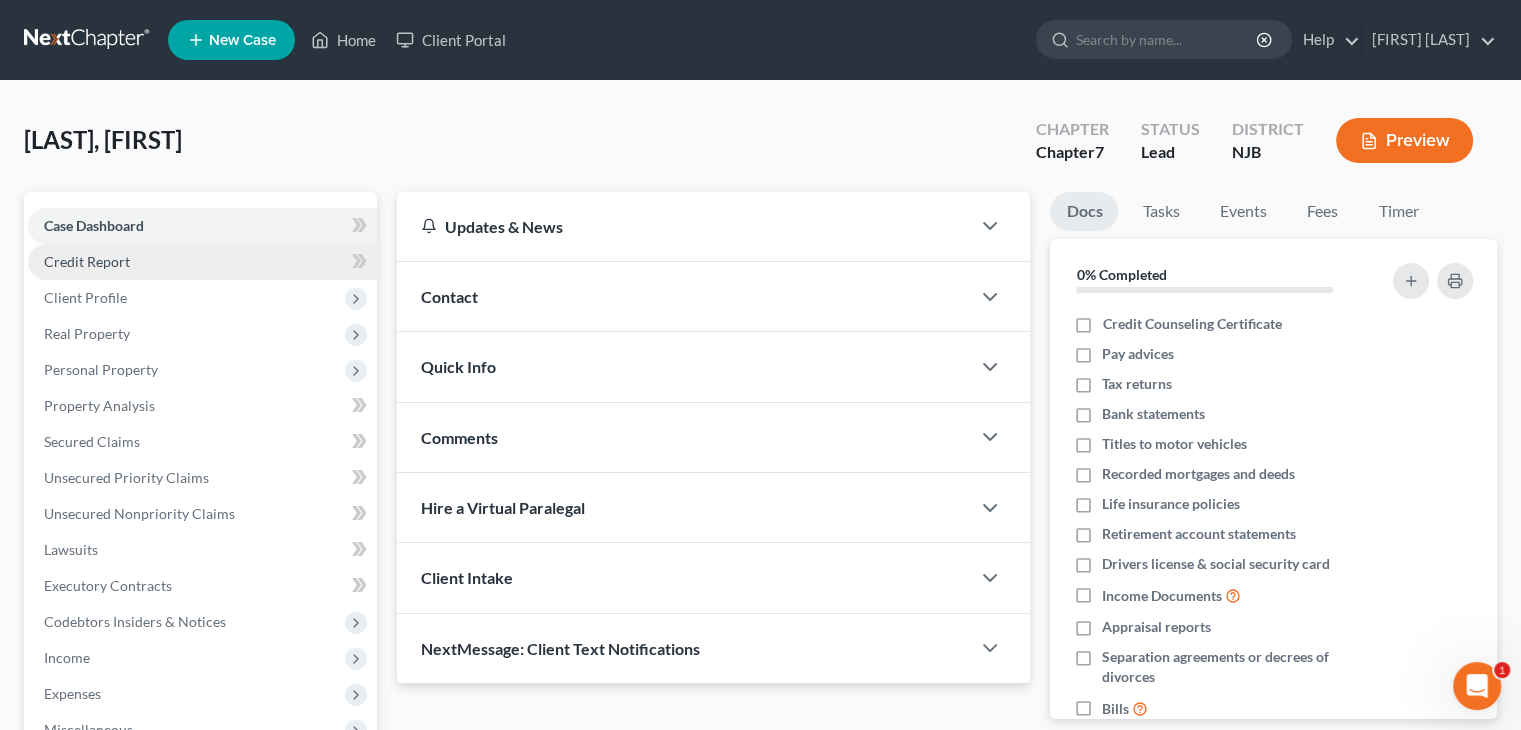 click on "Credit Report" at bounding box center (87, 261) 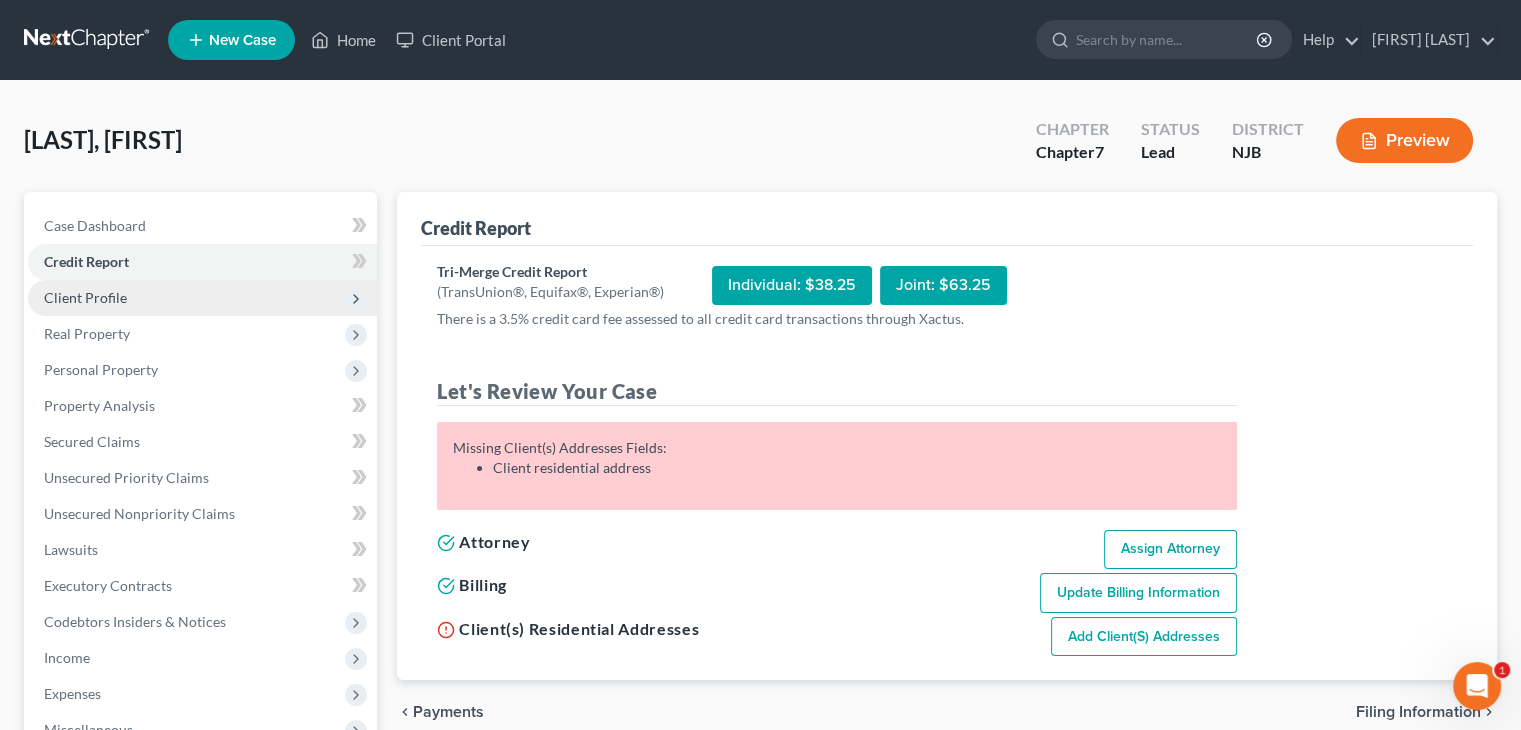 click on "Client Profile" at bounding box center [202, 298] 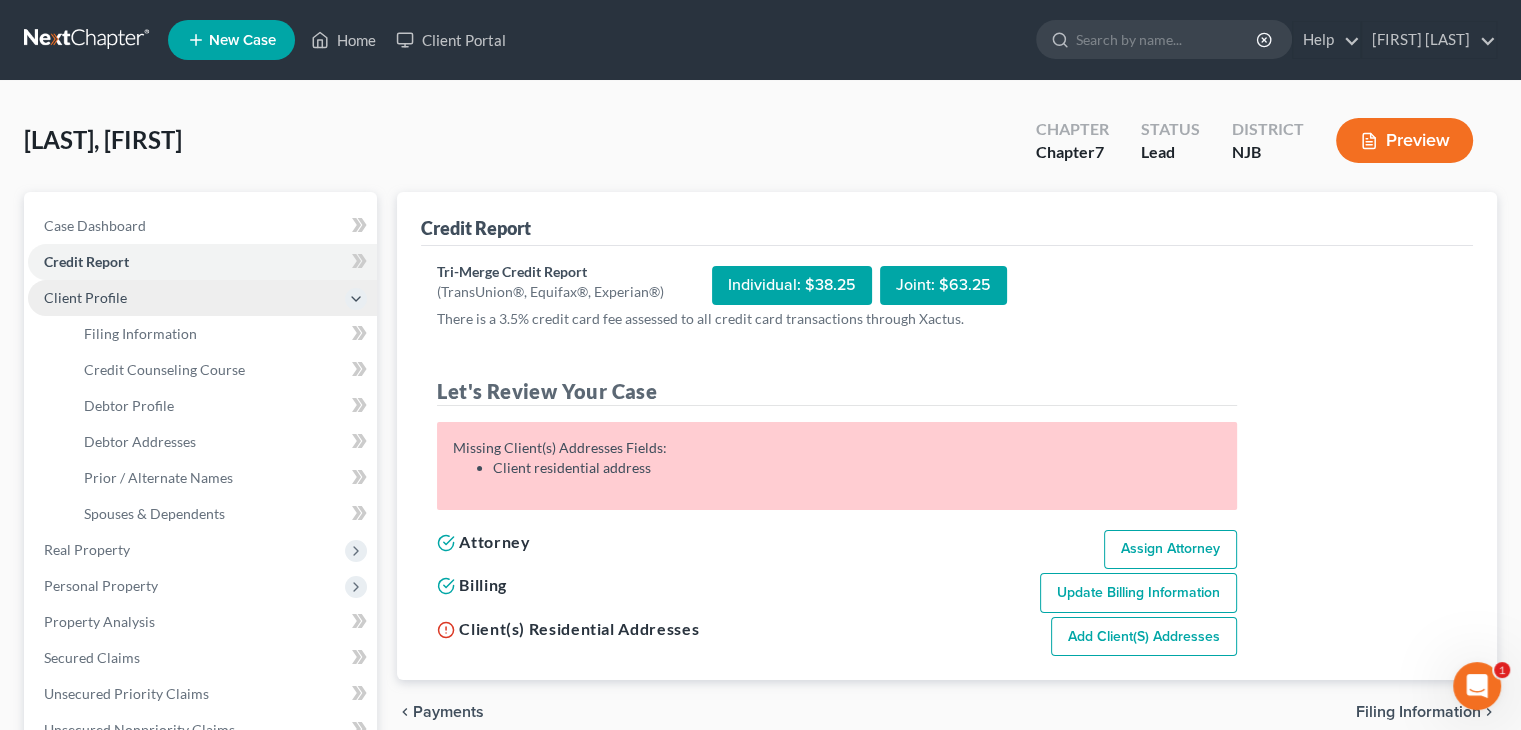 click on "Client Profile" at bounding box center (85, 297) 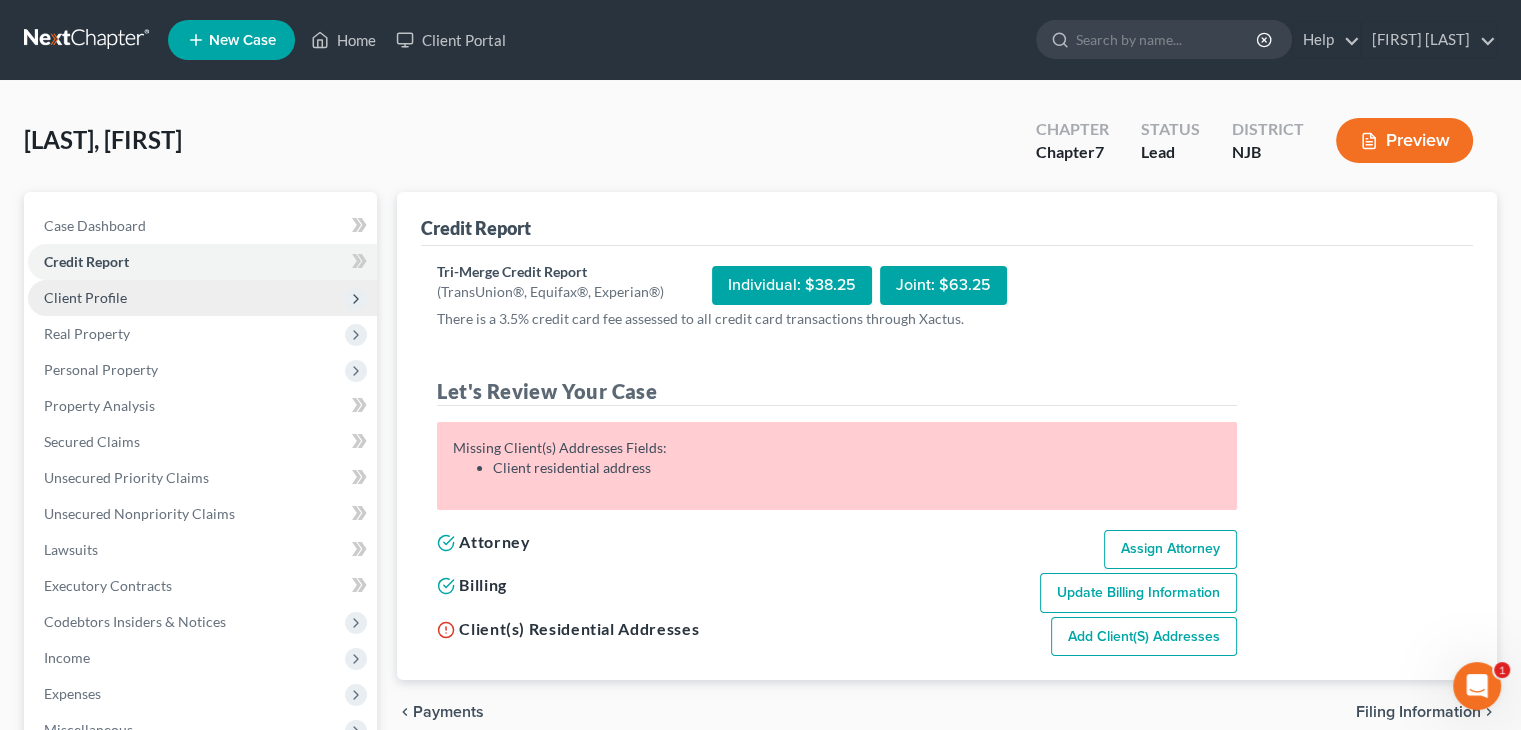 click on "Client Profile" at bounding box center [85, 297] 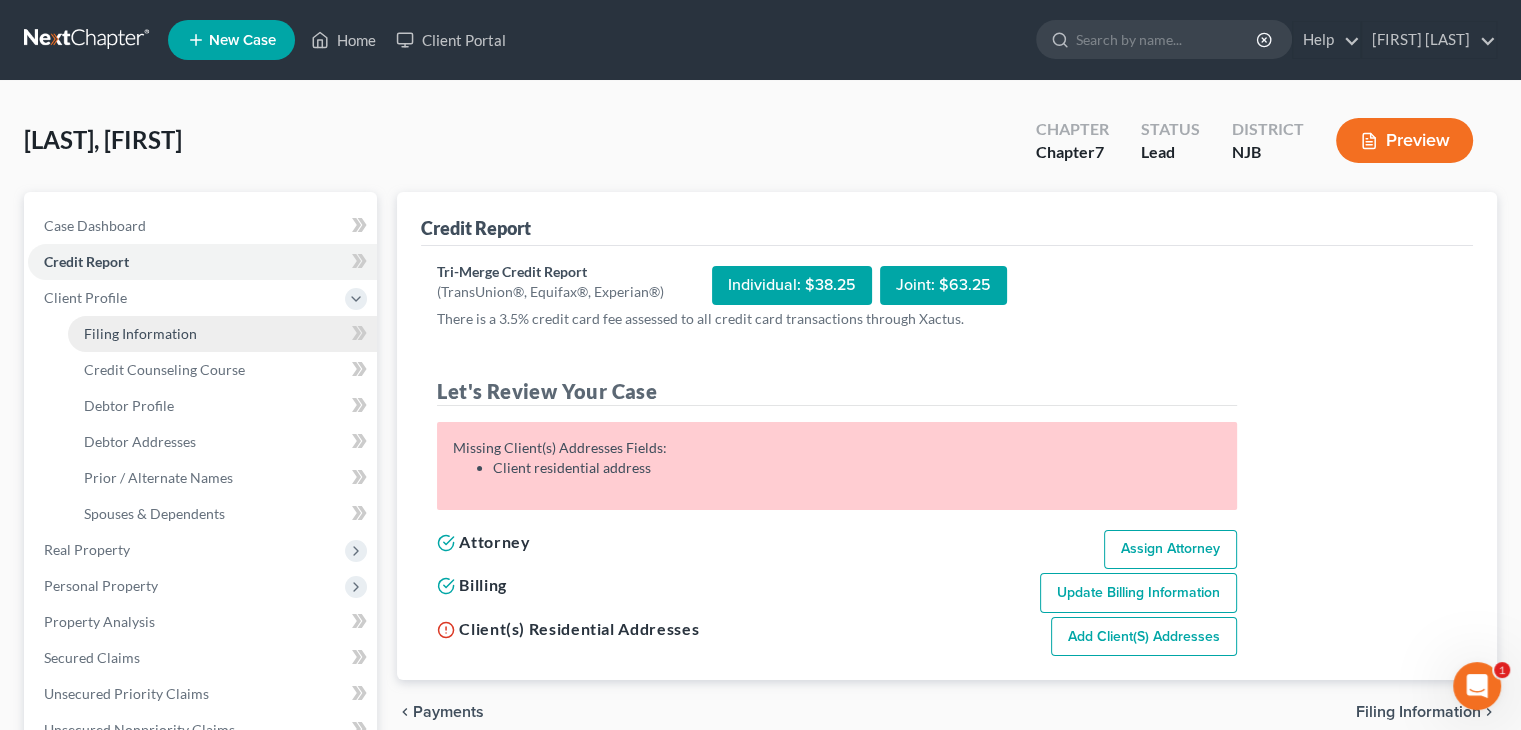 click on "Filing Information" at bounding box center [140, 333] 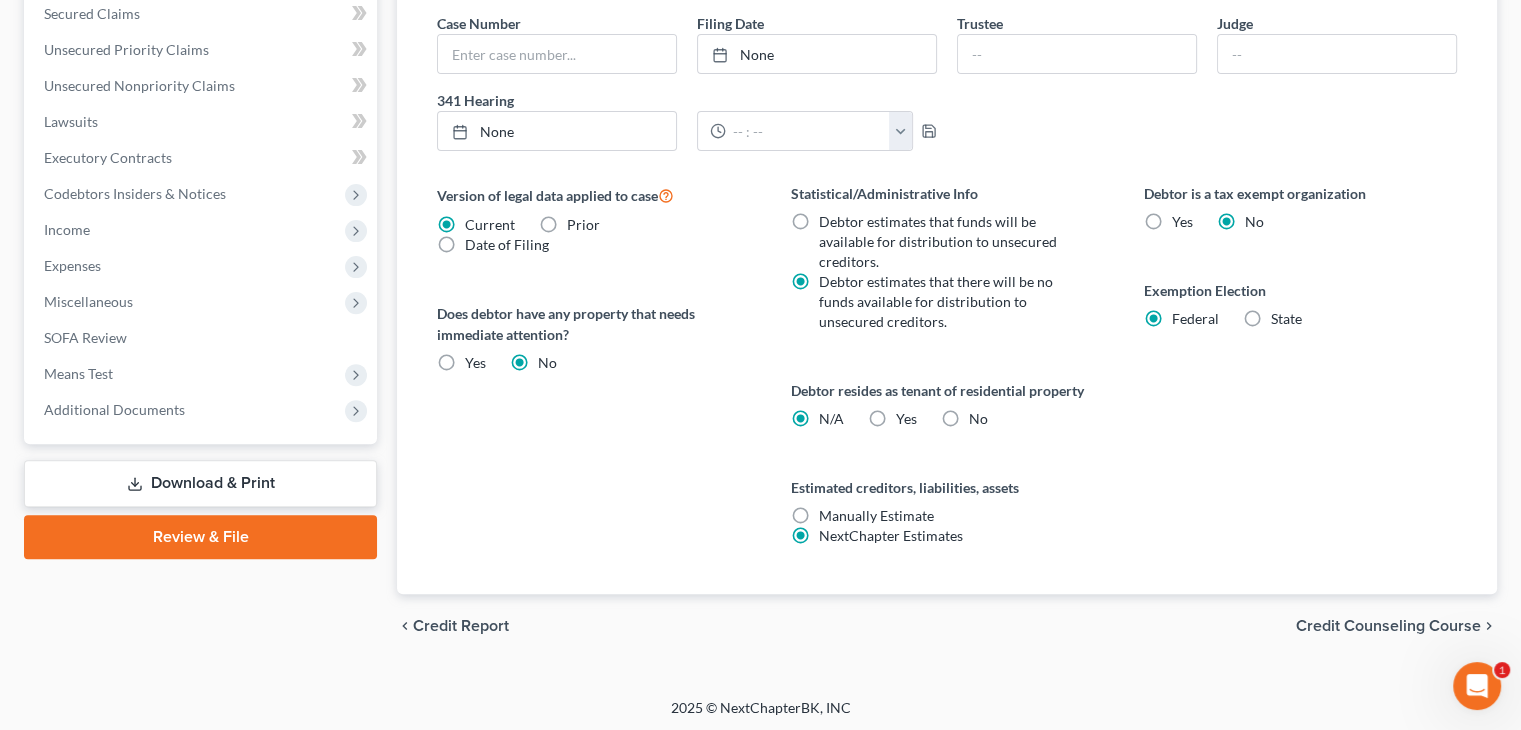 scroll, scrollTop: 645, scrollLeft: 0, axis: vertical 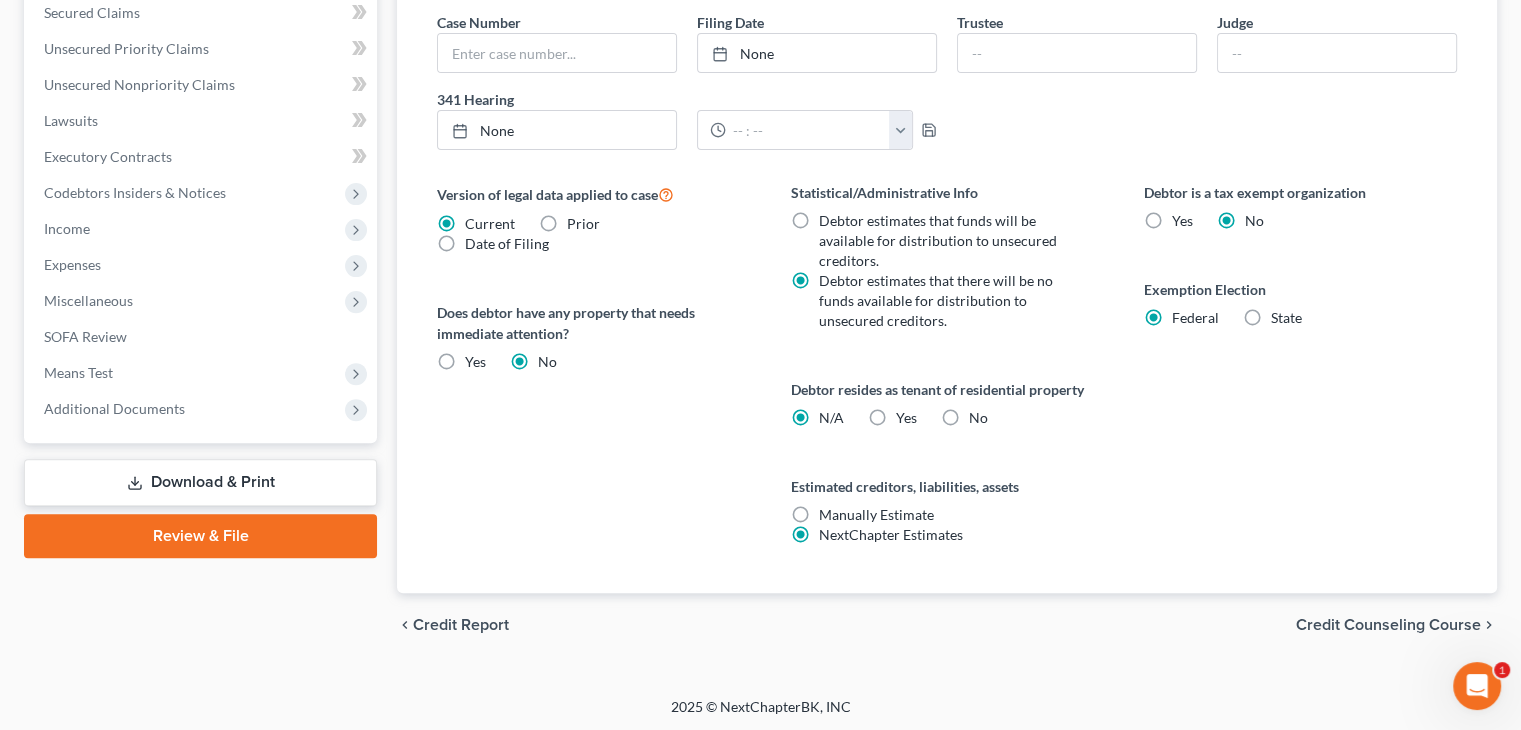 click on "Credit Counseling Course" at bounding box center [1388, 625] 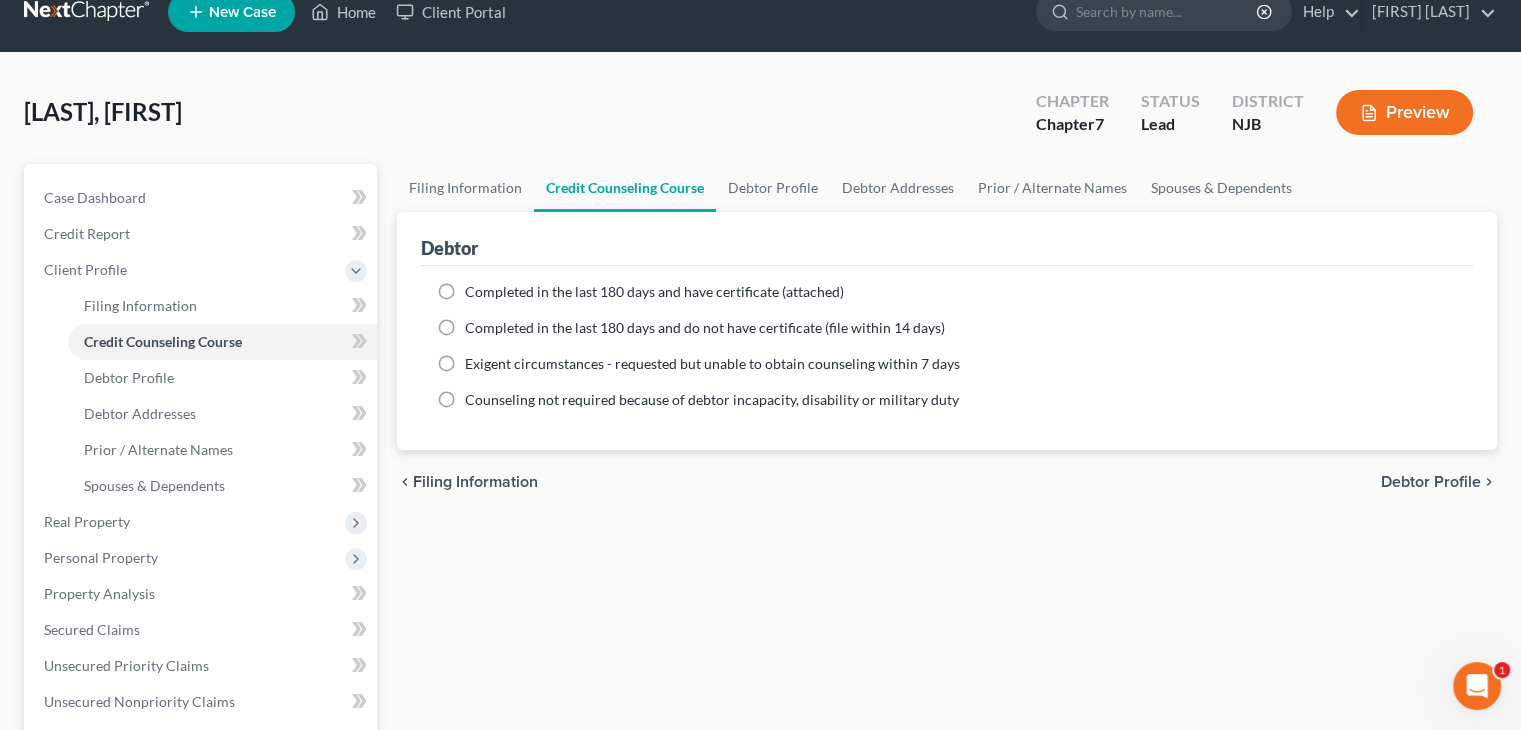 scroll, scrollTop: 0, scrollLeft: 0, axis: both 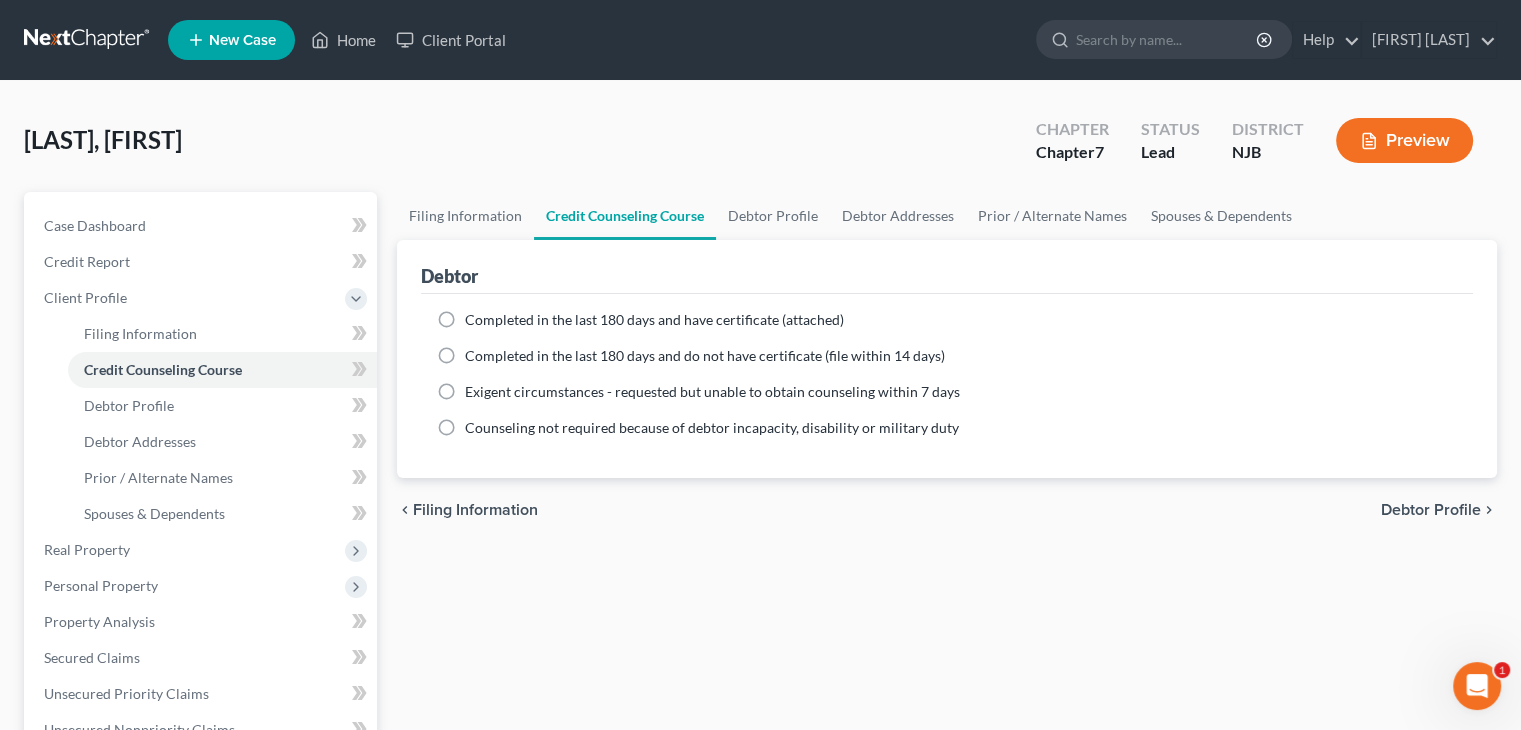 click on "Completed in the last 180 days and have certificate (attached)" at bounding box center [654, 320] 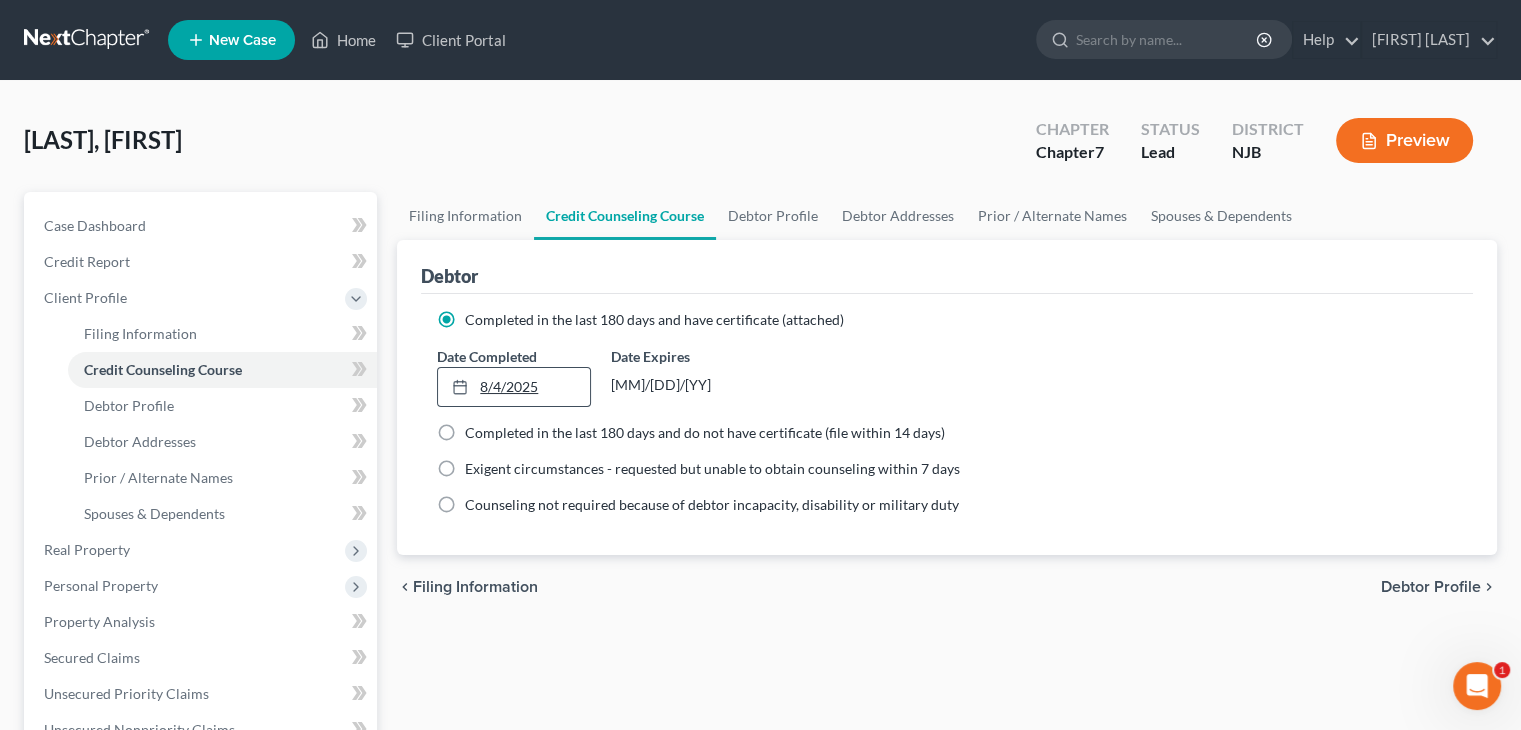click on "8/4/2025" at bounding box center [513, 387] 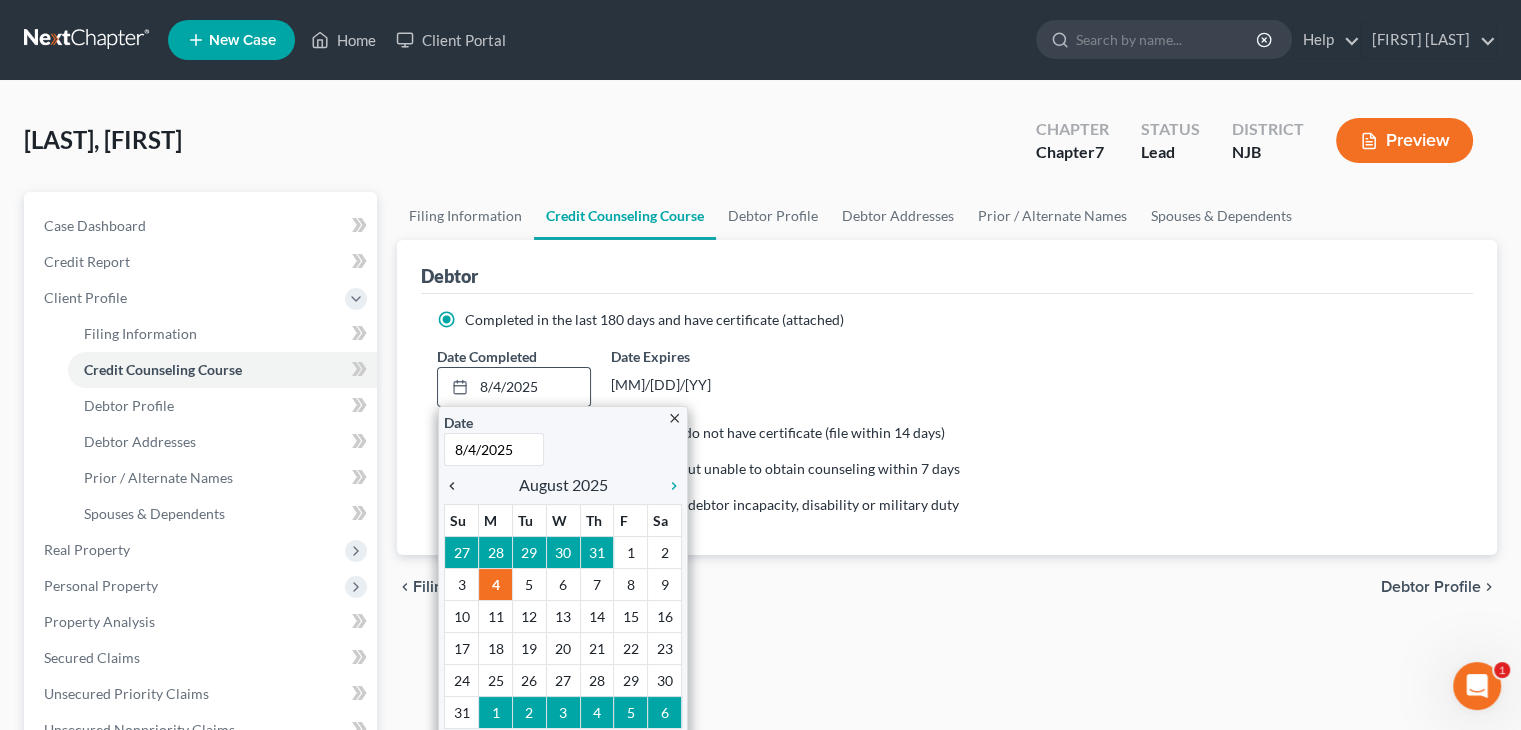 click on "chevron_left" at bounding box center (457, 486) 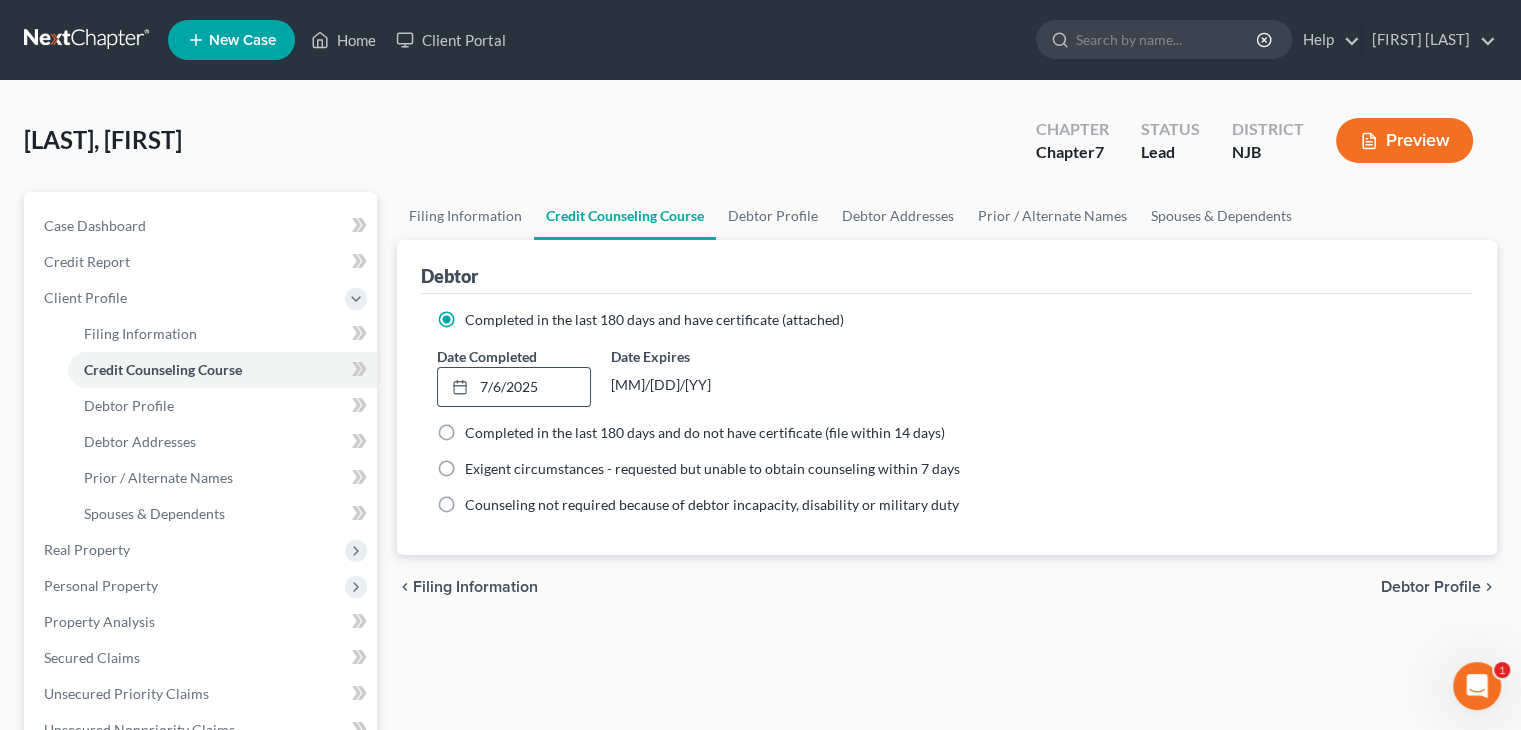 click on "Debtor Profile" at bounding box center (1431, 587) 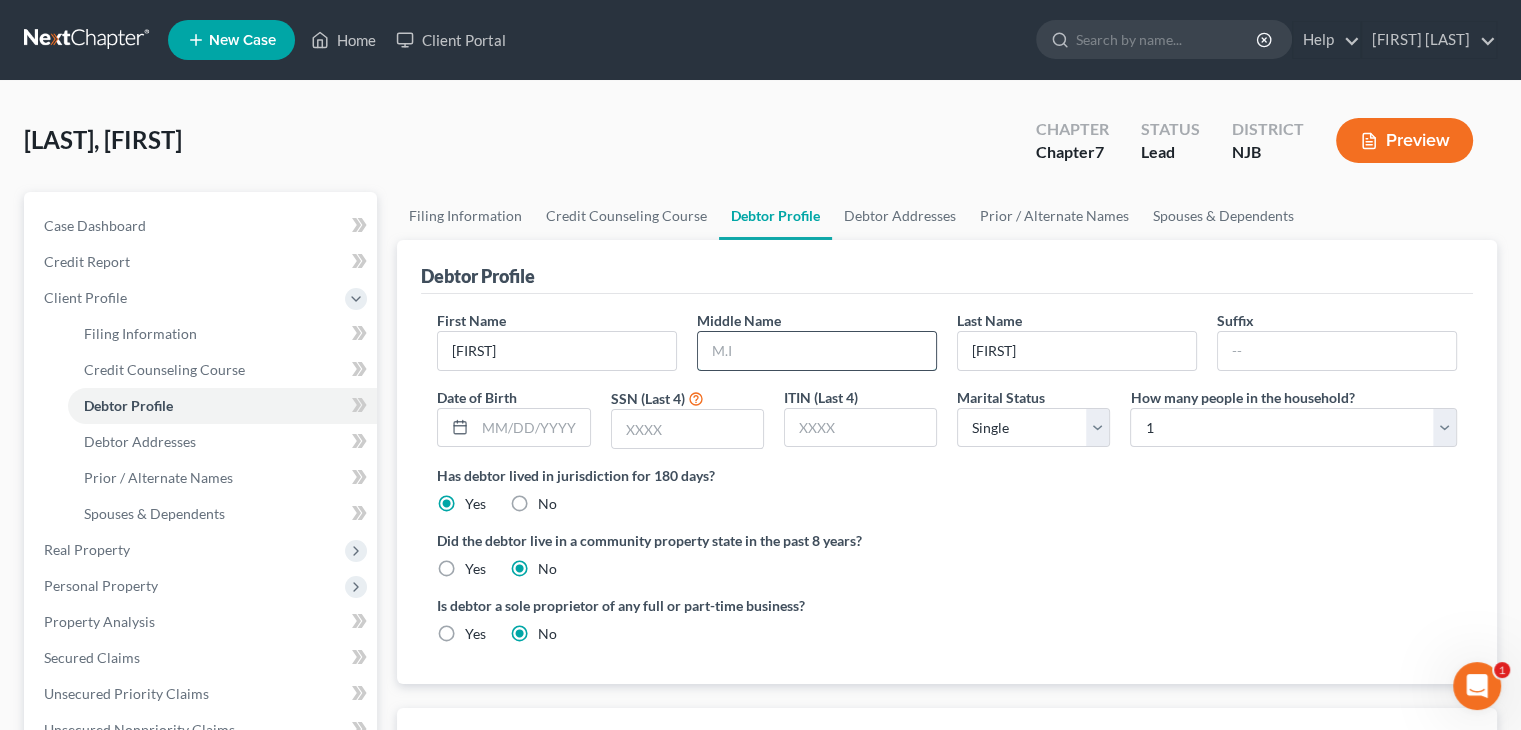 click at bounding box center [817, 351] 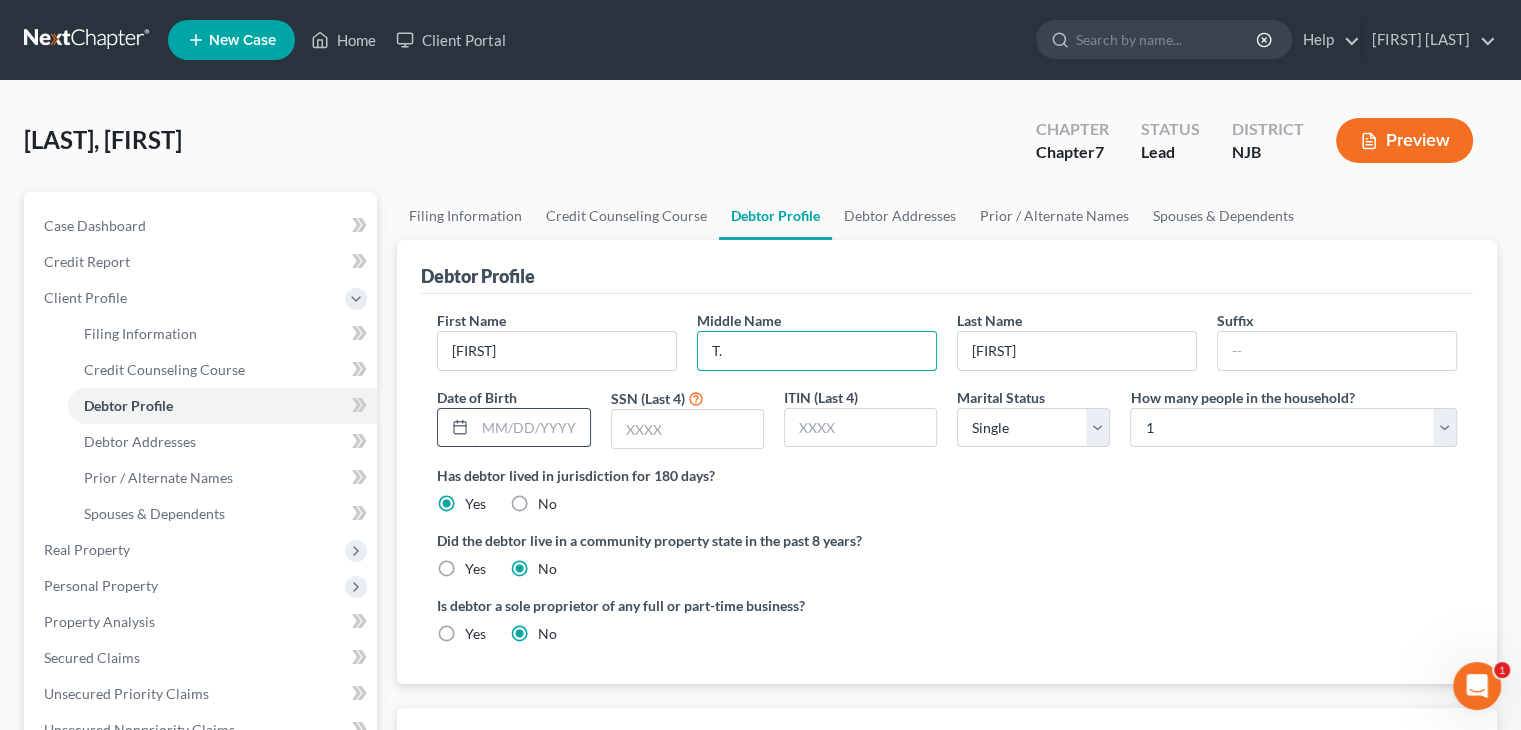 type on "T." 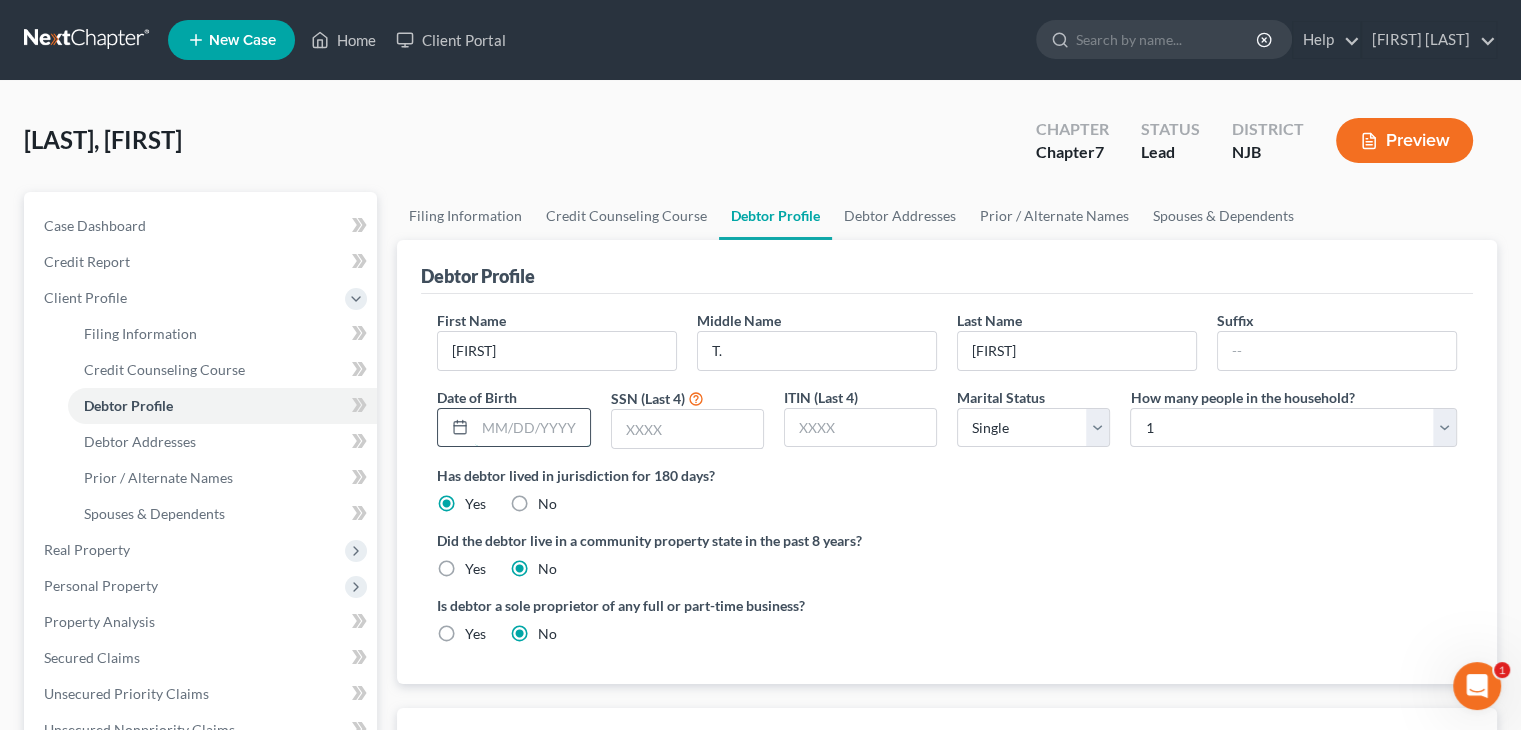 click at bounding box center [532, 428] 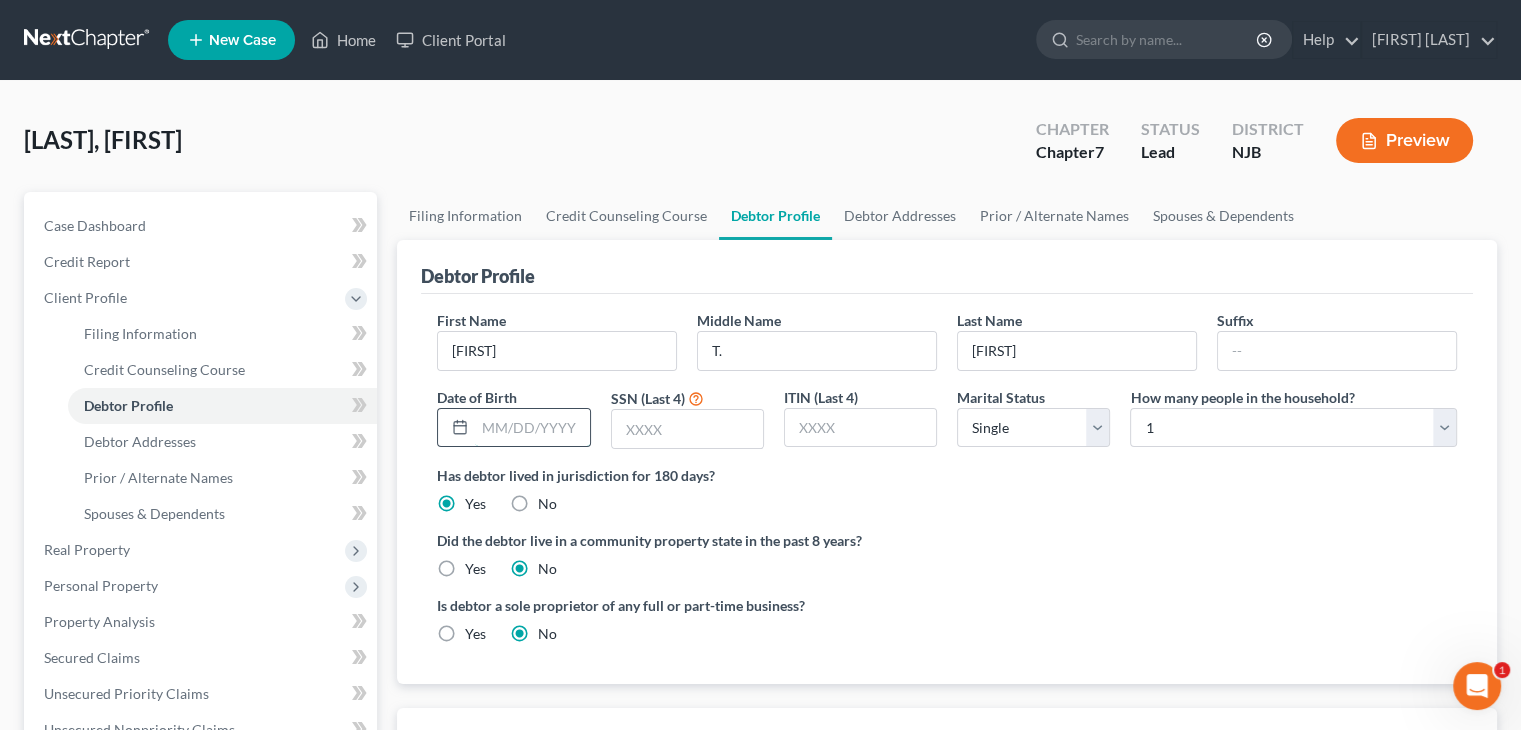 click at bounding box center [532, 428] 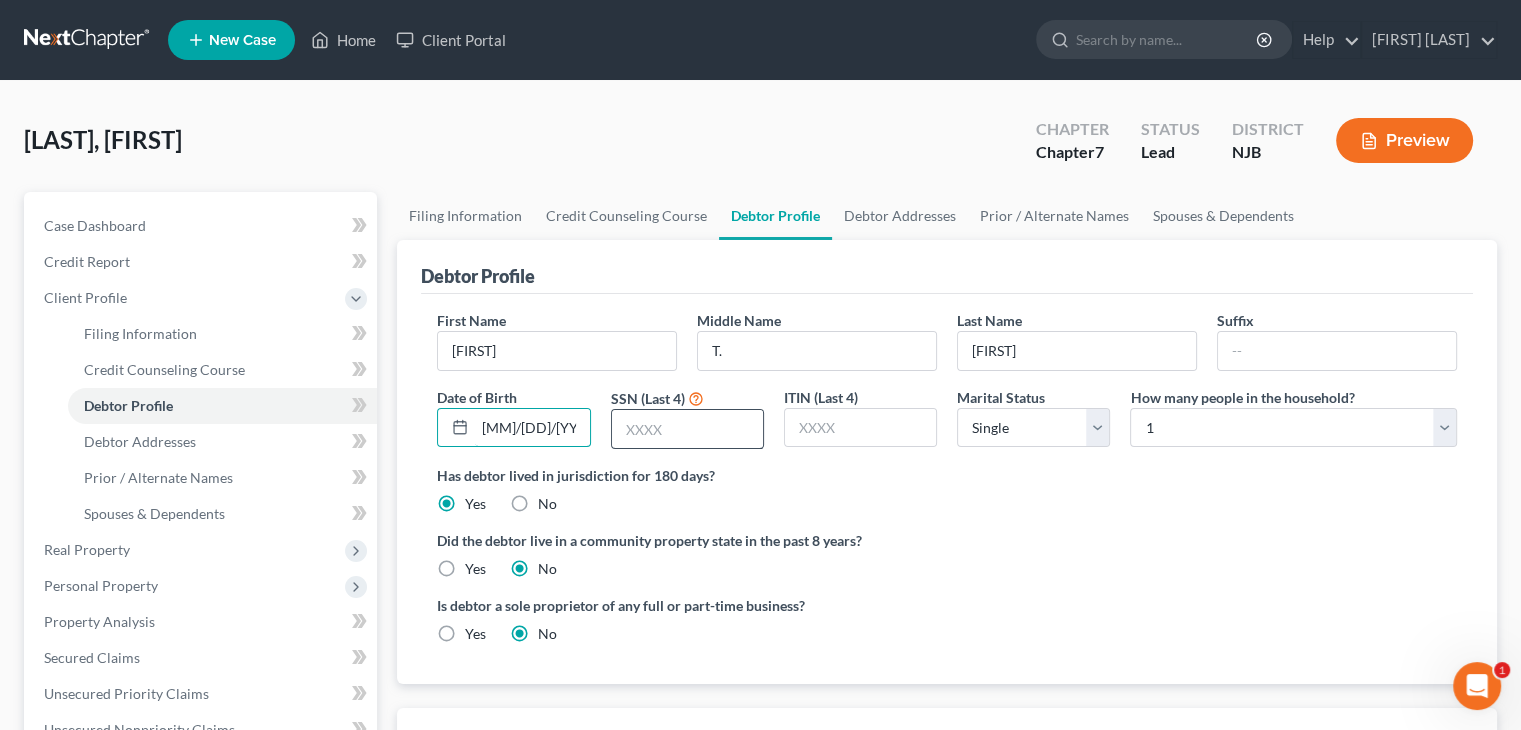 type on "[MM]/[DD]/[YYYY]" 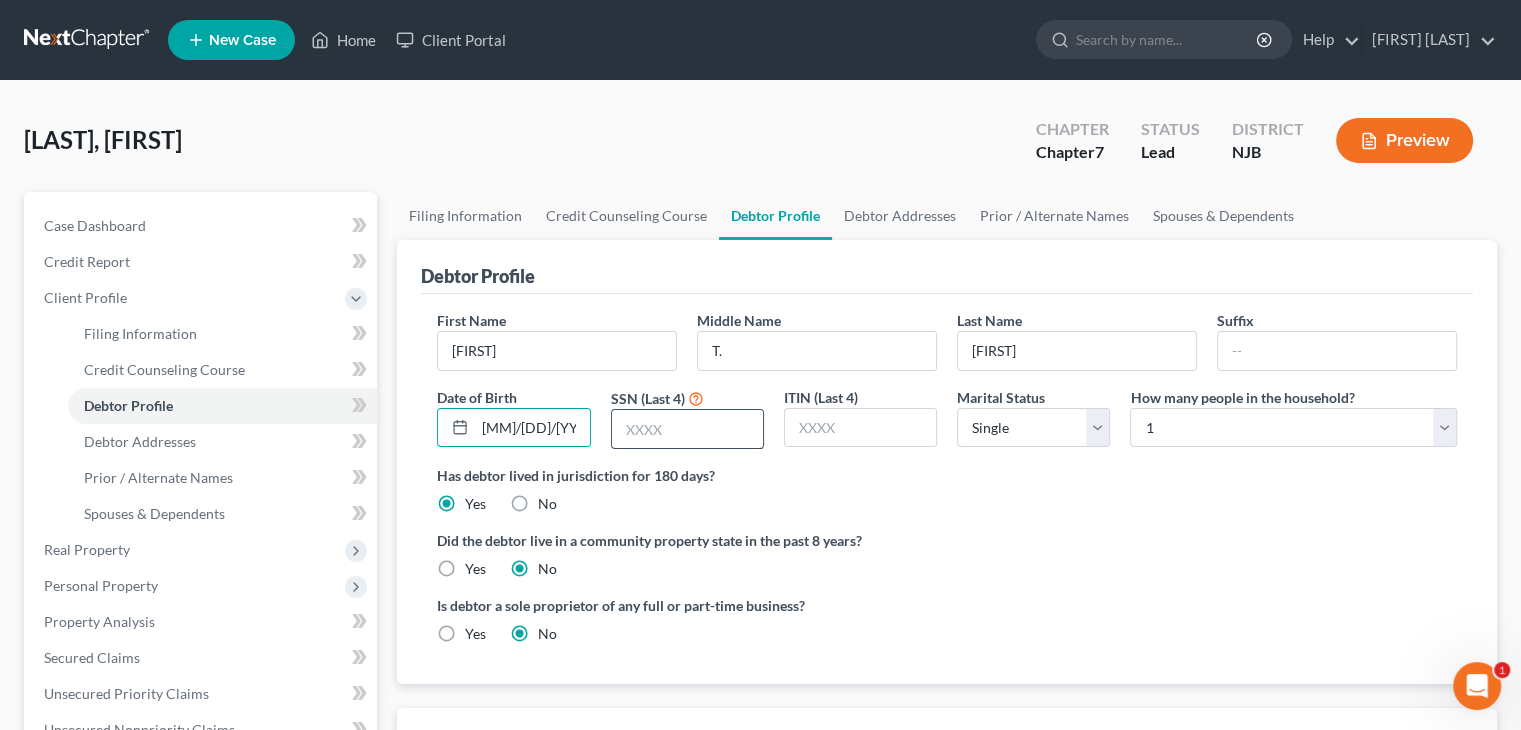 click at bounding box center [687, 429] 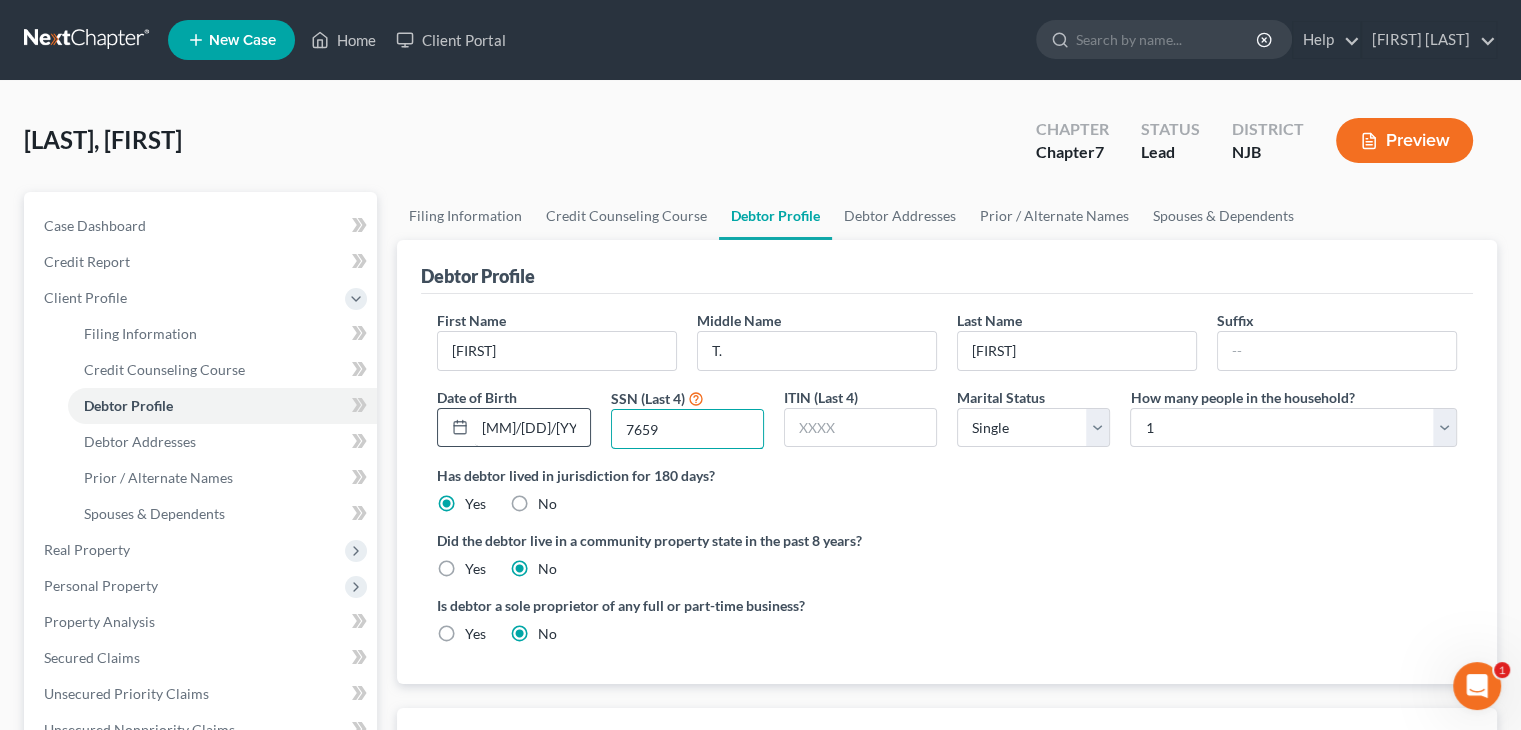 type on "7659" 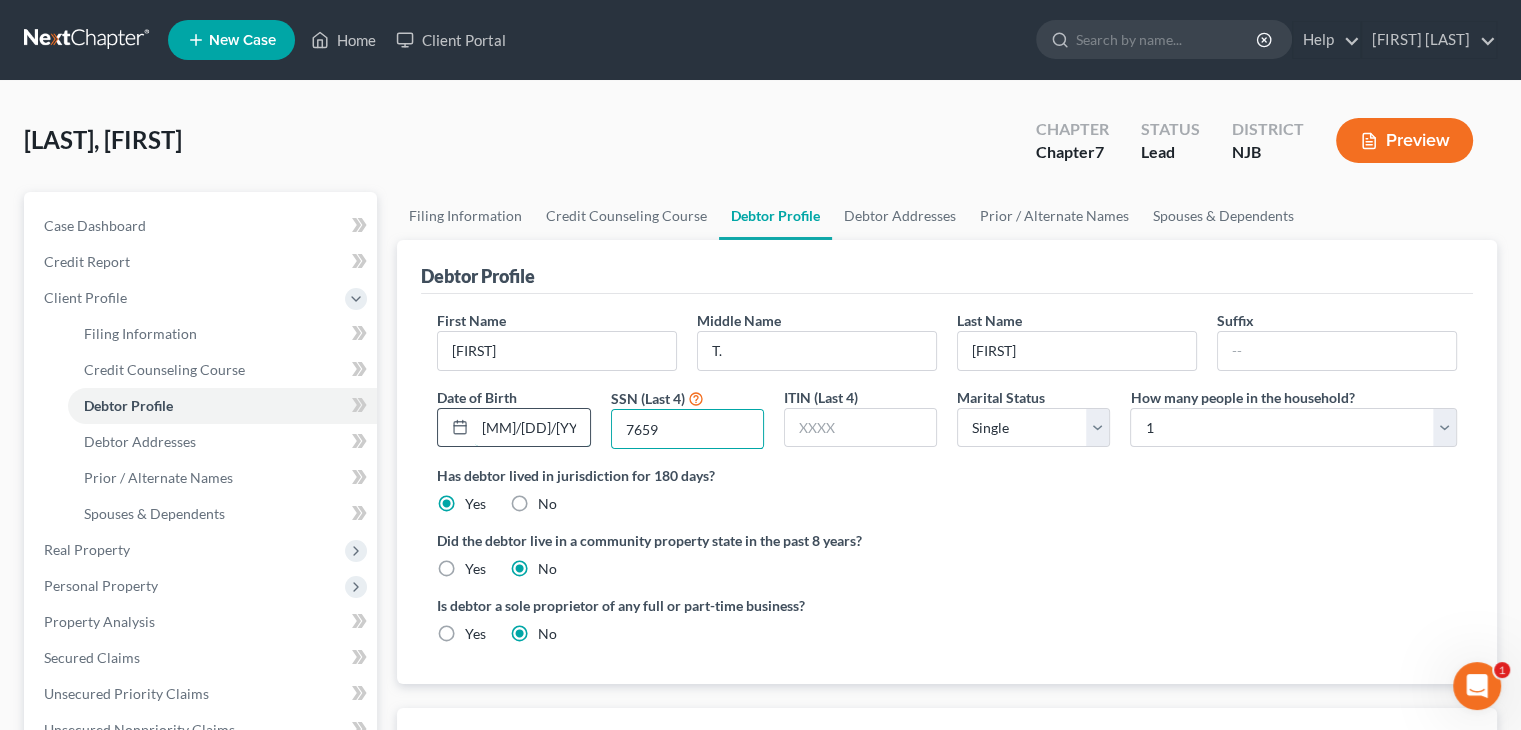 click on "[MM]/[DD]/[YYYY]" at bounding box center [532, 428] 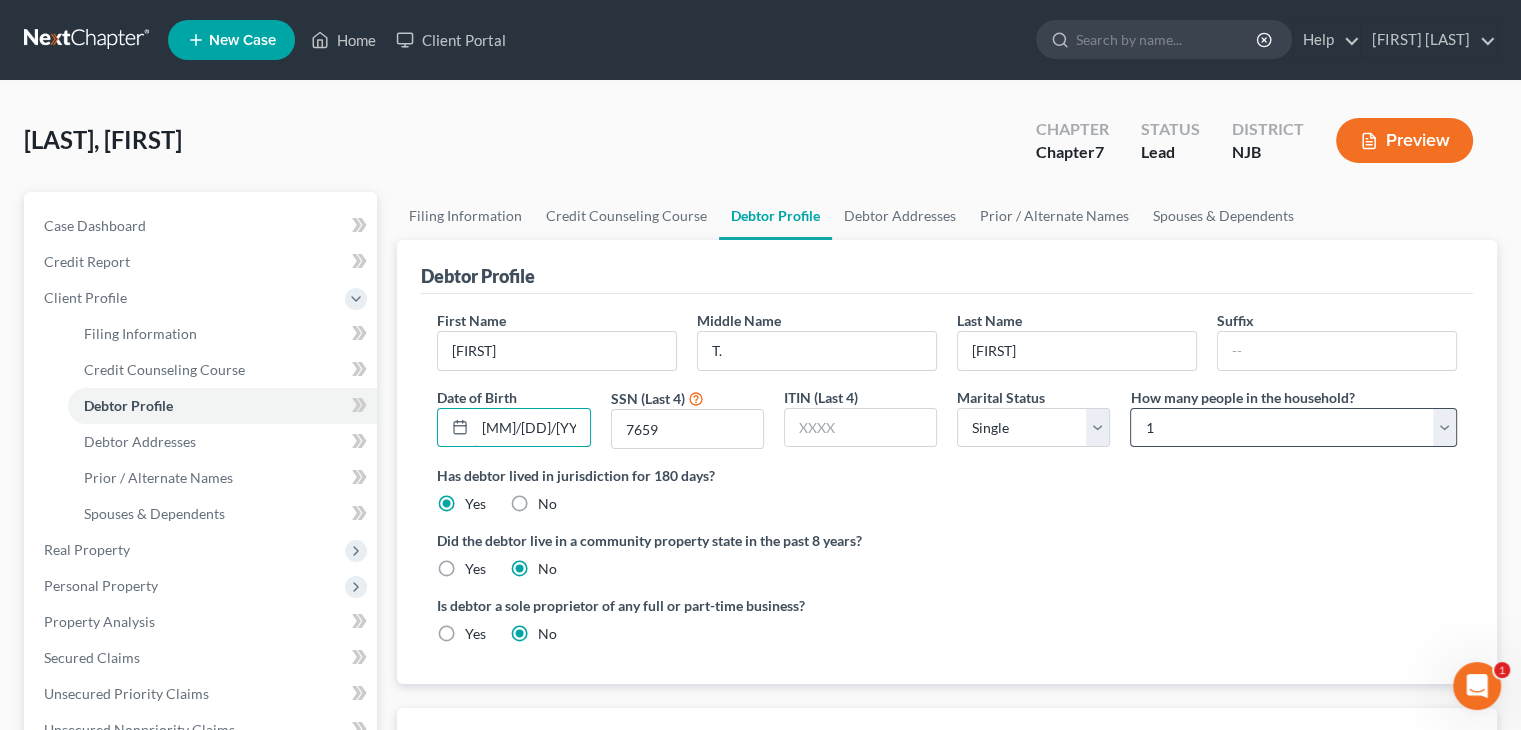 type on "[MM]/[DD]/[YYYY]" 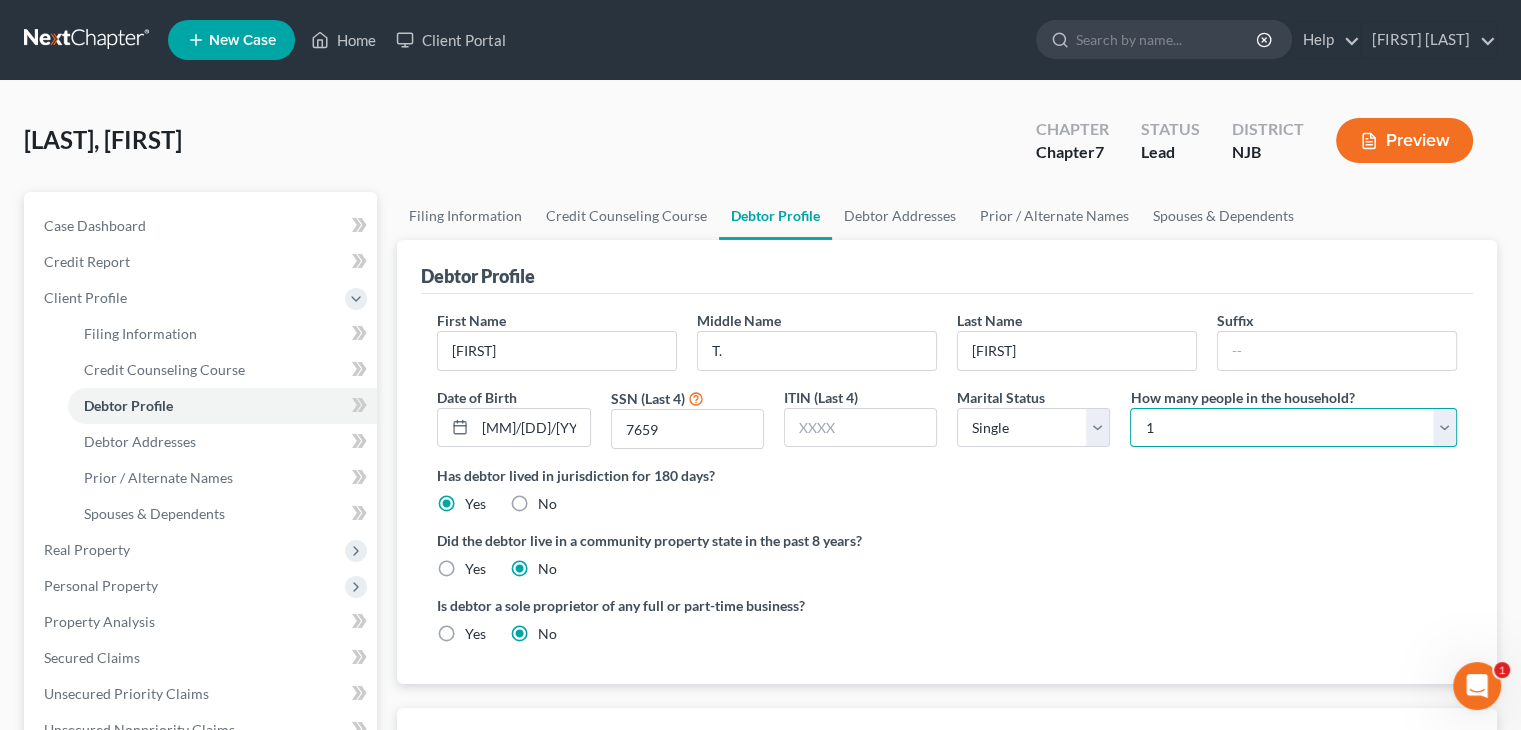 click on "Select 1 2 3 4 5 6 7 8 9 10 11 12 13 14 15 16 17 18 19 20" at bounding box center [1293, 428] 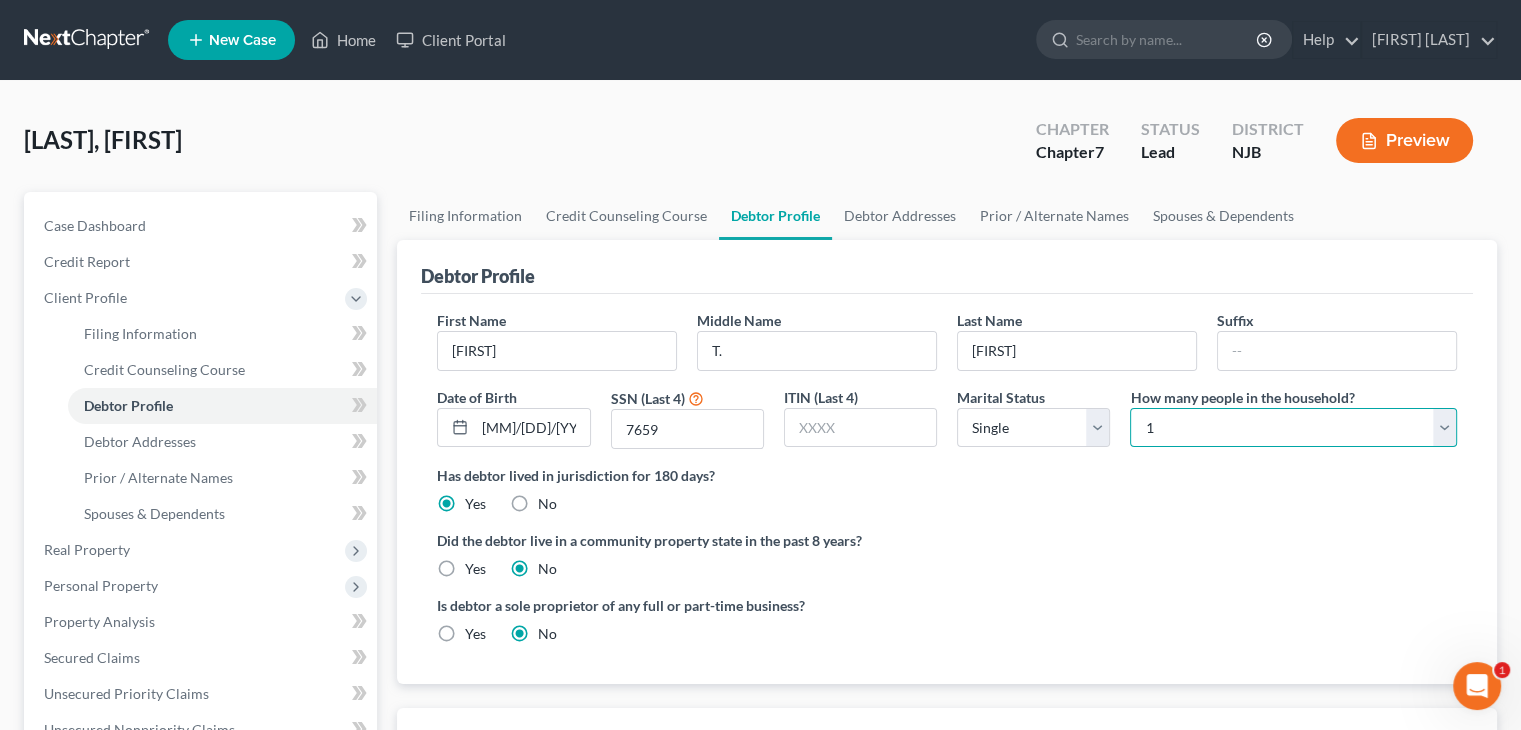 select on "2" 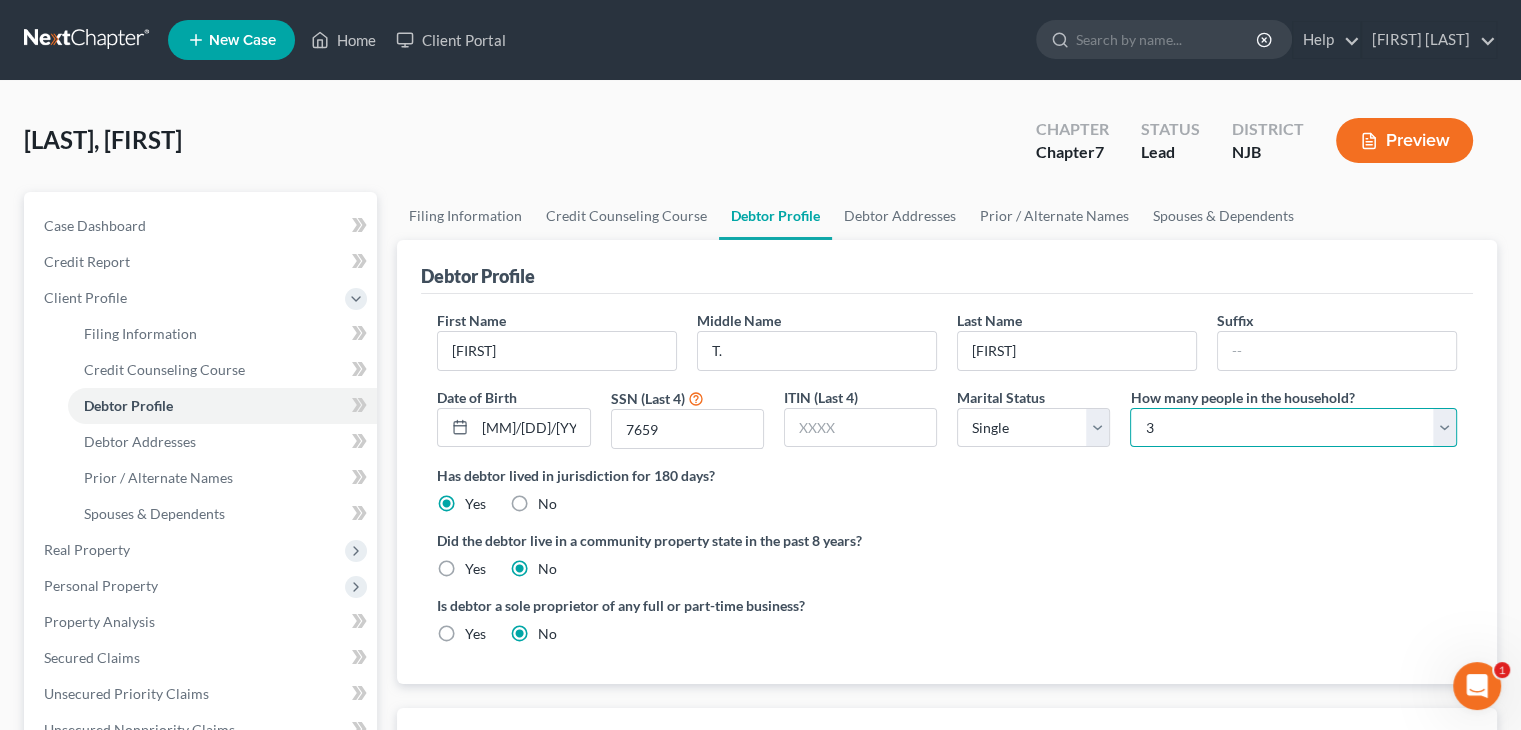 click on "Select 1 2 3 4 5 6 7 8 9 10 11 12 13 14 15 16 17 18 19 20" at bounding box center (1293, 428) 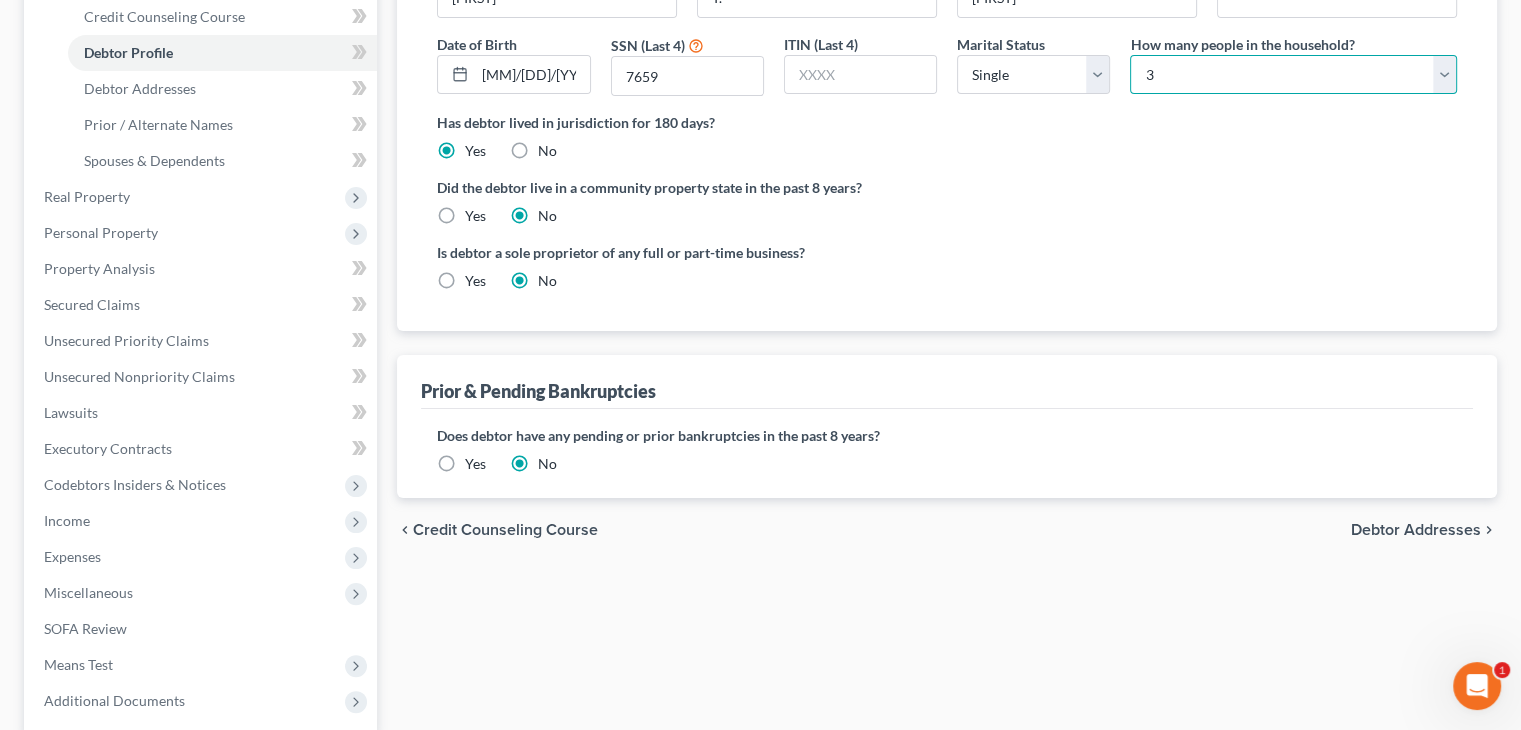 scroll, scrollTop: 400, scrollLeft: 0, axis: vertical 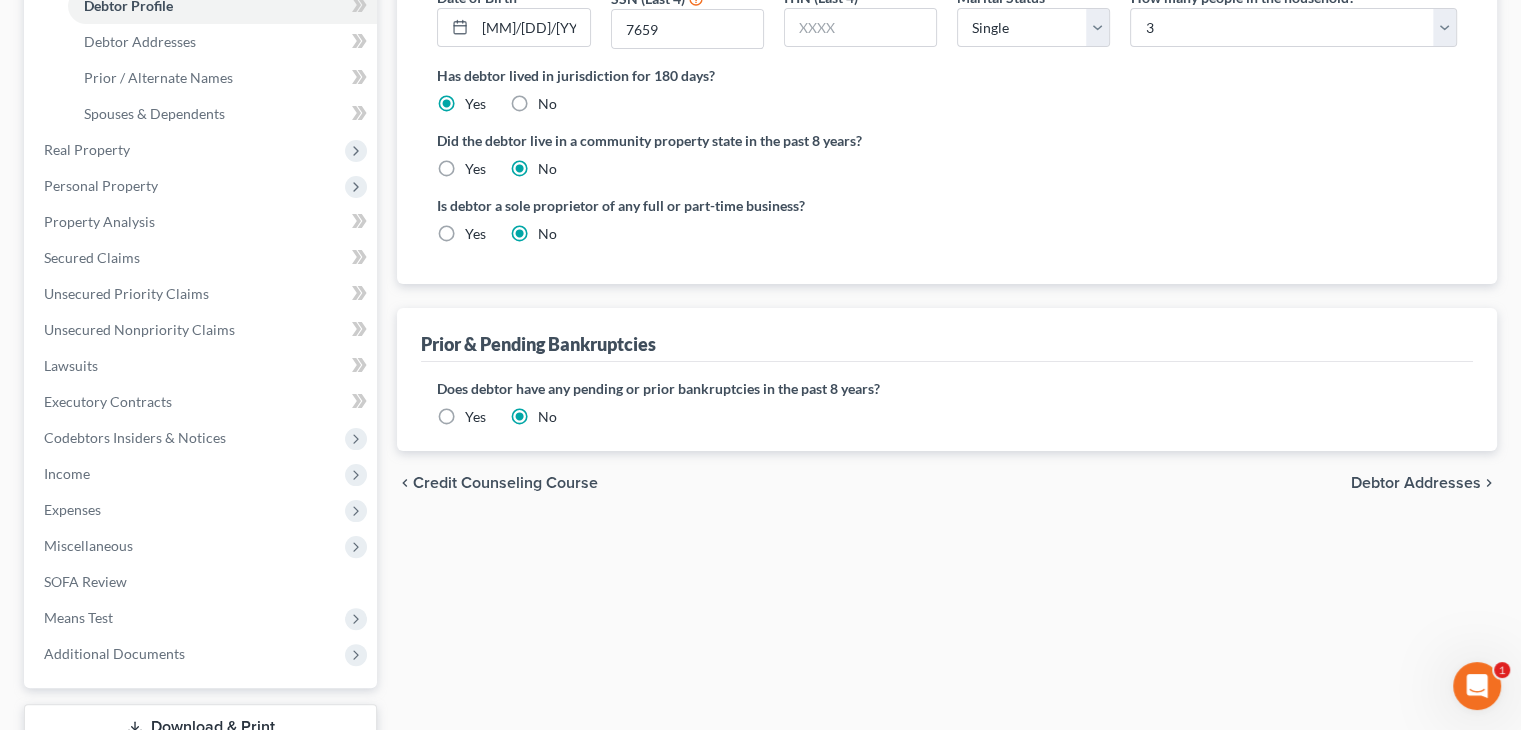 click on "Credit Counseling Course" at bounding box center [505, 483] 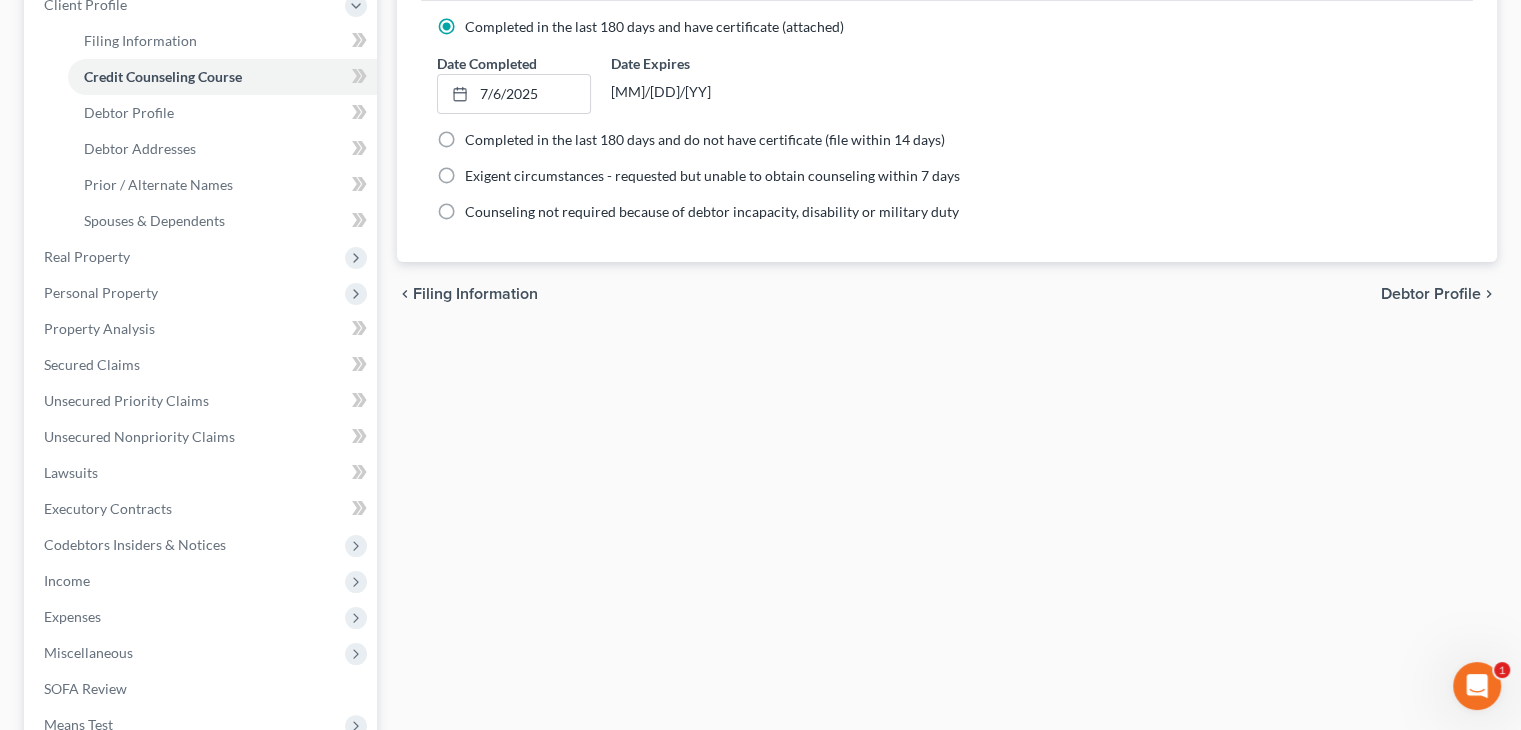 scroll, scrollTop: 0, scrollLeft: 0, axis: both 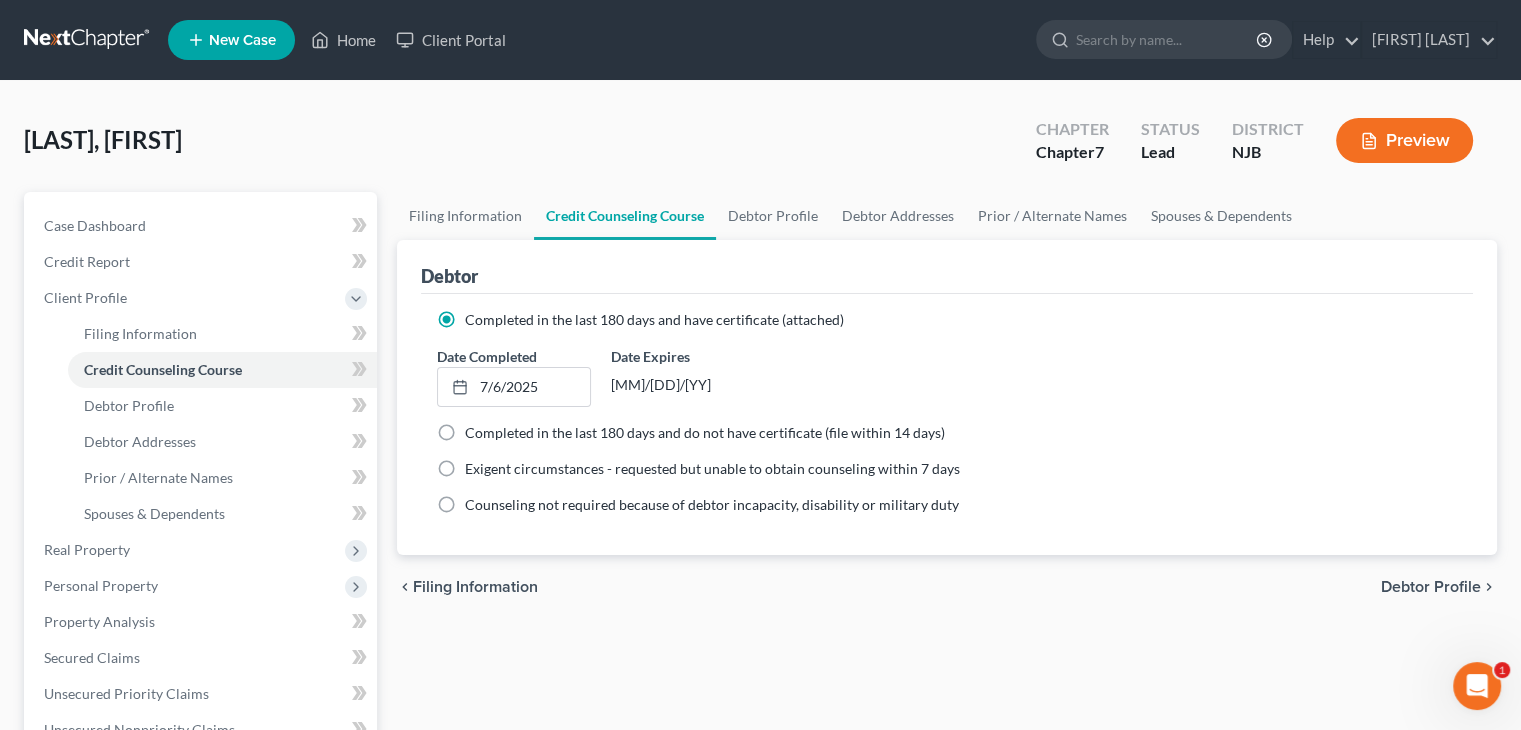 click on "Debtor Profile" at bounding box center (1431, 587) 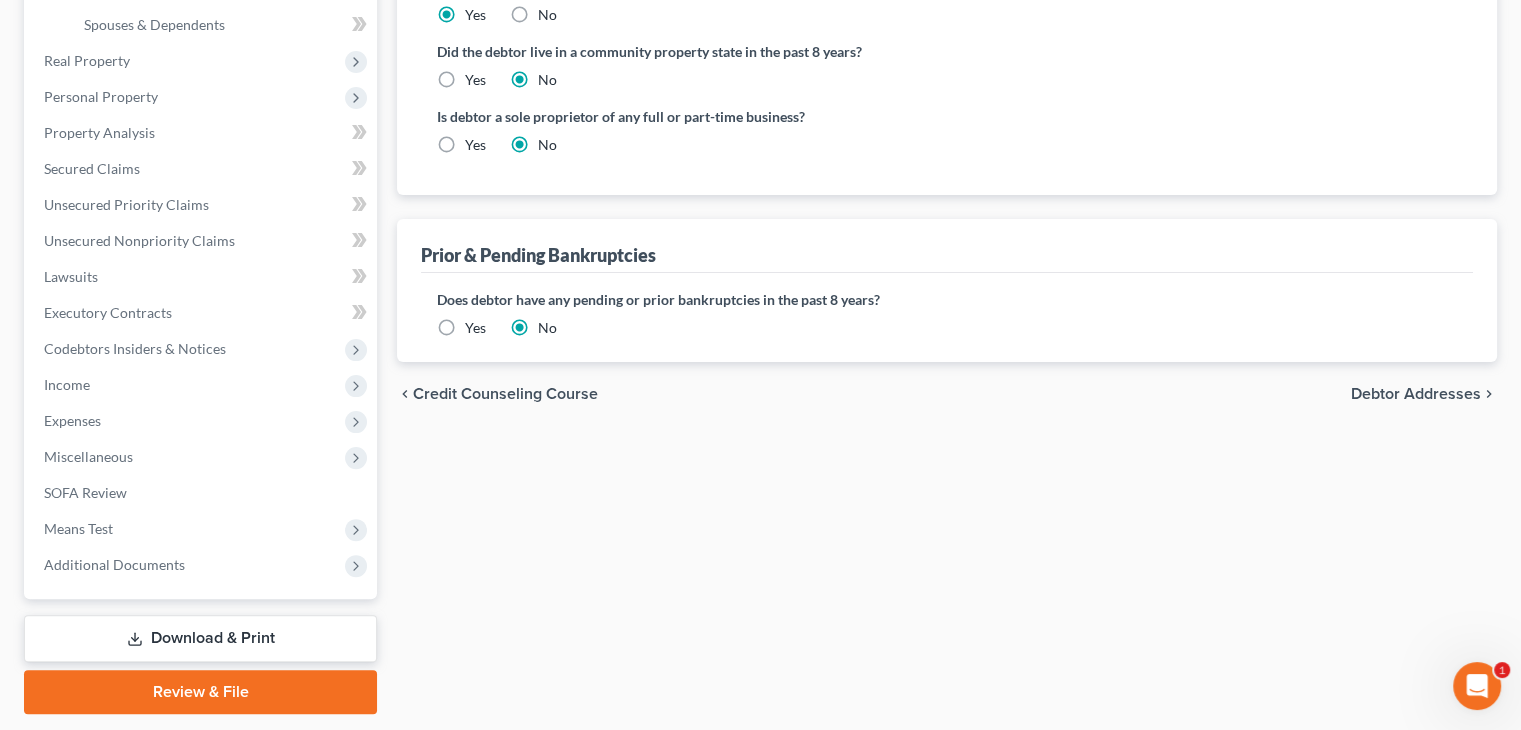 scroll, scrollTop: 500, scrollLeft: 0, axis: vertical 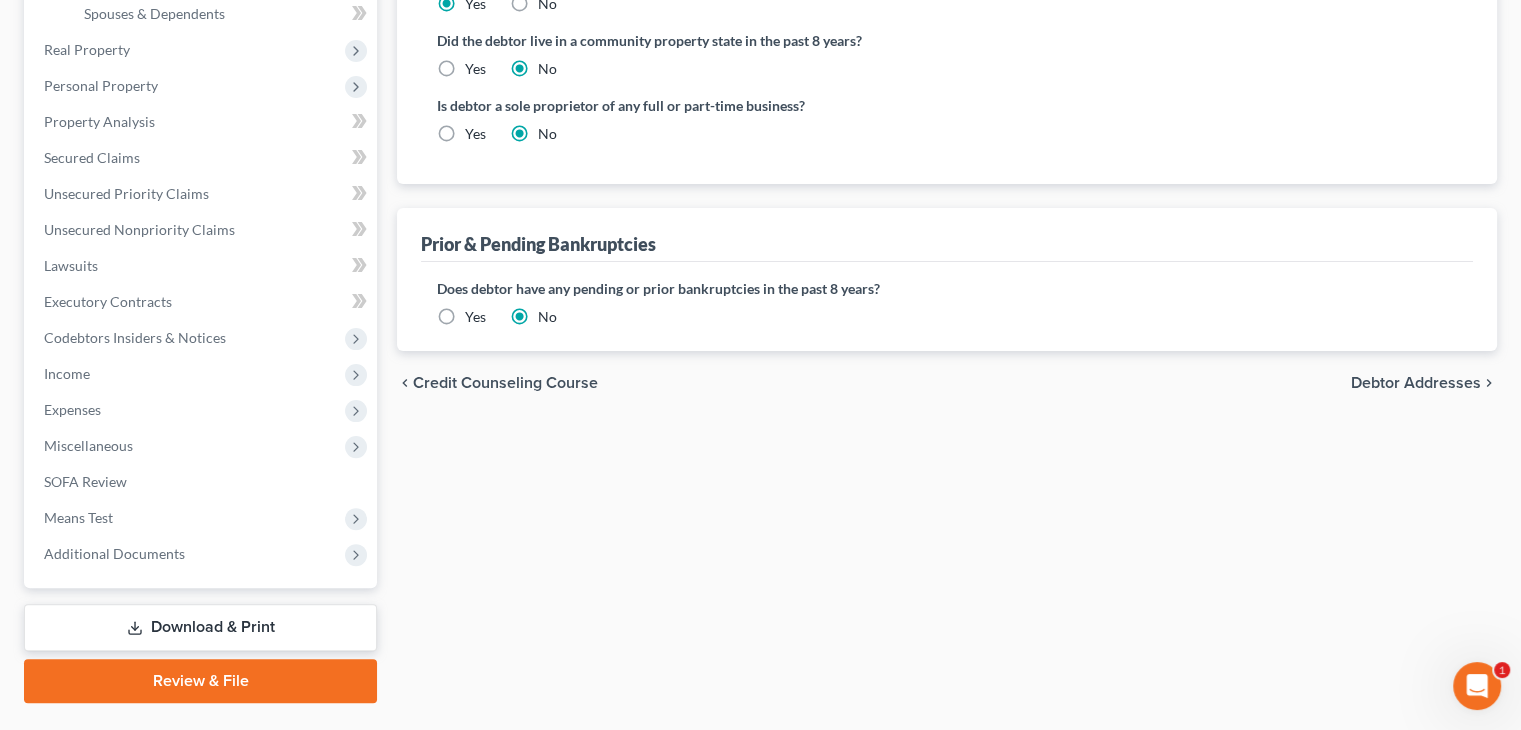click on "Debtor Addresses" at bounding box center (1416, 383) 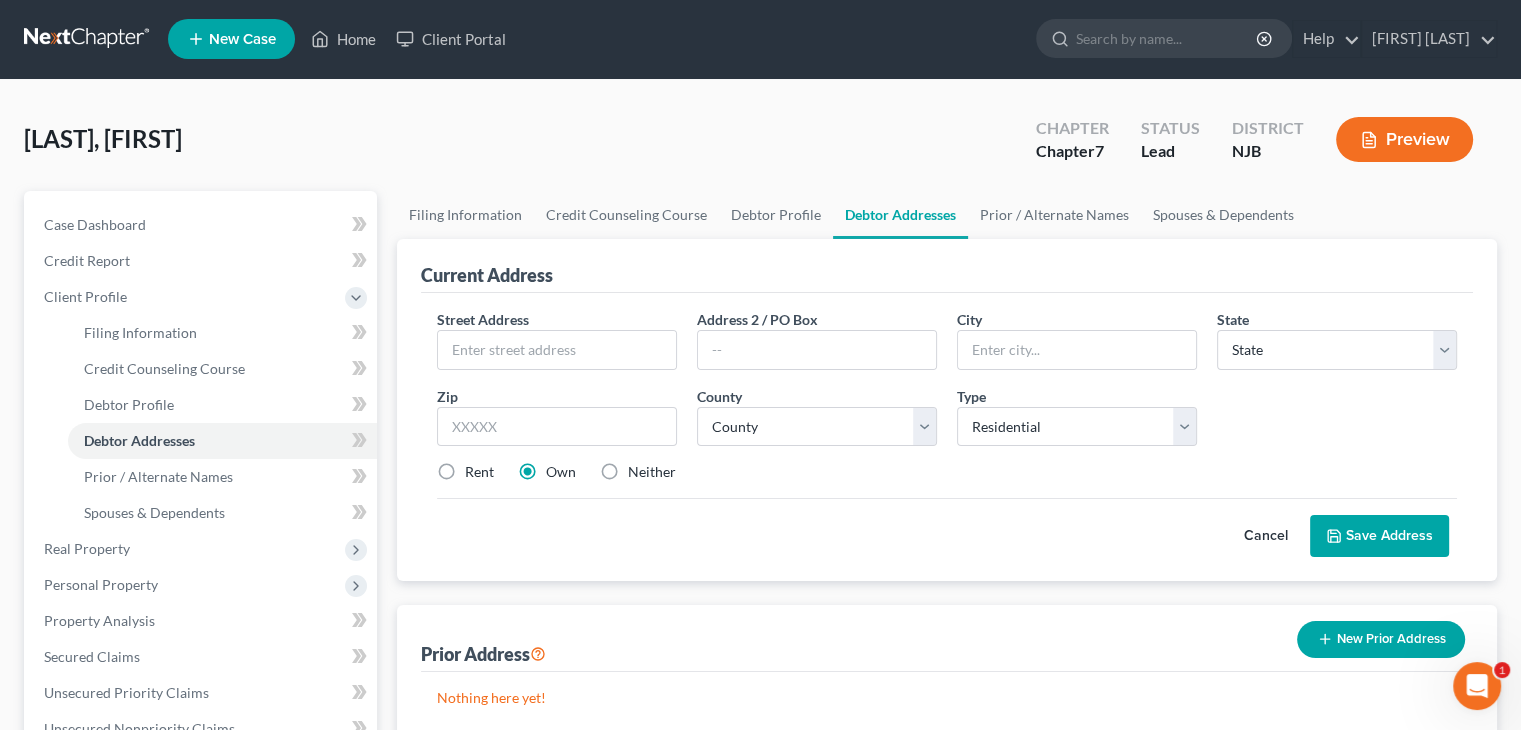 scroll, scrollTop: 0, scrollLeft: 0, axis: both 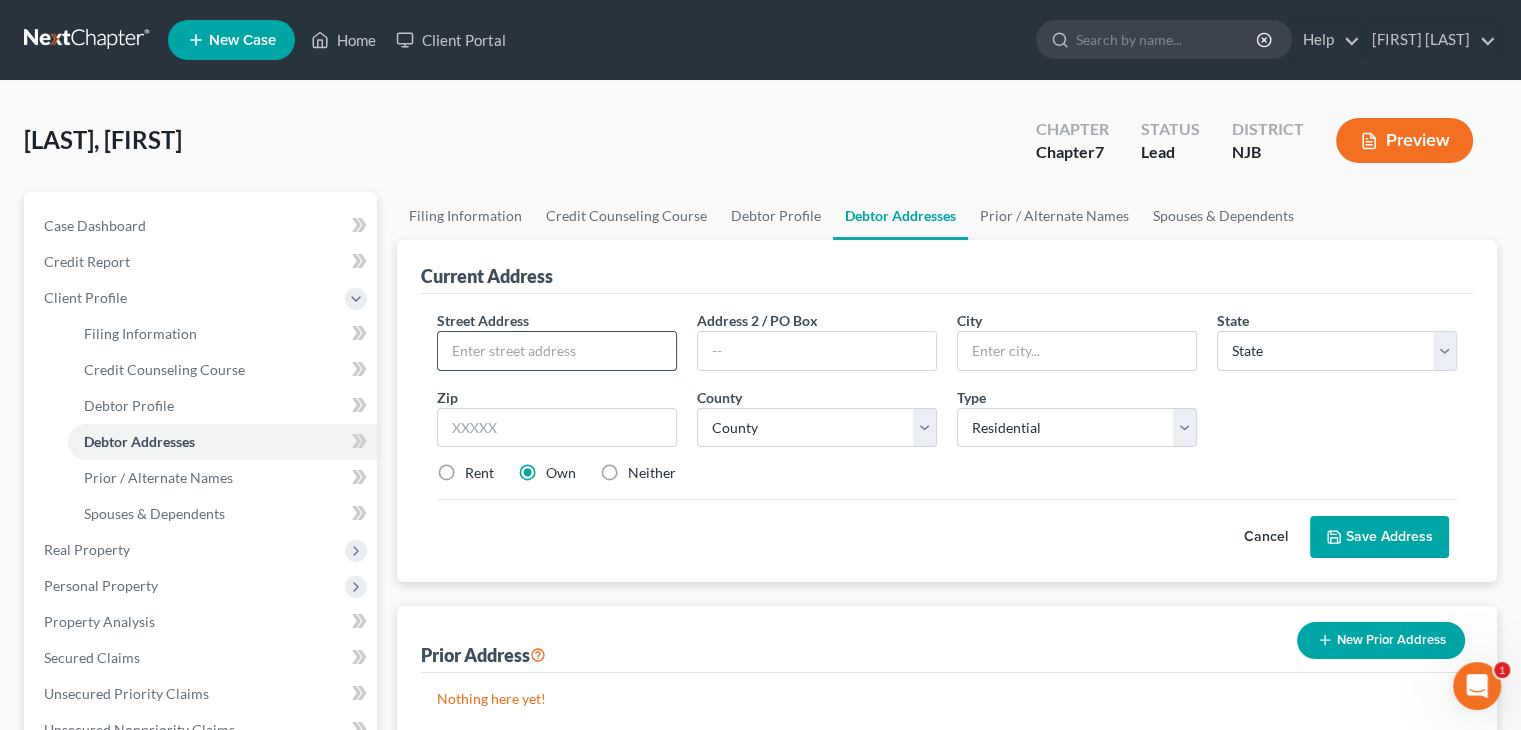 click at bounding box center [557, 351] 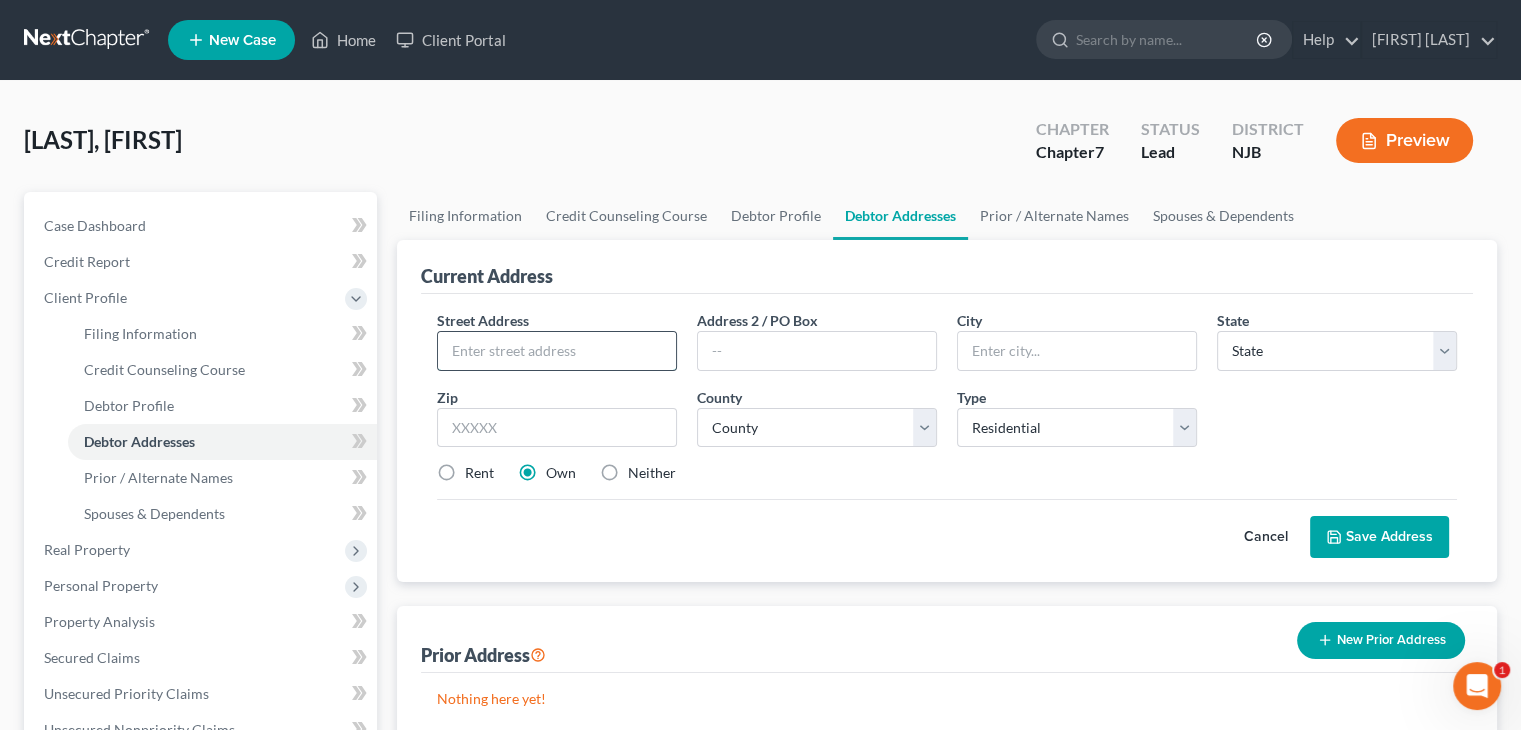 click at bounding box center (557, 351) 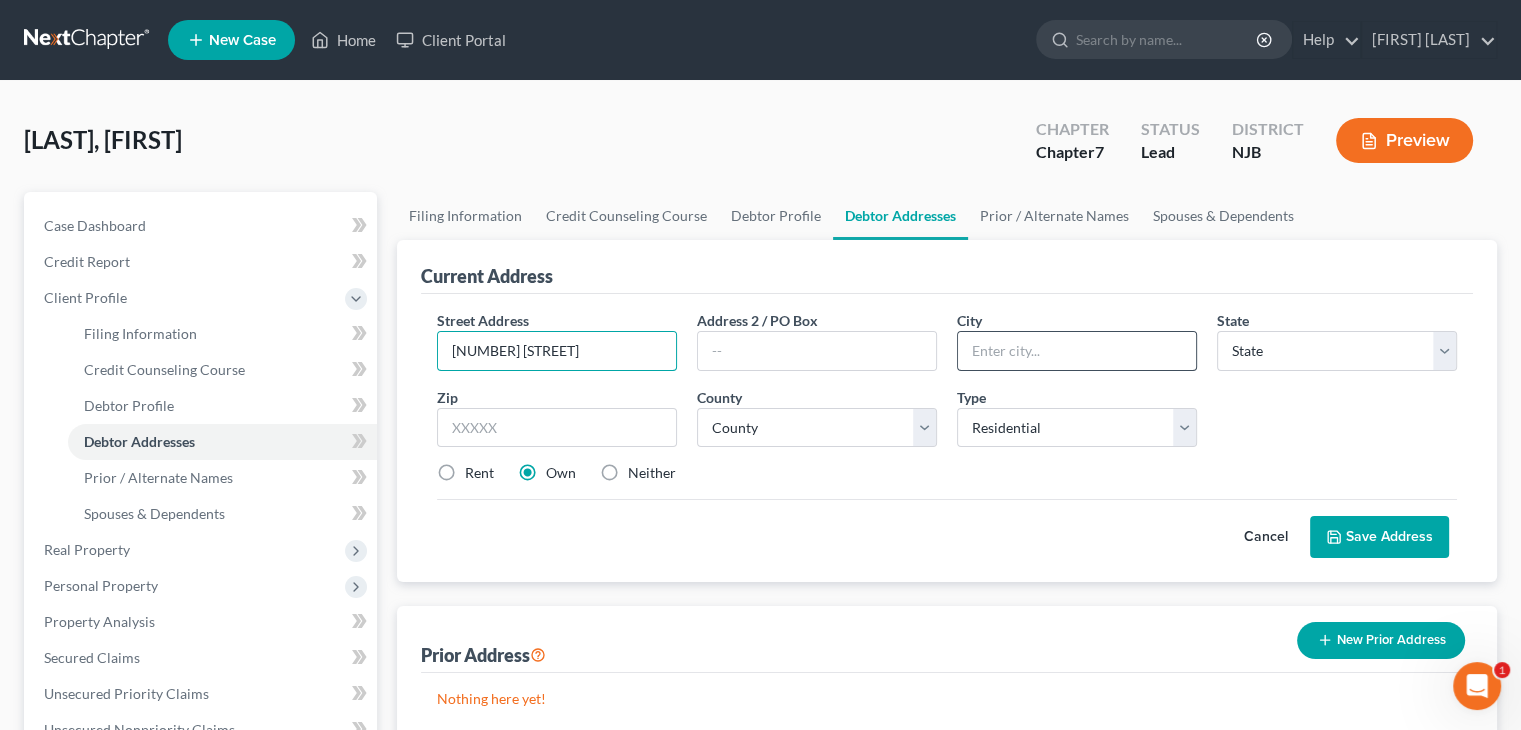 type on "[NUMBER] [STREET]" 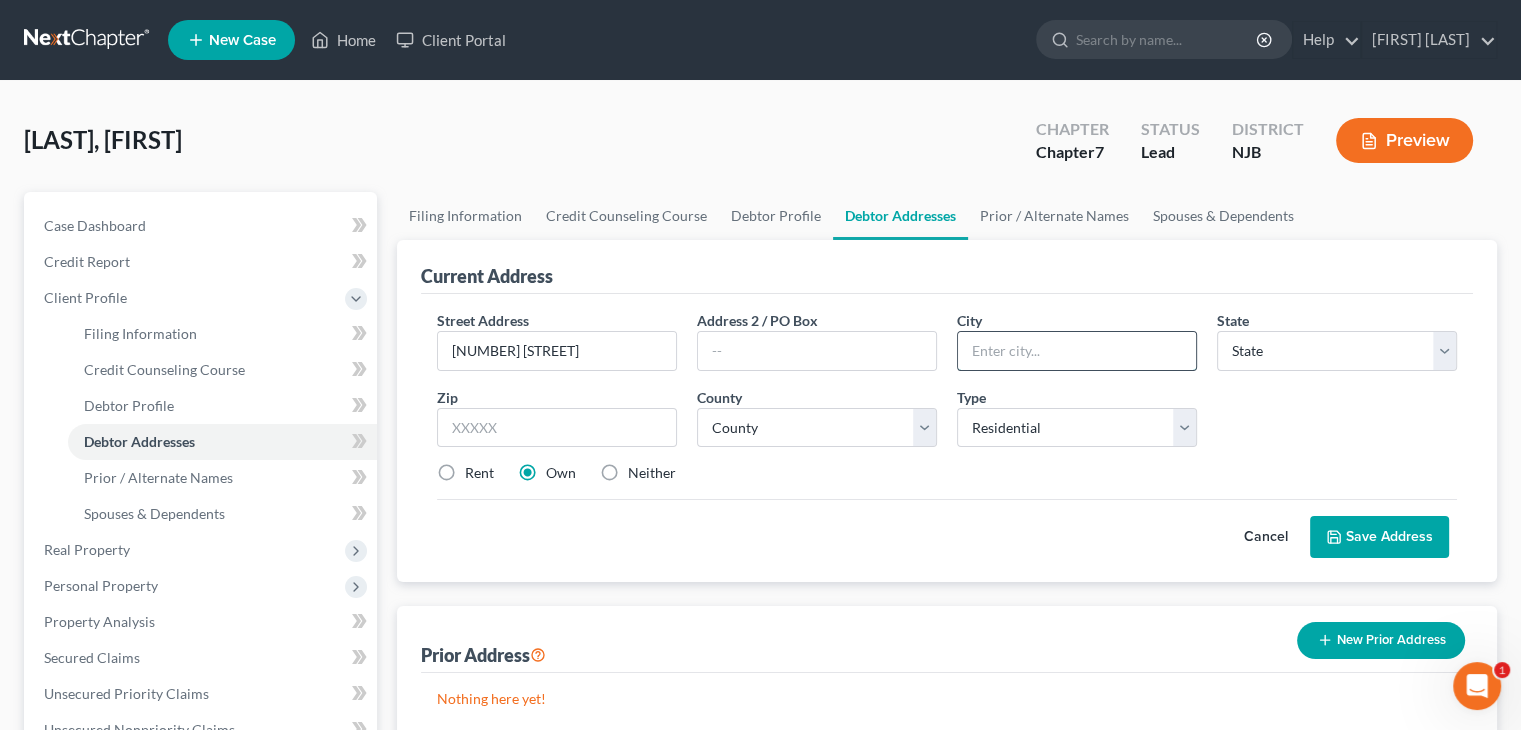 click at bounding box center [1077, 351] 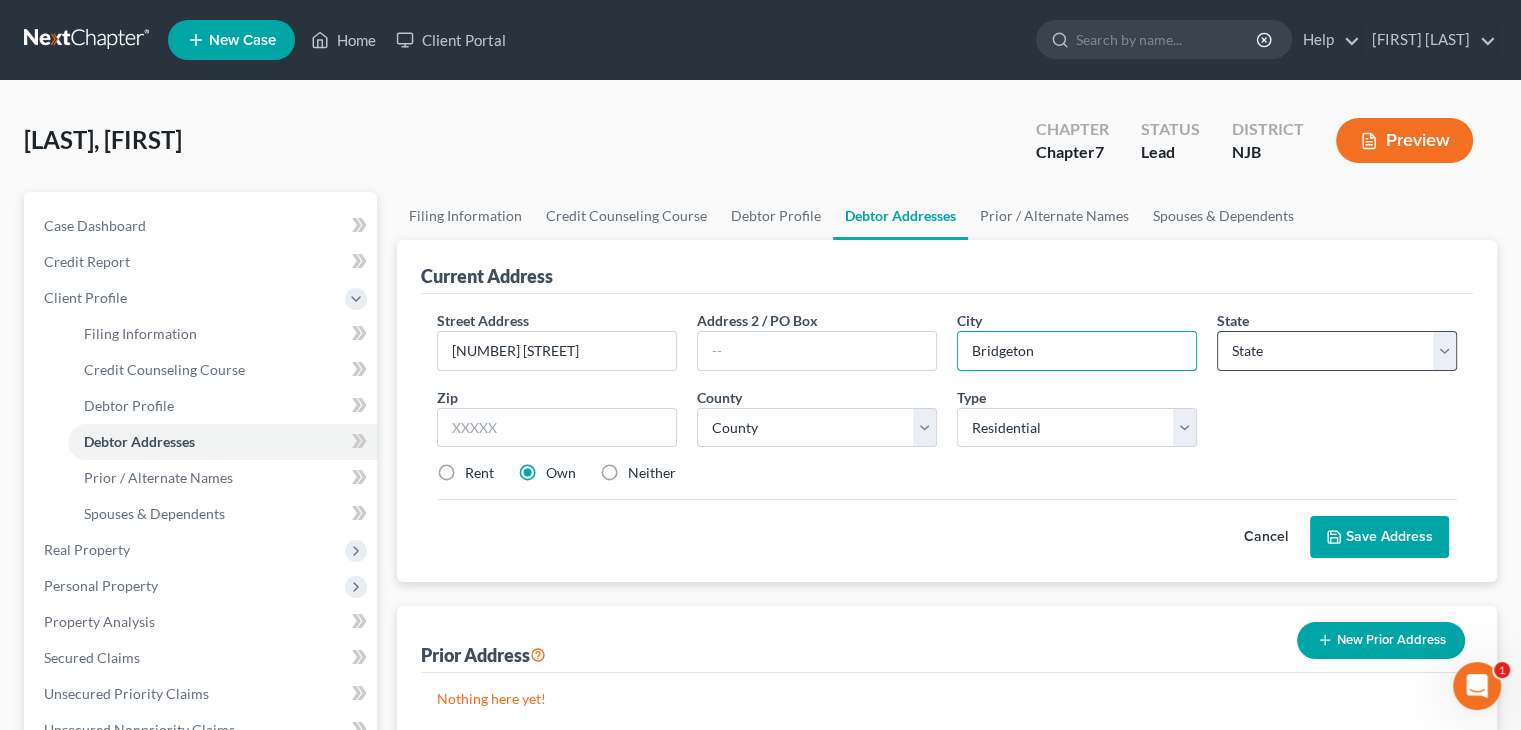 type on "Bridgeton" 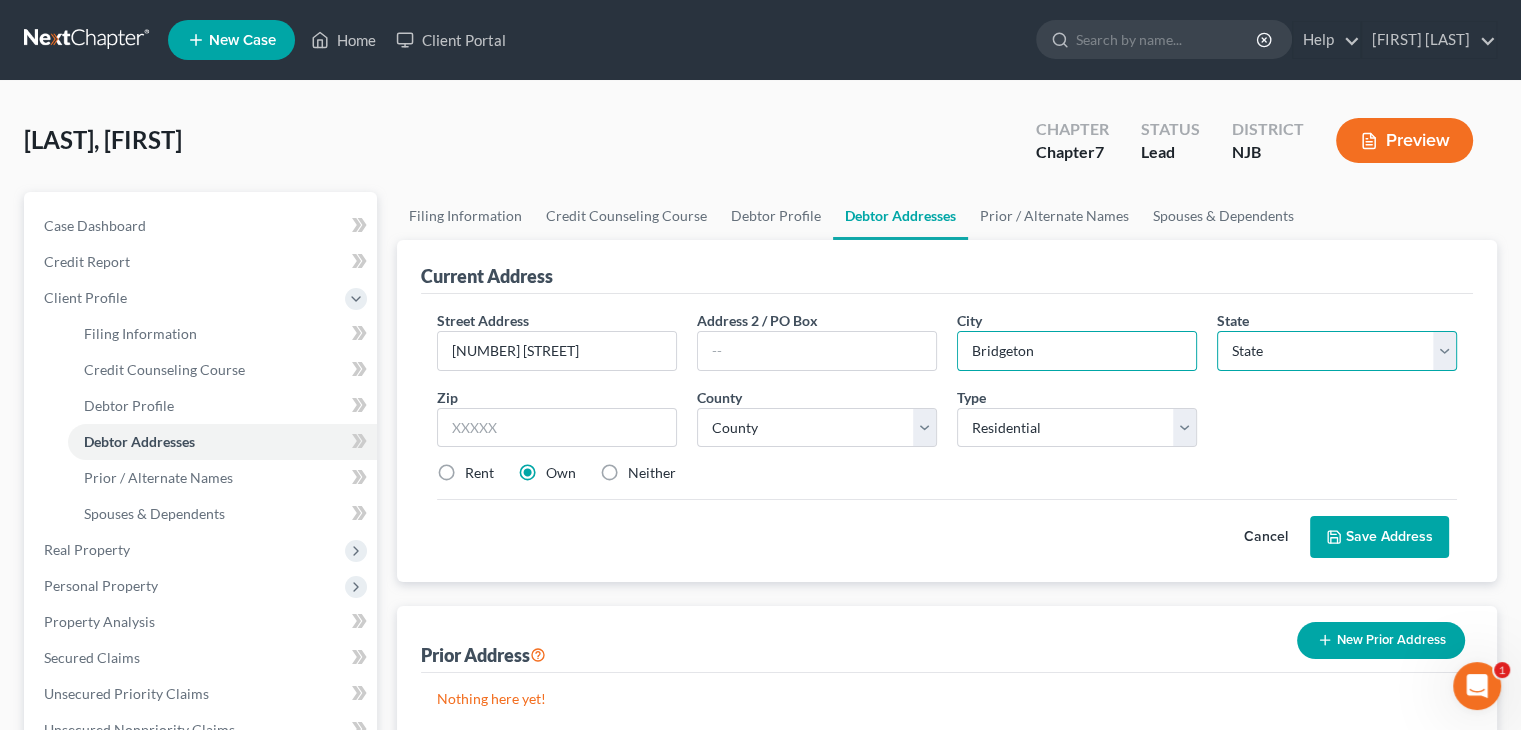 click on "State AL AK AR AZ CA CO CT DE DC FL GA GU HI ID IL IN IA KS KY LA ME MD MA MI MN MS MO MT NC ND NE NV NH NJ NM NY OH OK OR PA PR RI SC SD TN TX UT VI VA VT WA WV WI WY" at bounding box center [1337, 351] 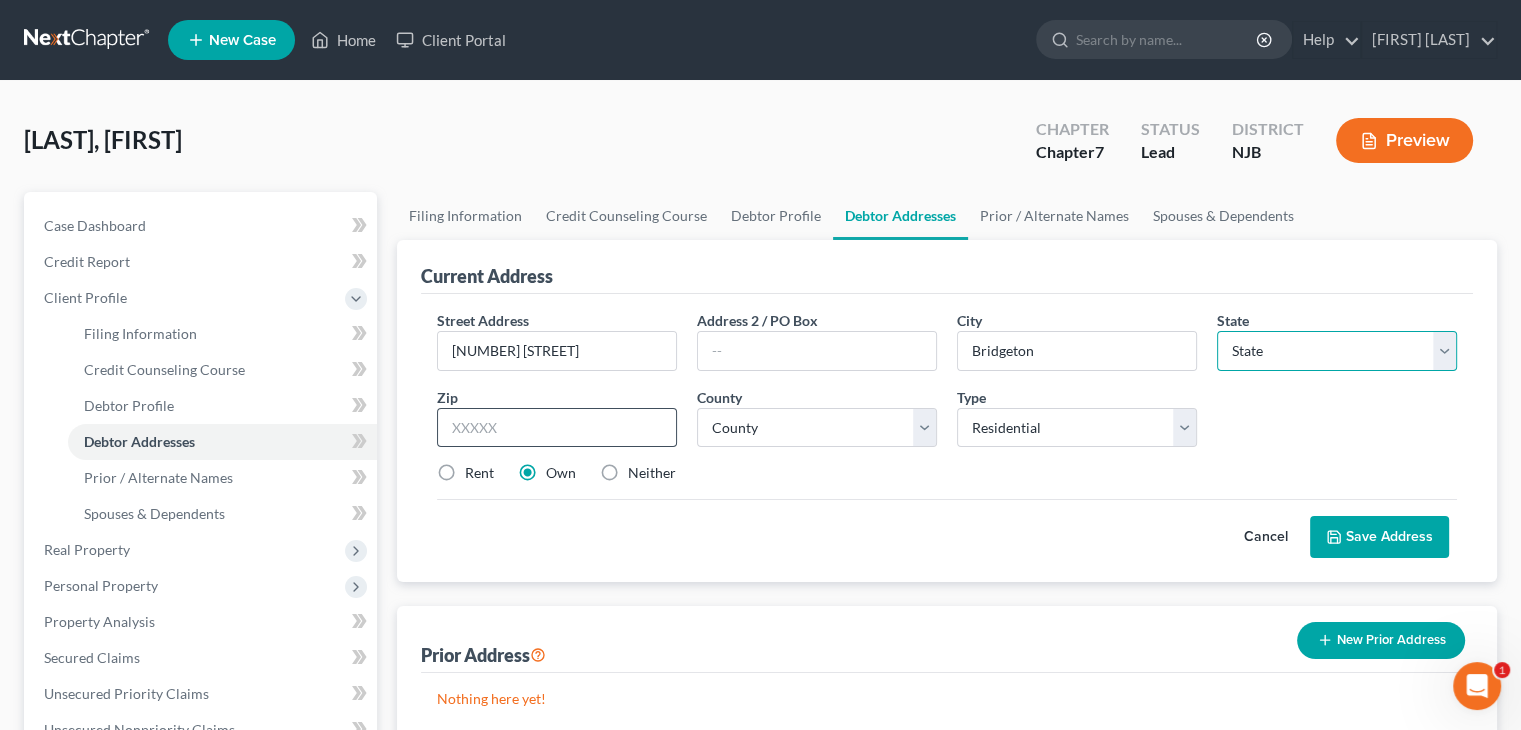 select on "33" 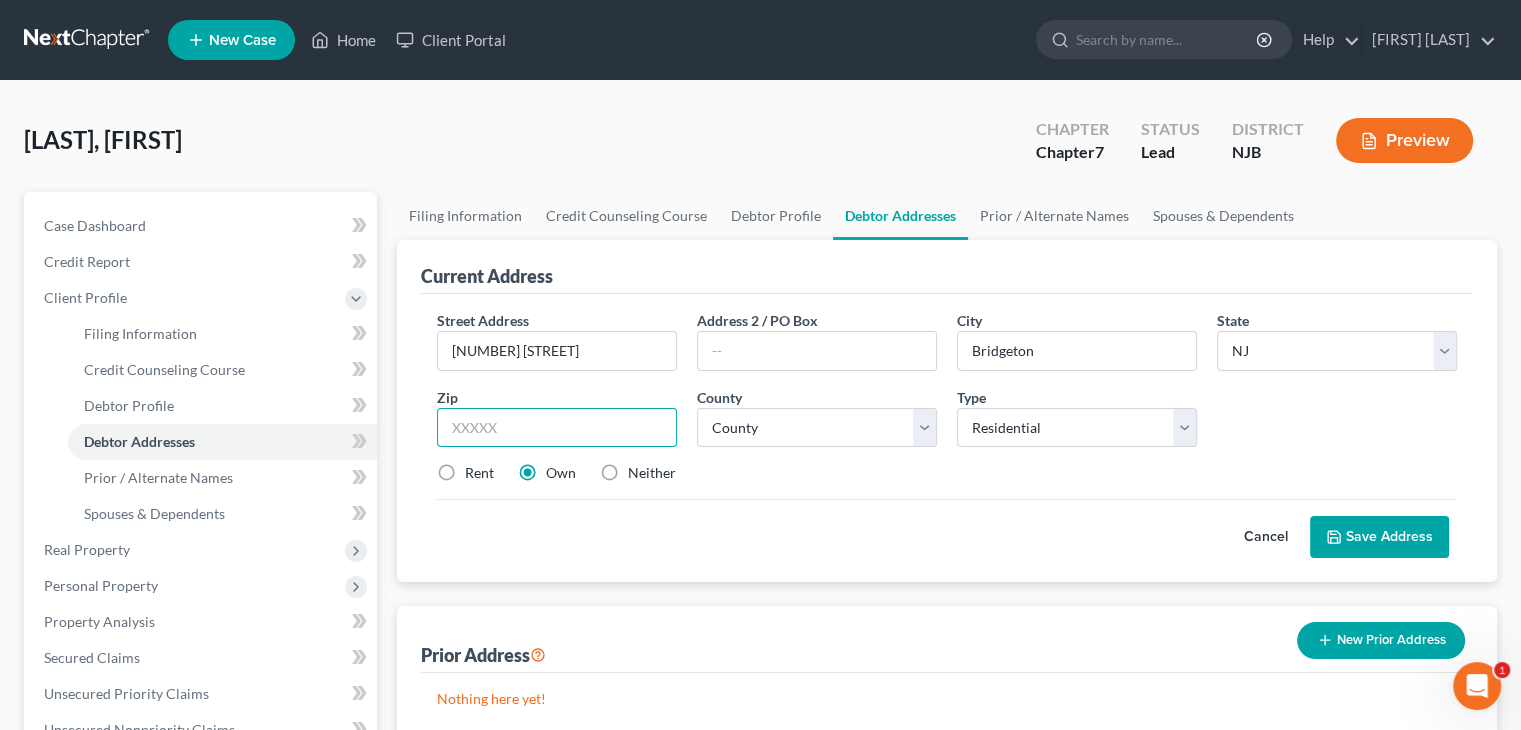 click at bounding box center [557, 428] 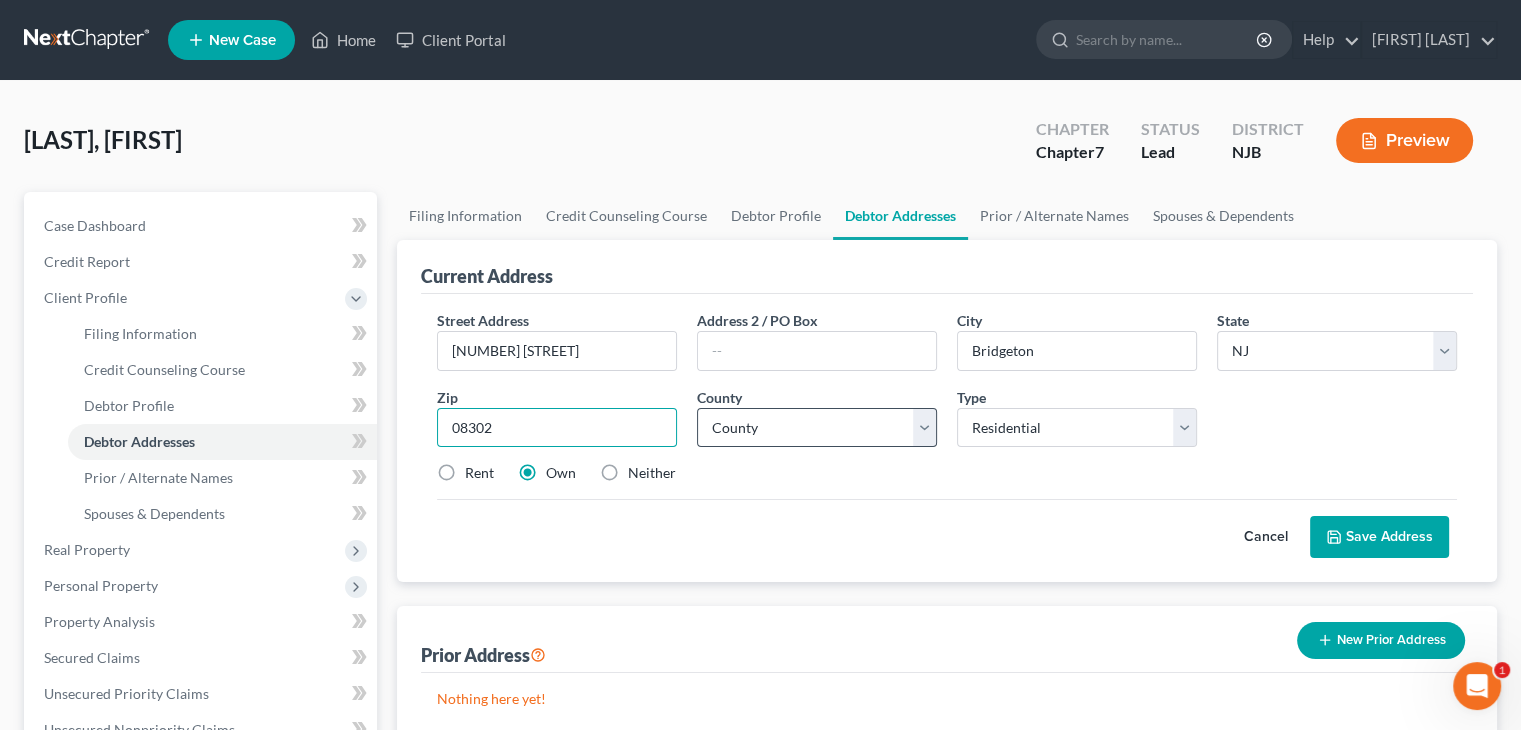 type on "08302" 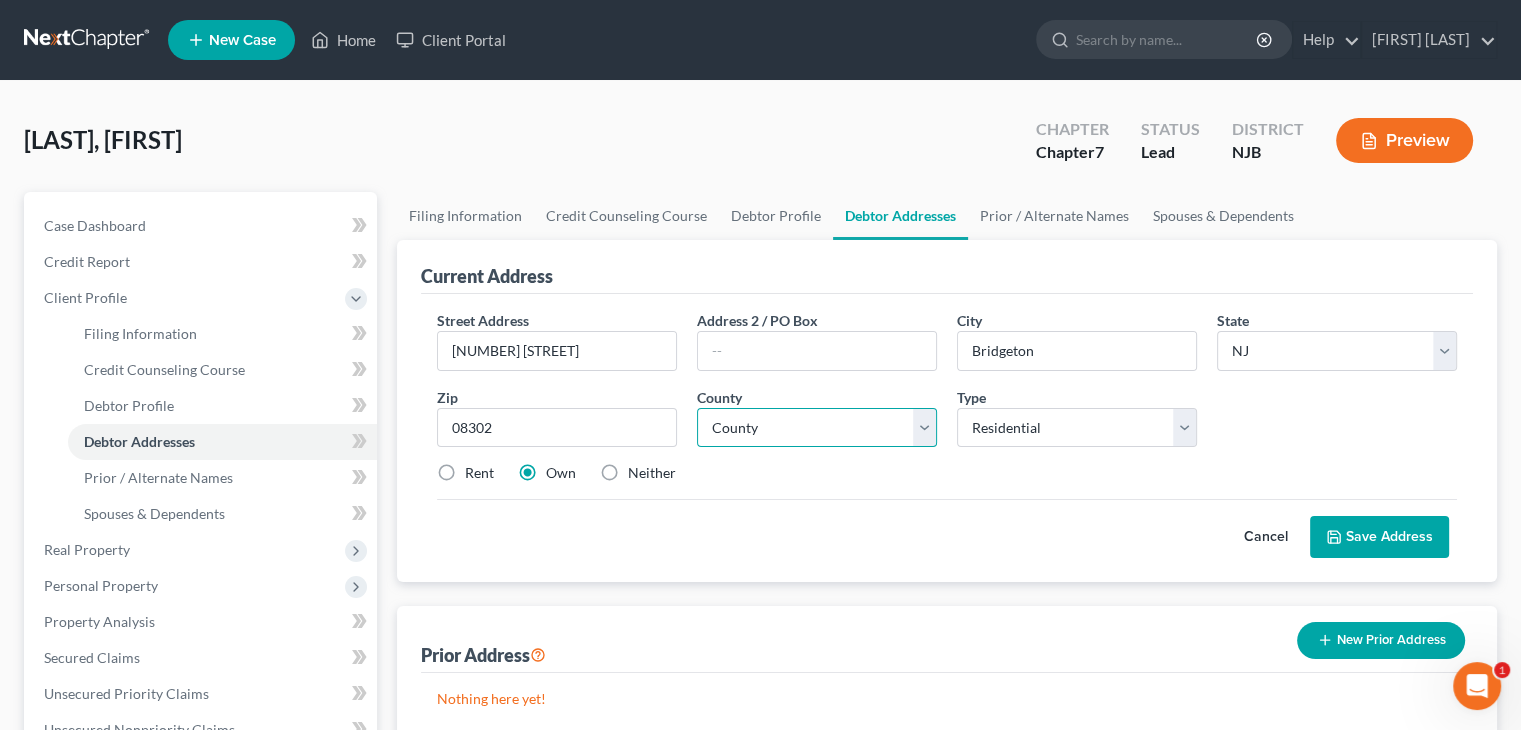 click on "County Atlantic County Bergen County Burlington County Camden County Cape May County Cumberland County Essex County Gloucester County Hudson County Hunterdon County Mercer County Middlesex County Monmouth County Morris County Ocean County Passaic County Salem County Somerset County Sussex County Union County Warren County" at bounding box center [817, 428] 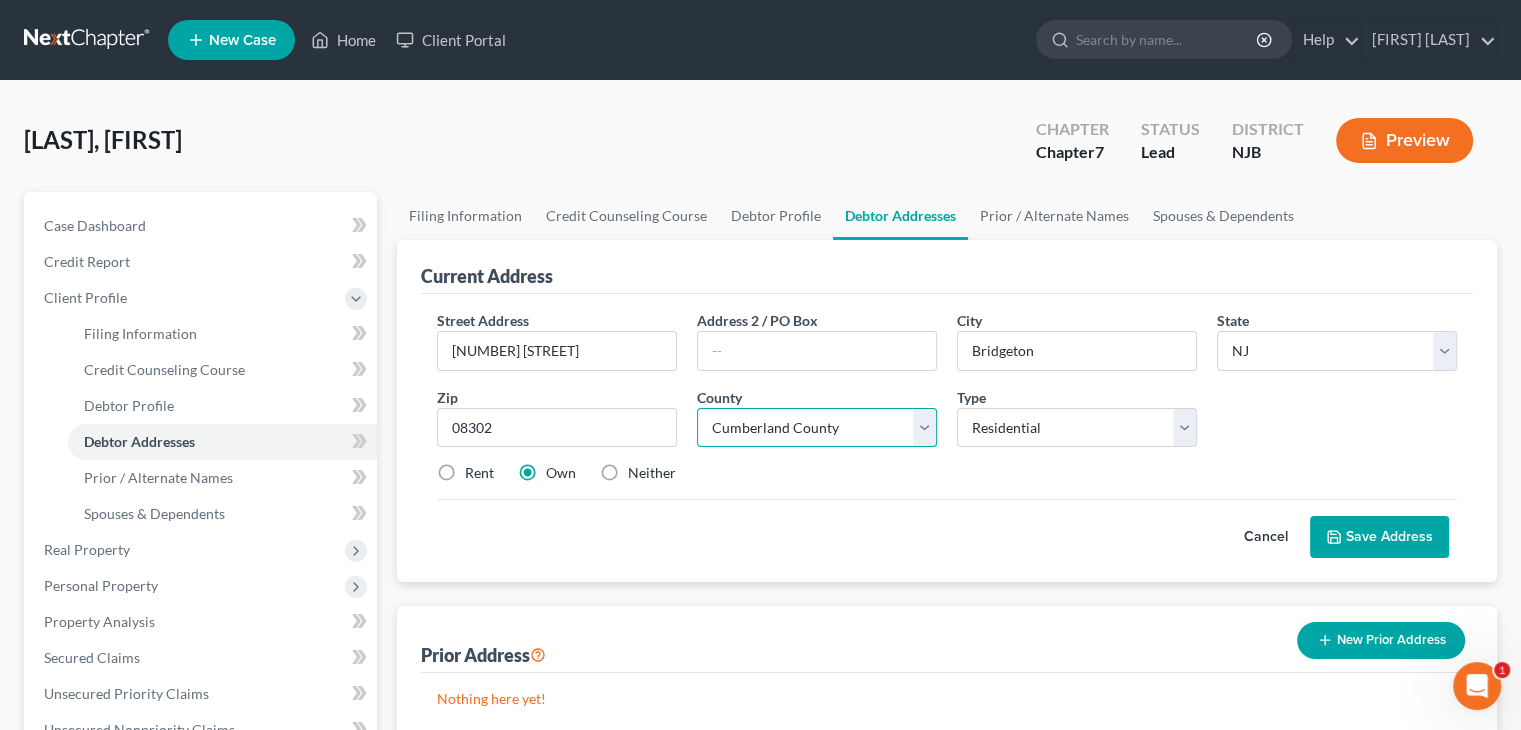 click on "County Atlantic County Bergen County Burlington County Camden County Cape May County Cumberland County Essex County Gloucester County Hudson County Hunterdon County Mercer County Middlesex County Monmouth County Morris County Ocean County Passaic County Salem County Somerset County Sussex County Union County Warren County" at bounding box center (817, 428) 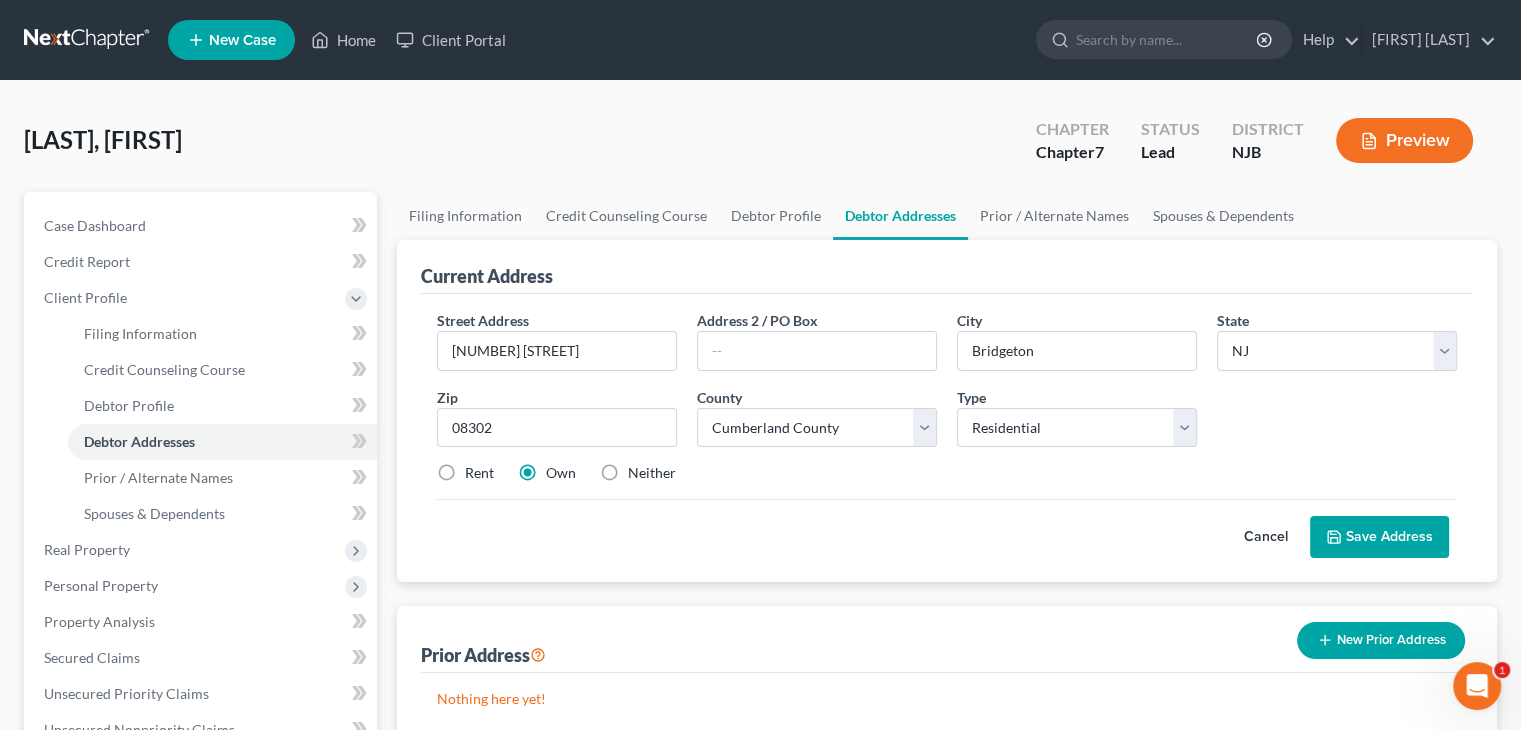 click on "Rent" at bounding box center [479, 473] 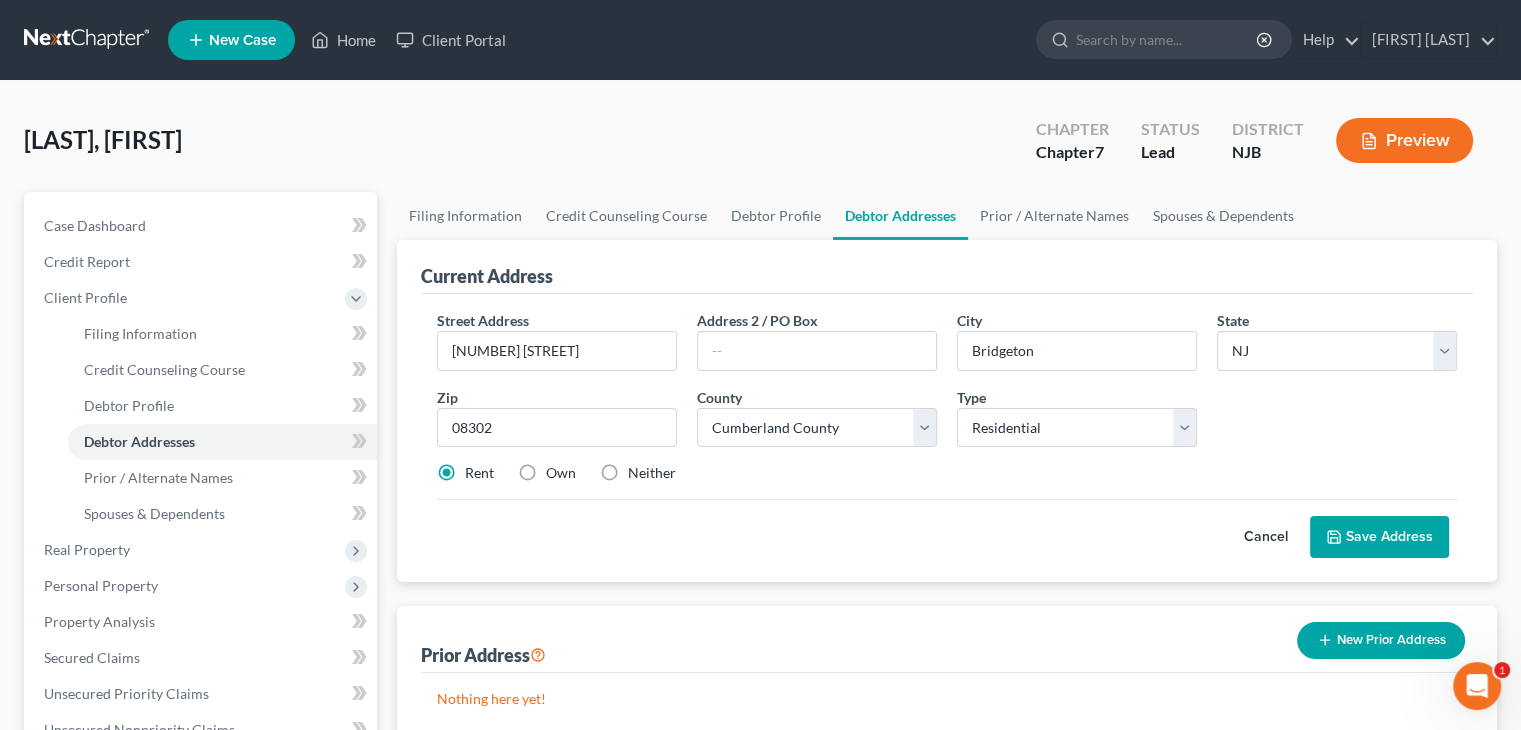 click on "Save Address" at bounding box center [1379, 537] 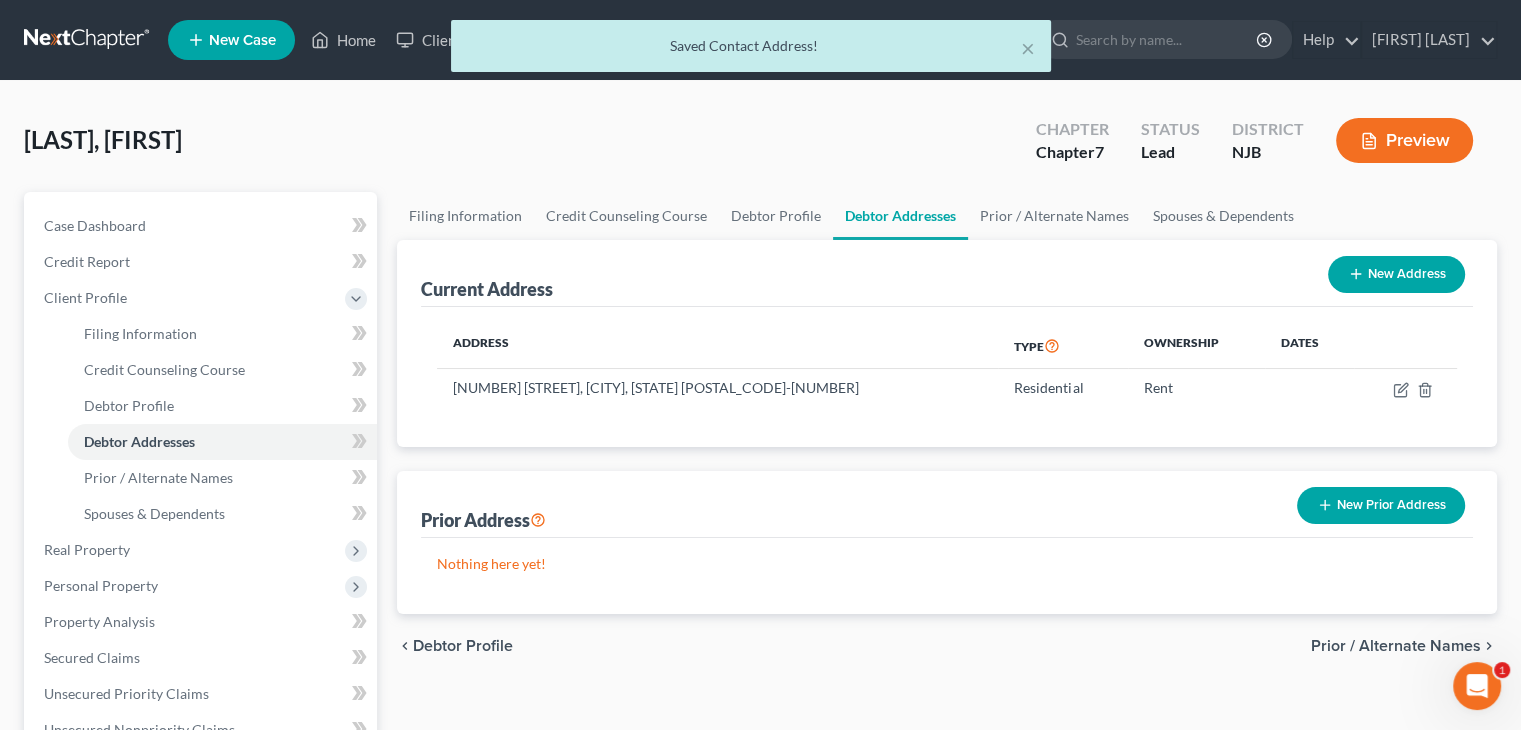 scroll, scrollTop: 100, scrollLeft: 0, axis: vertical 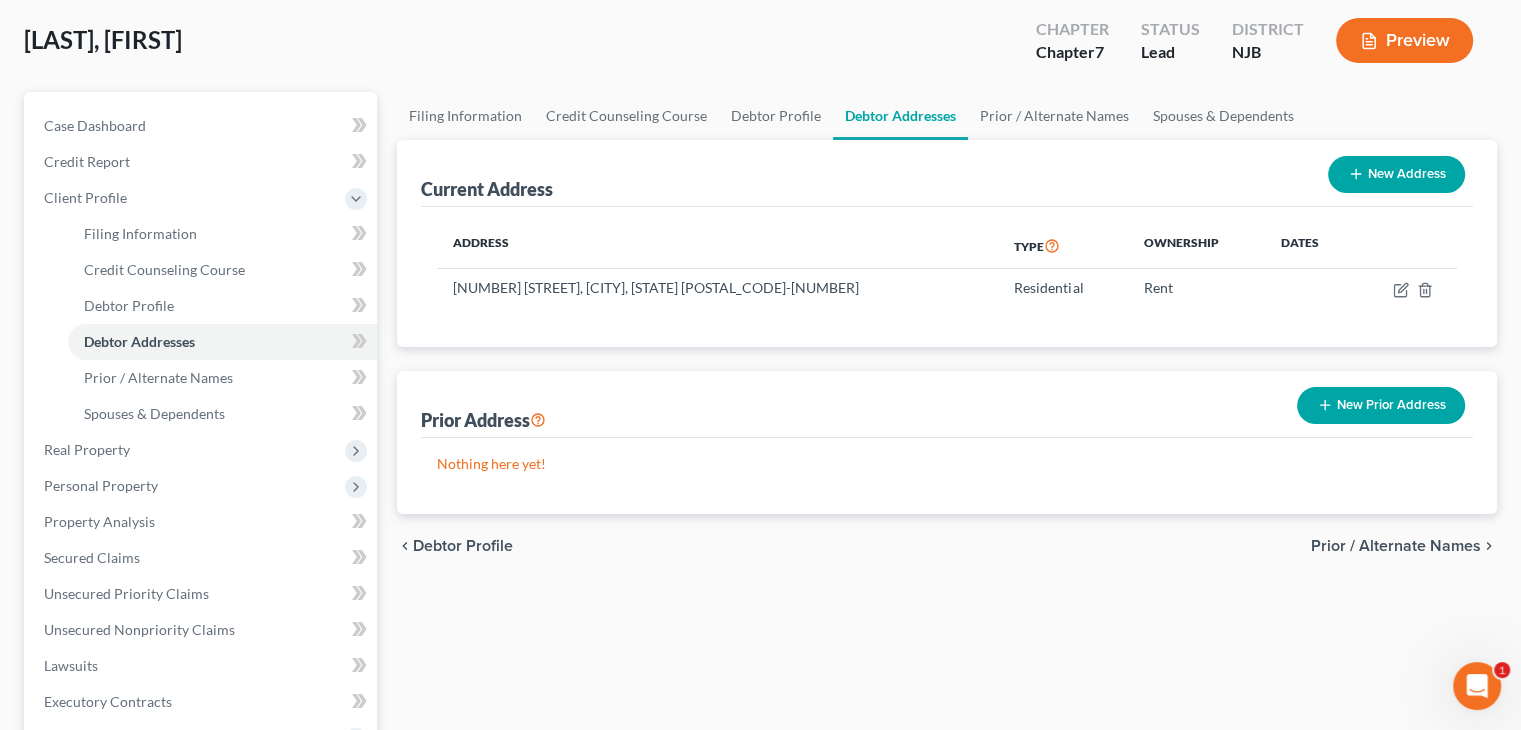 click on "Prior / Alternate Names" at bounding box center (1396, 546) 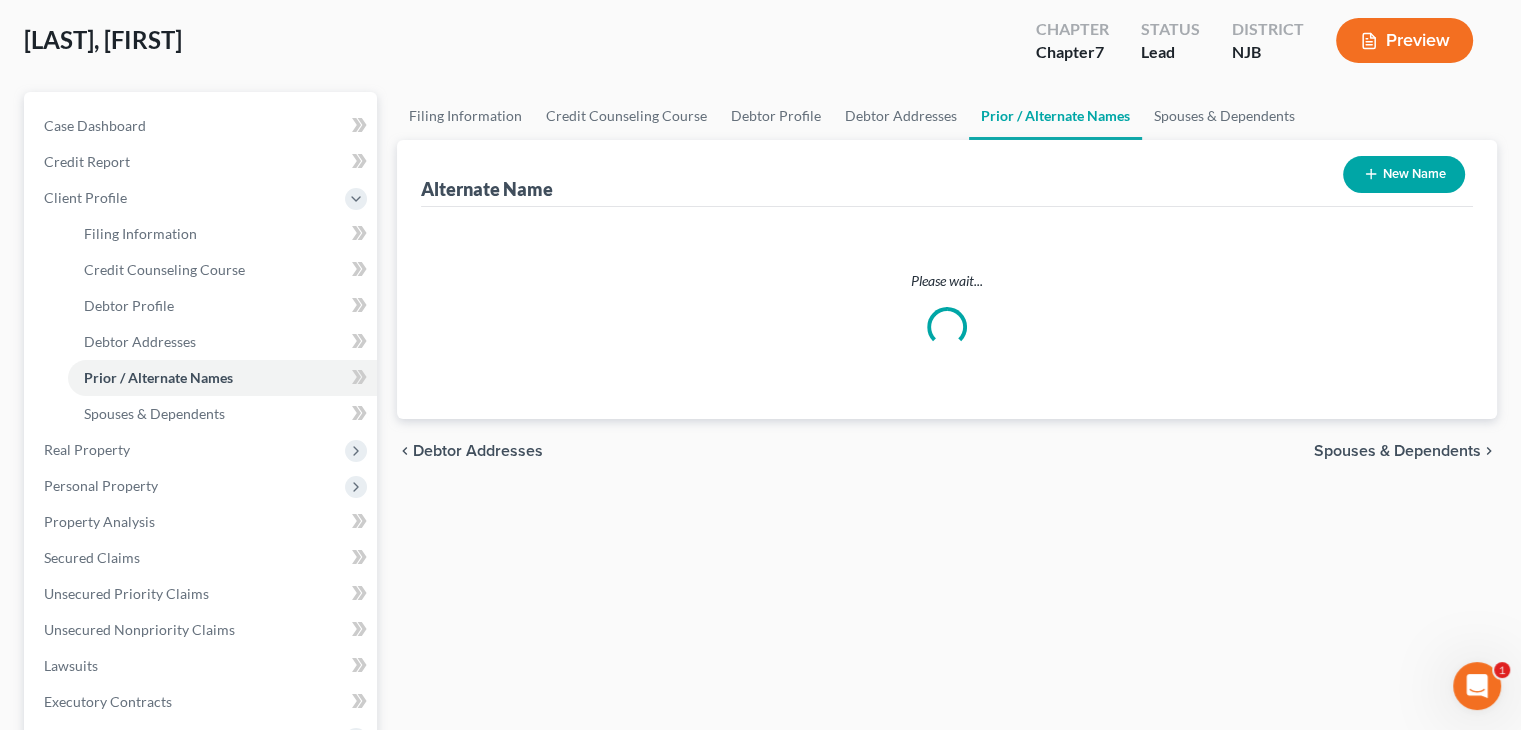 scroll, scrollTop: 0, scrollLeft: 0, axis: both 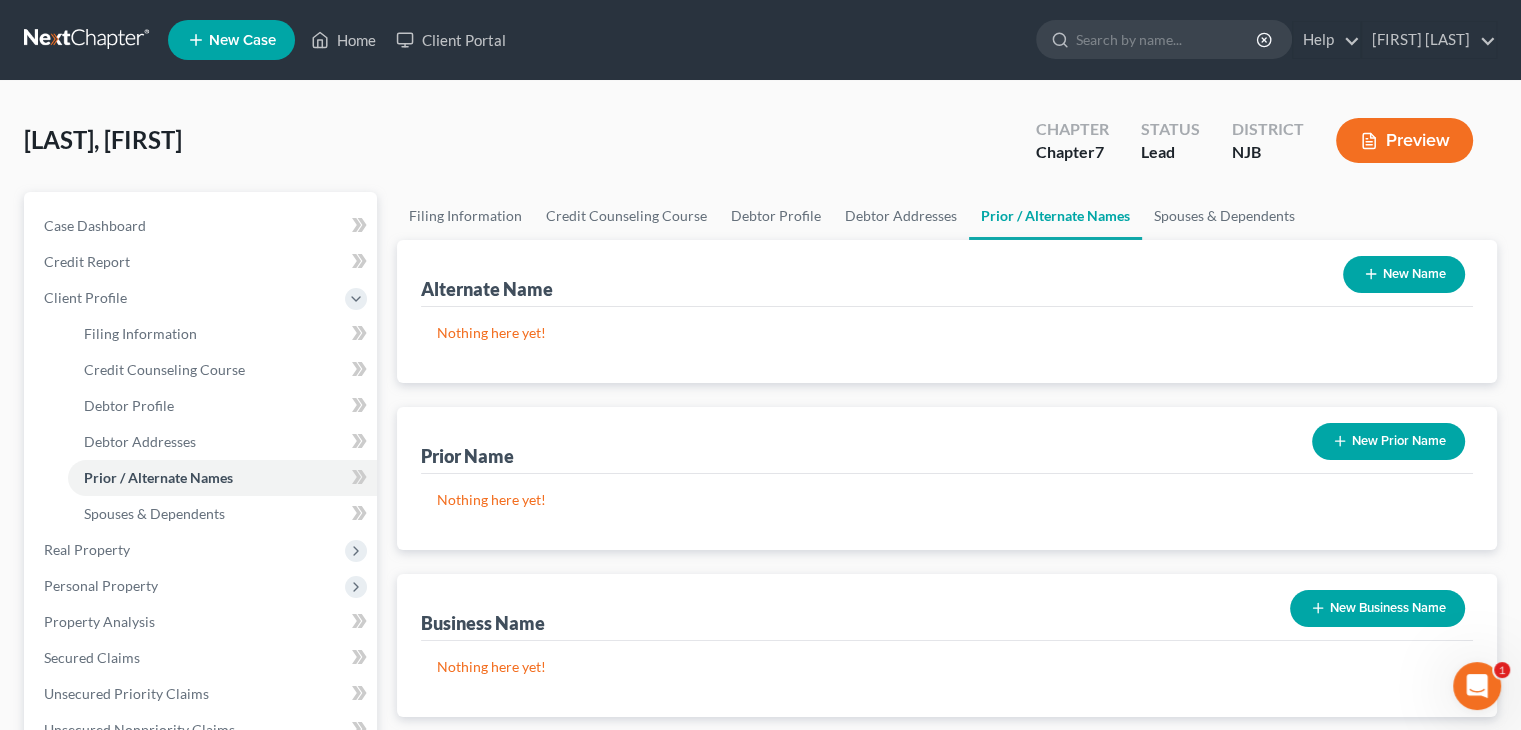 click on "New Name" at bounding box center (1404, 274) 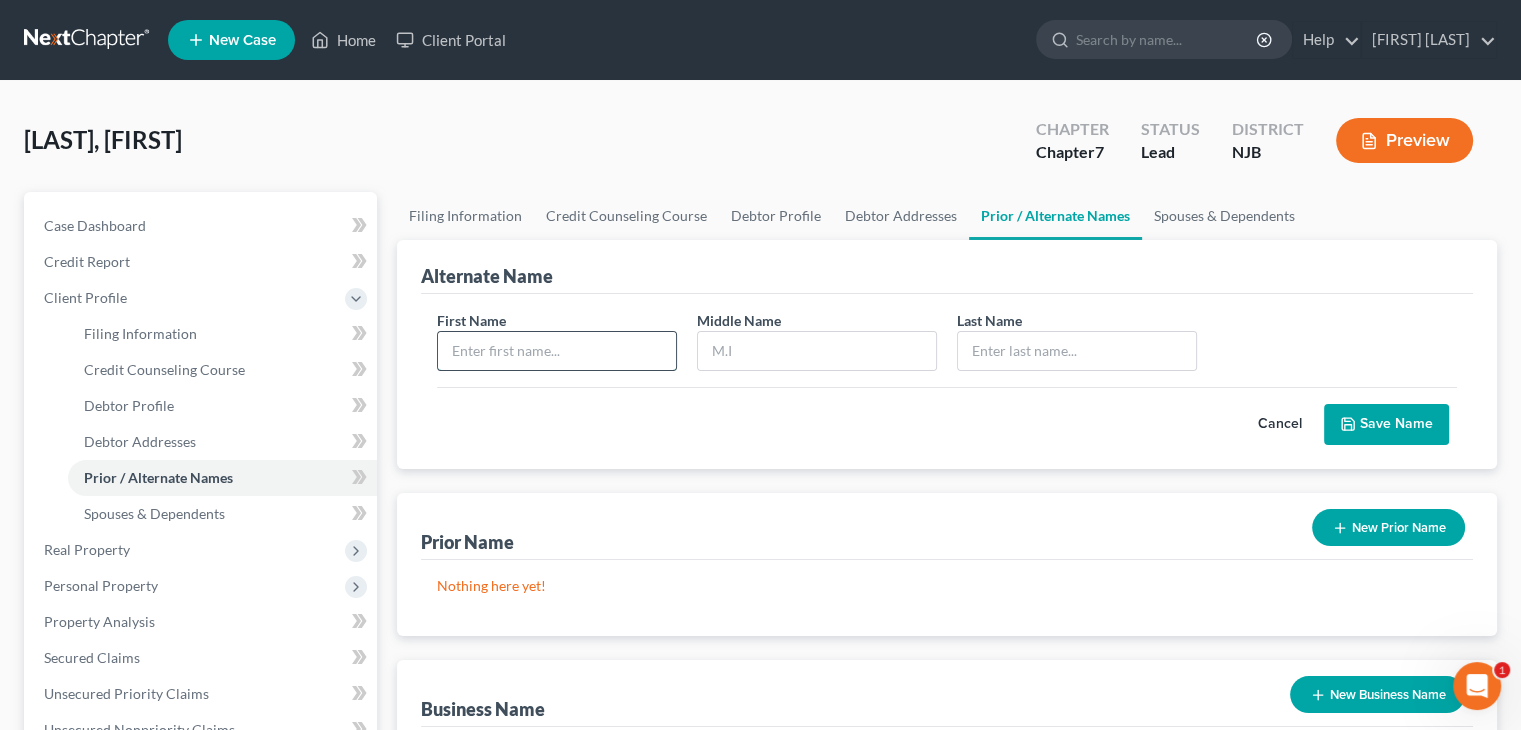click at bounding box center [557, 351] 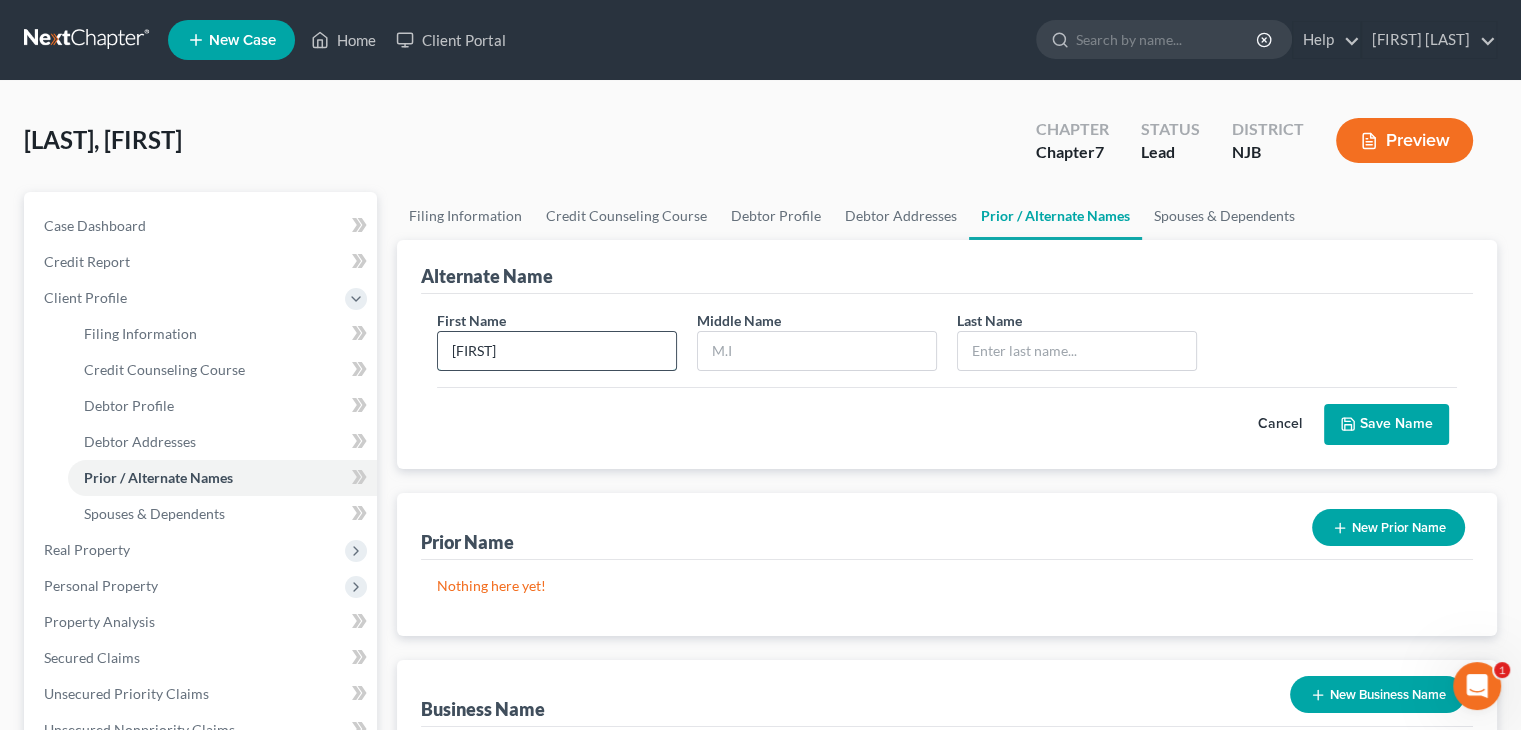 click on "[FIRST]" at bounding box center [557, 351] 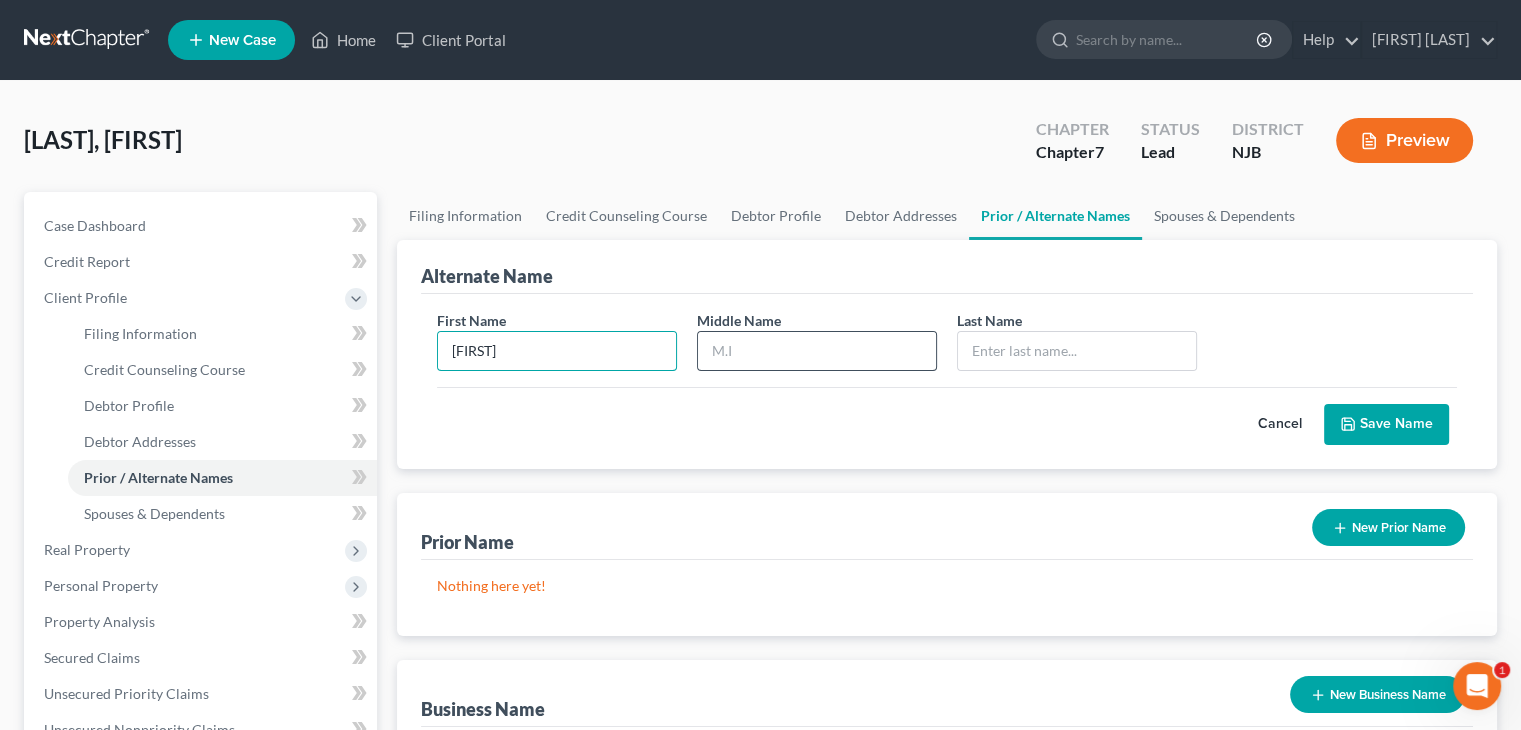 type on "[FIRST]" 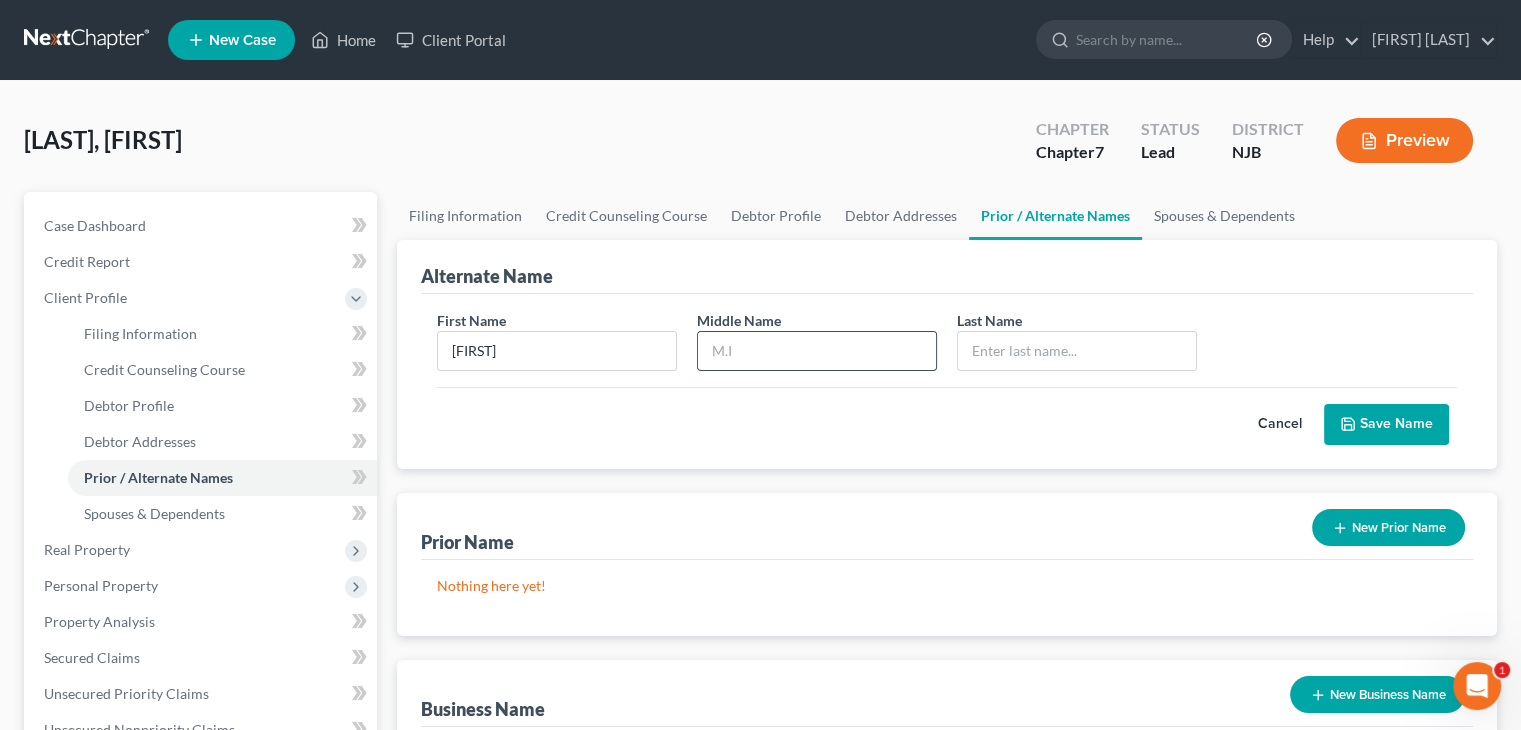 click at bounding box center [817, 351] 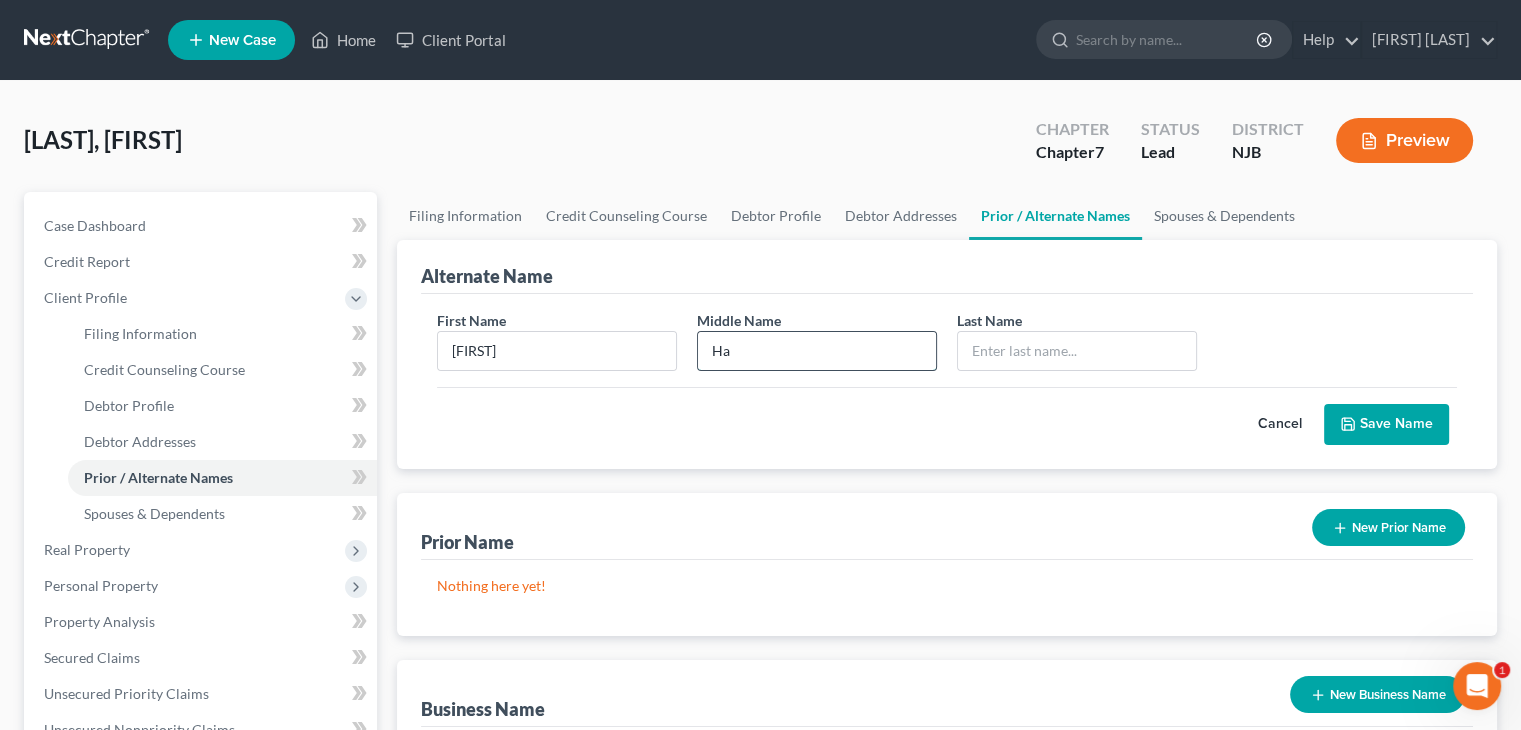 type on "H" 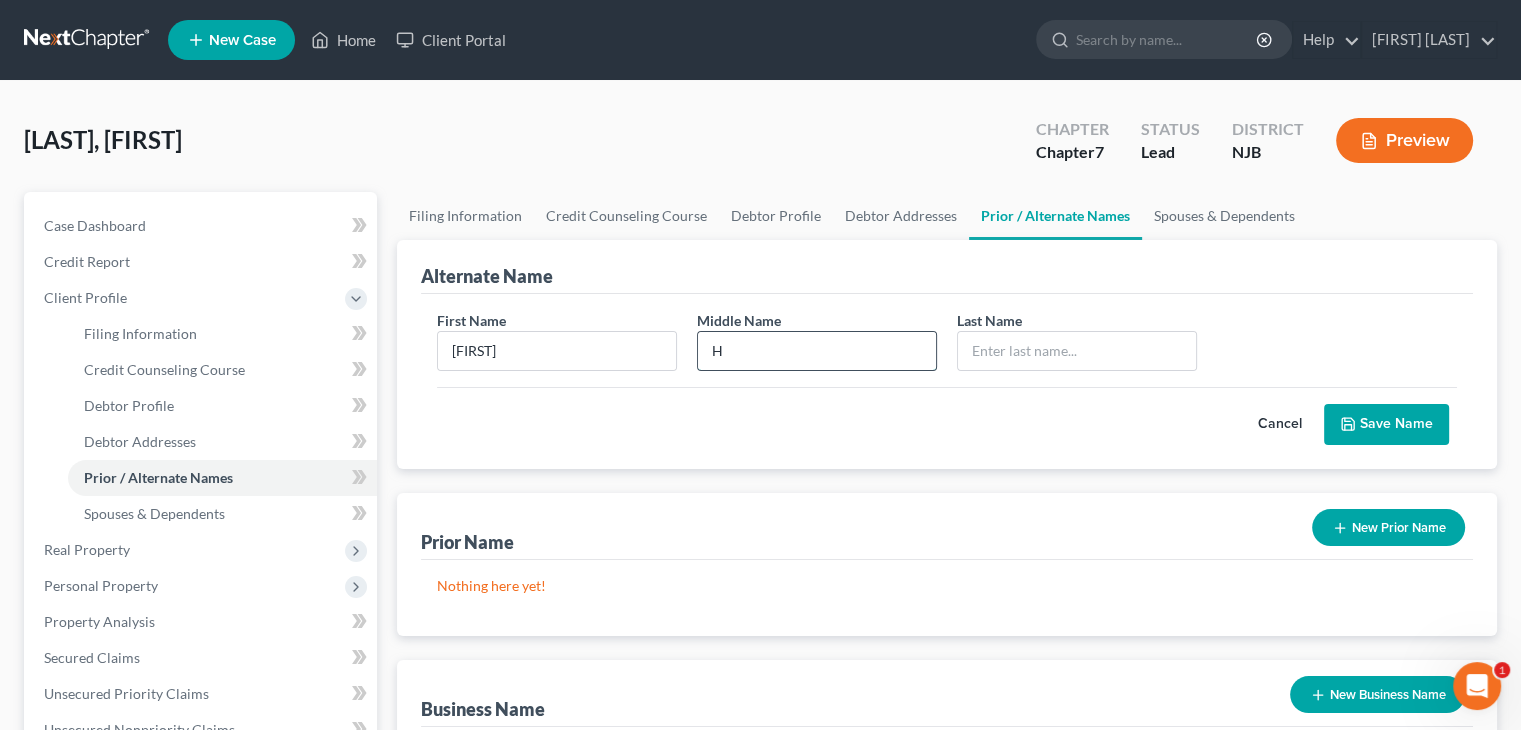 type 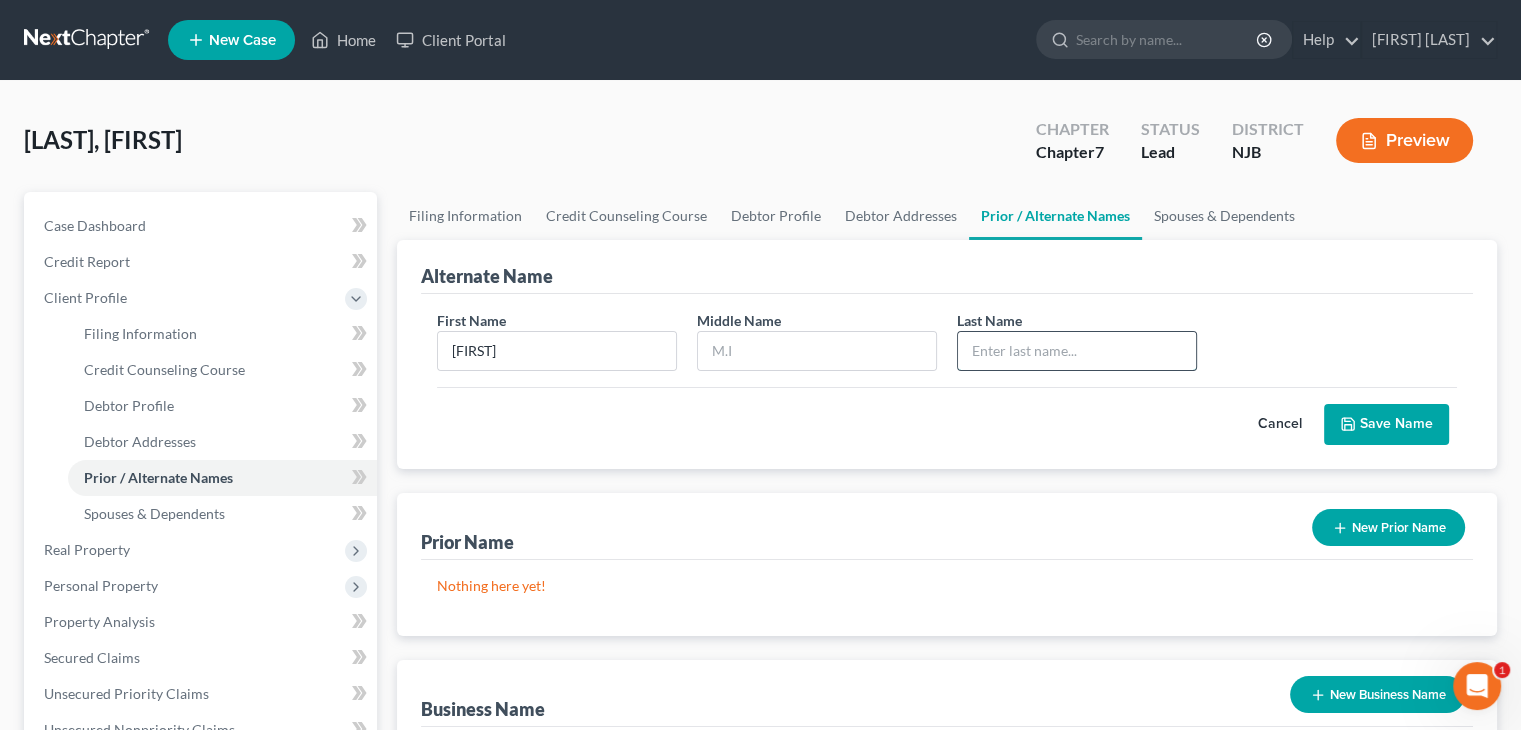 click at bounding box center [1077, 351] 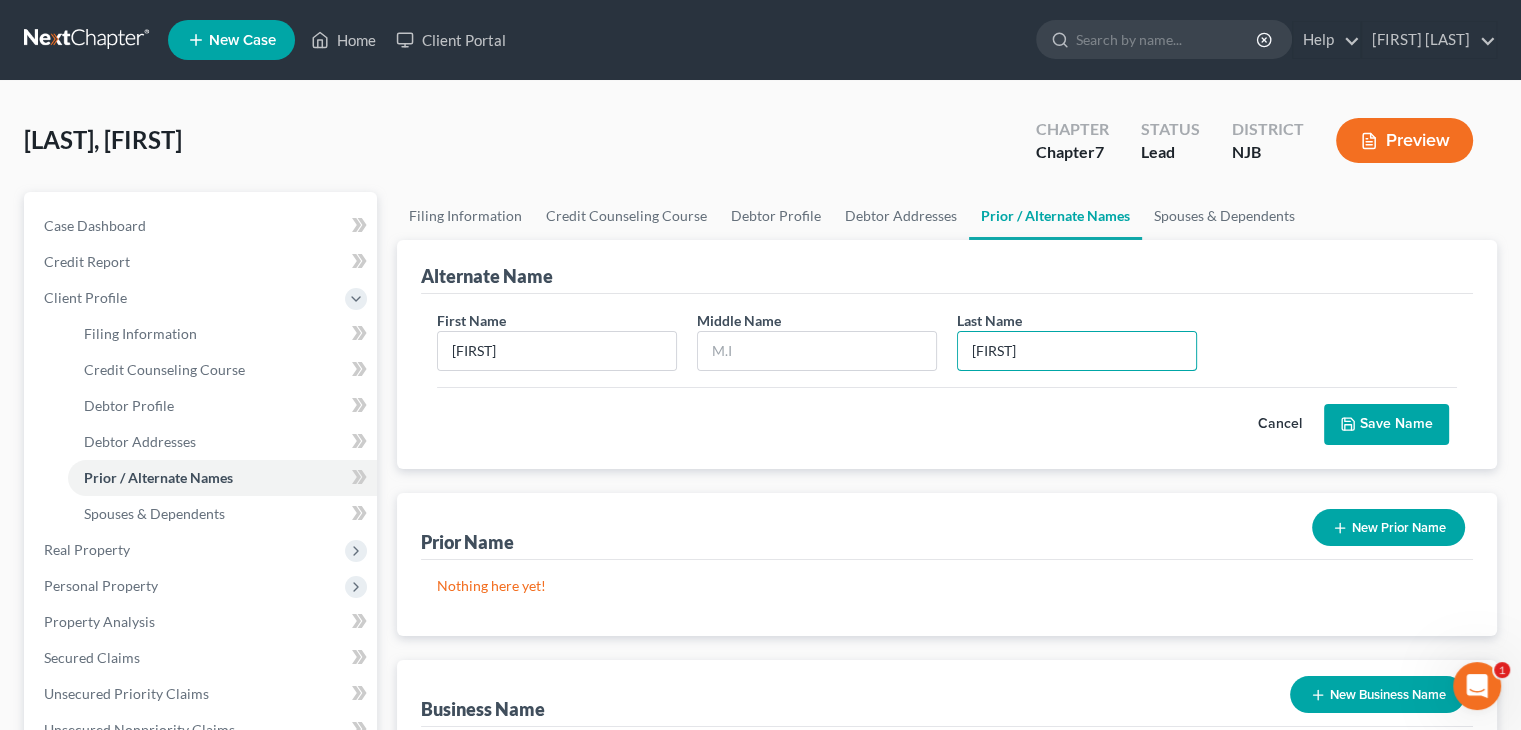 type on "[FIRST]" 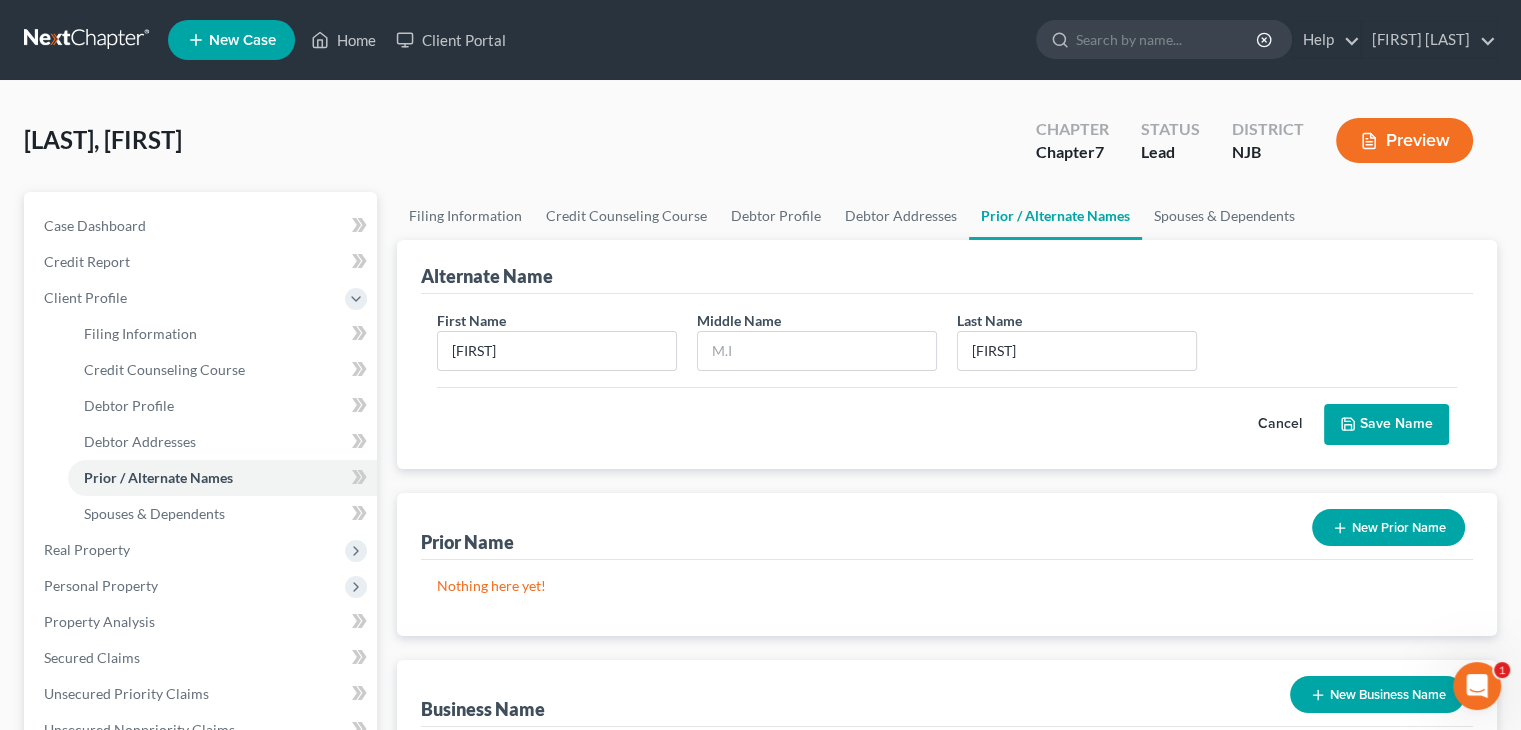 click on "Save Name" at bounding box center (1386, 425) 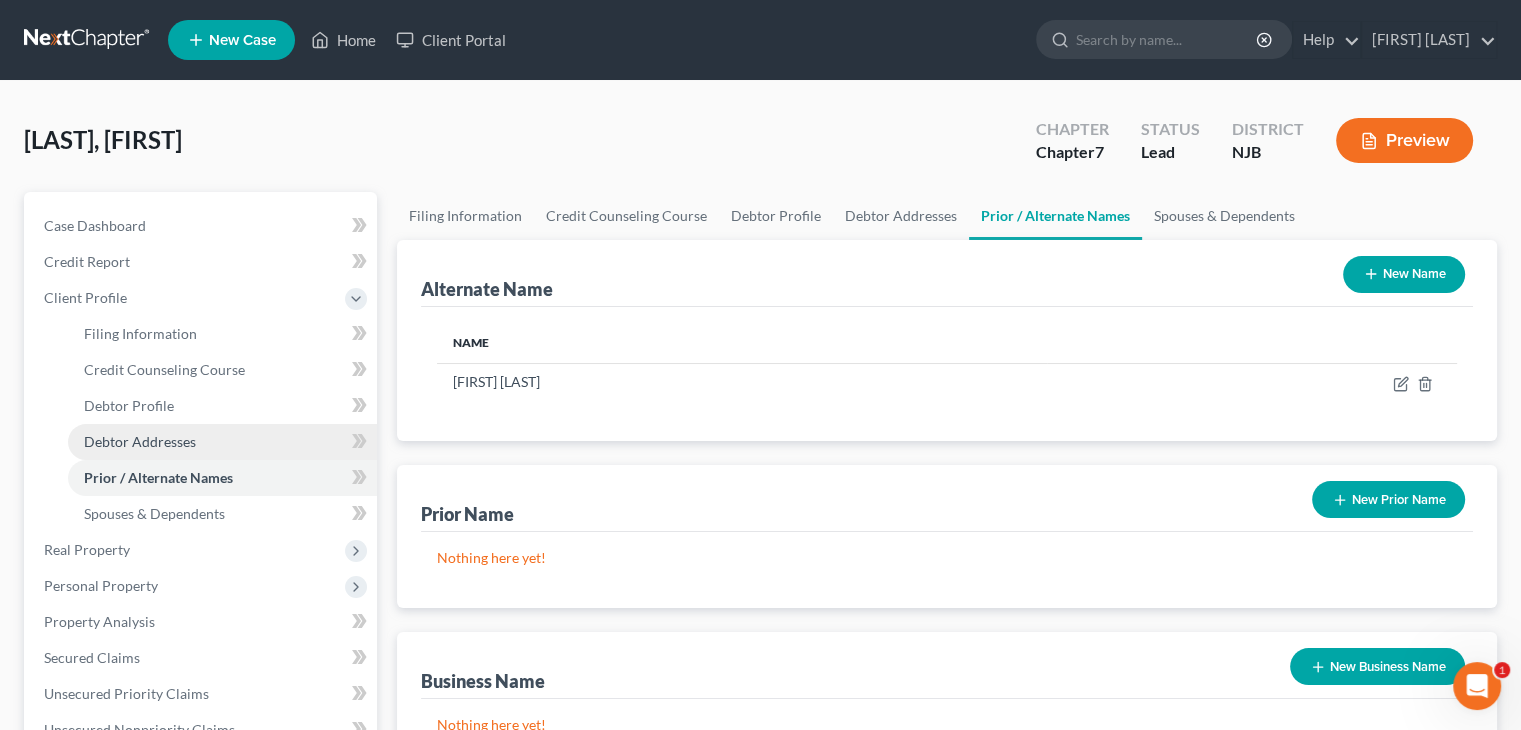 click on "Debtor Addresses" at bounding box center (140, 441) 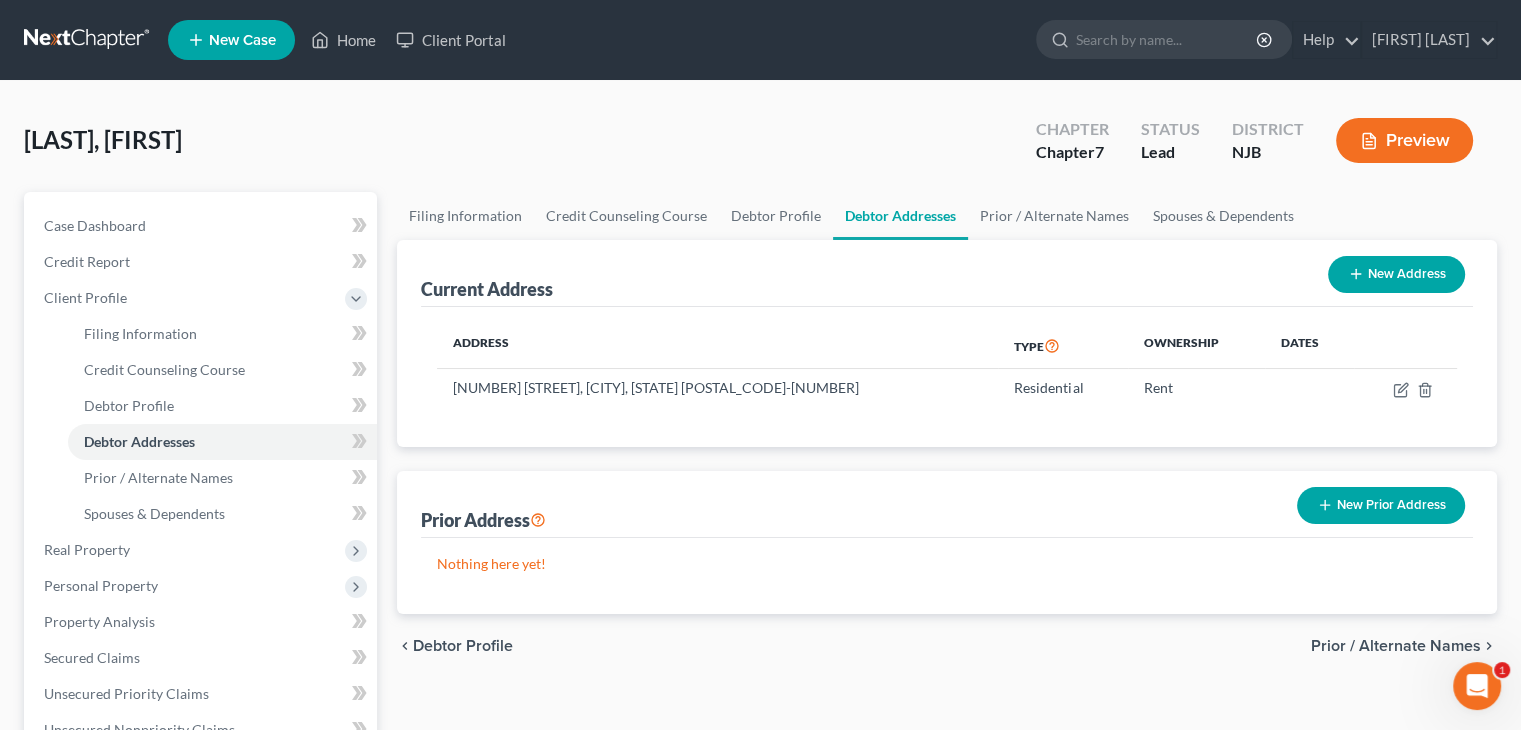 click on "New Prior Address" at bounding box center (1381, 505) 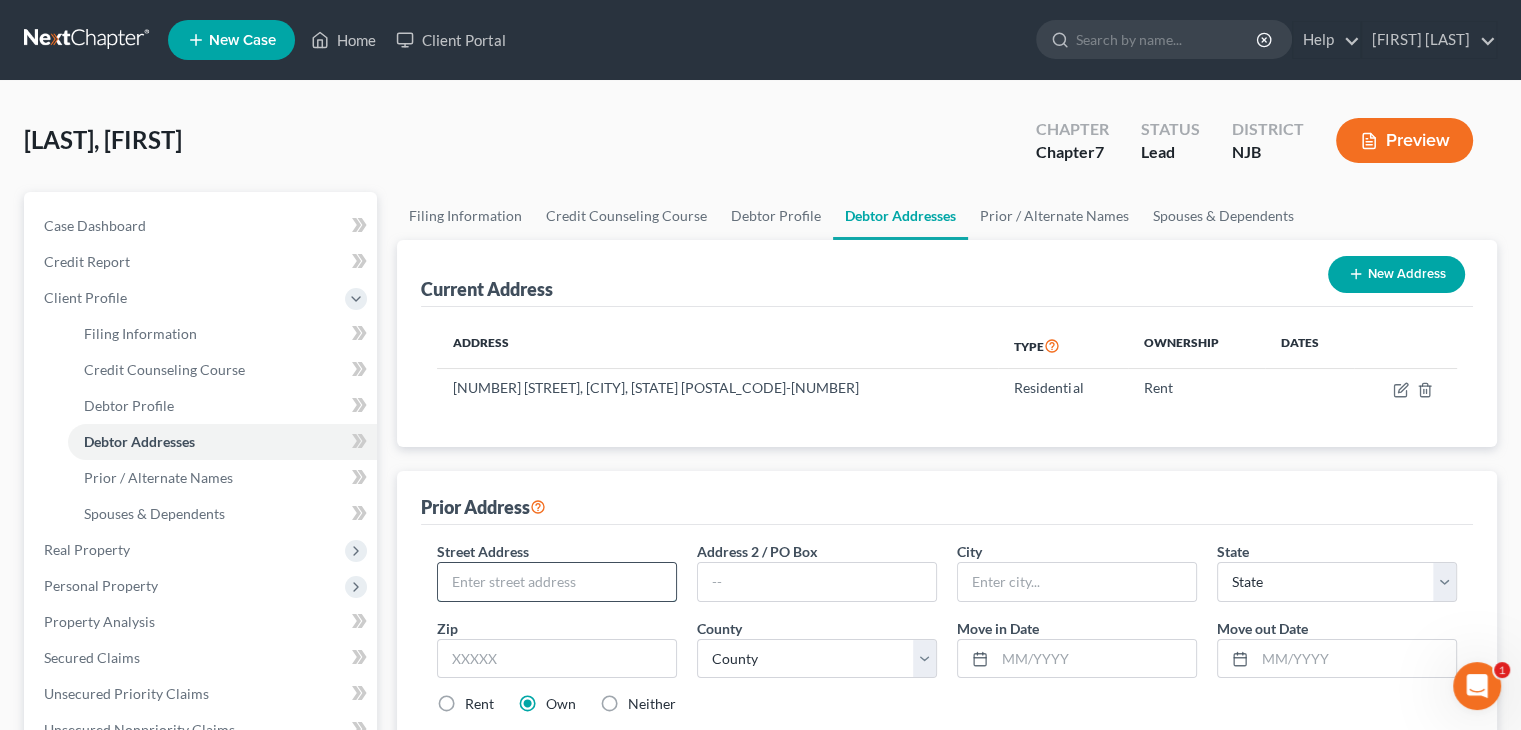 click at bounding box center (557, 582) 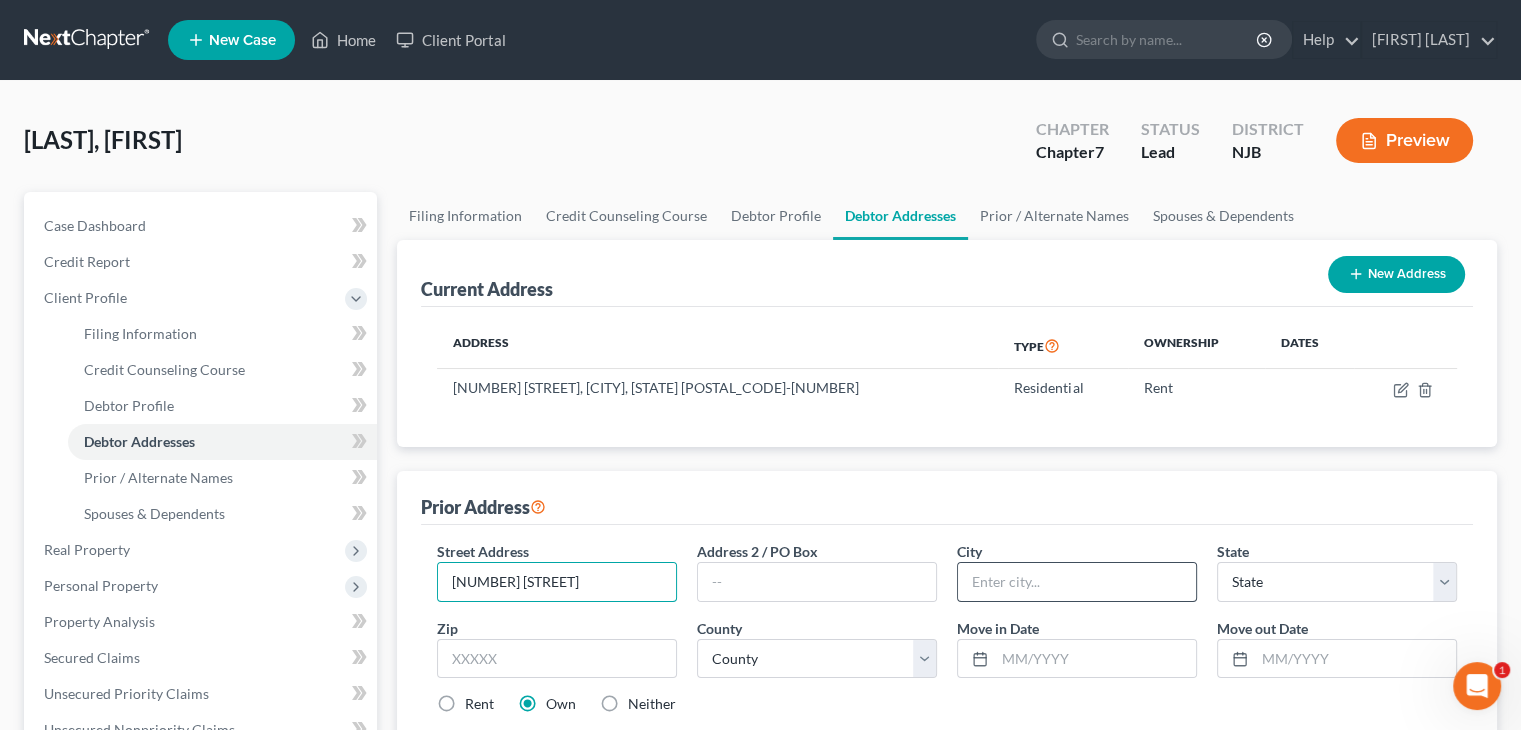 type on "[NUMBER] [STREET]" 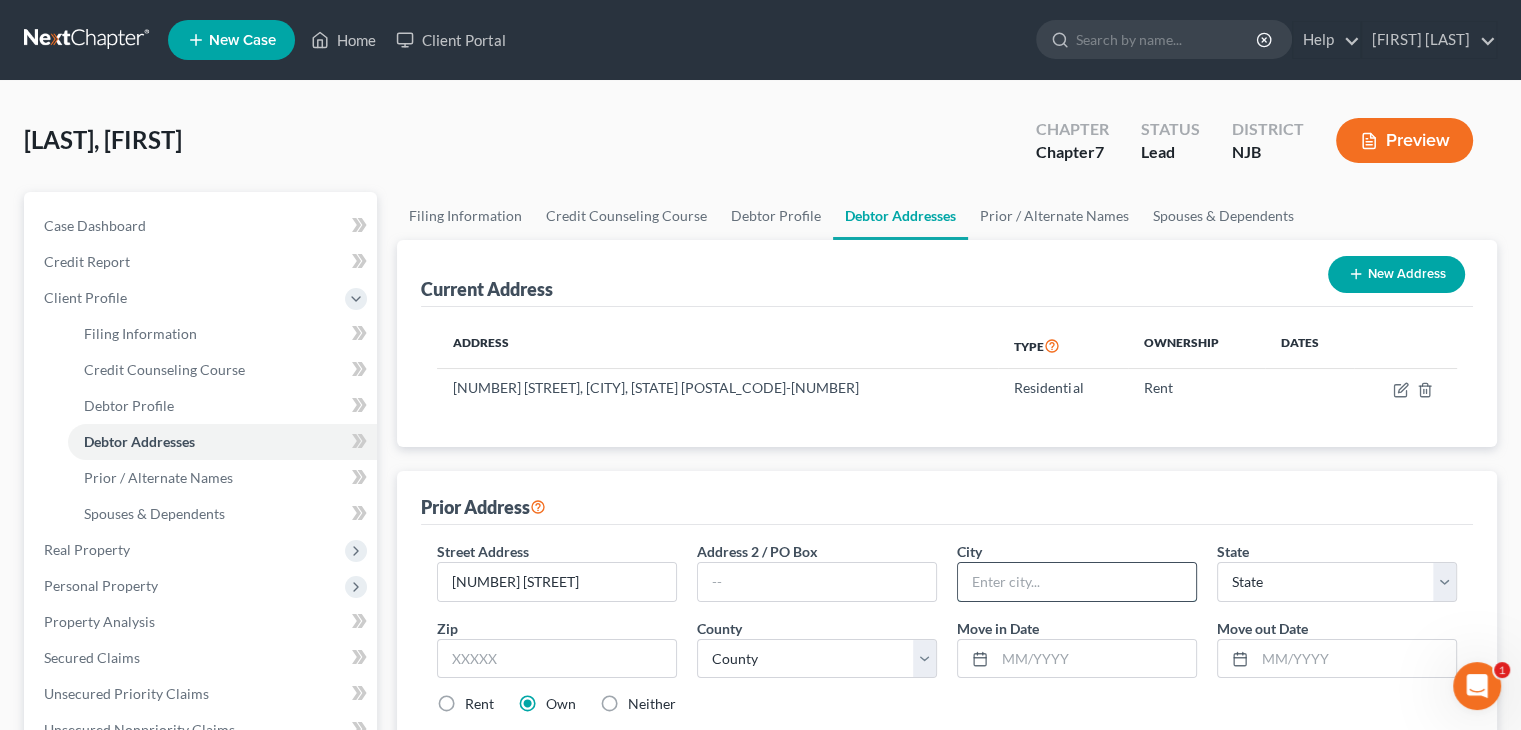 click at bounding box center (1077, 582) 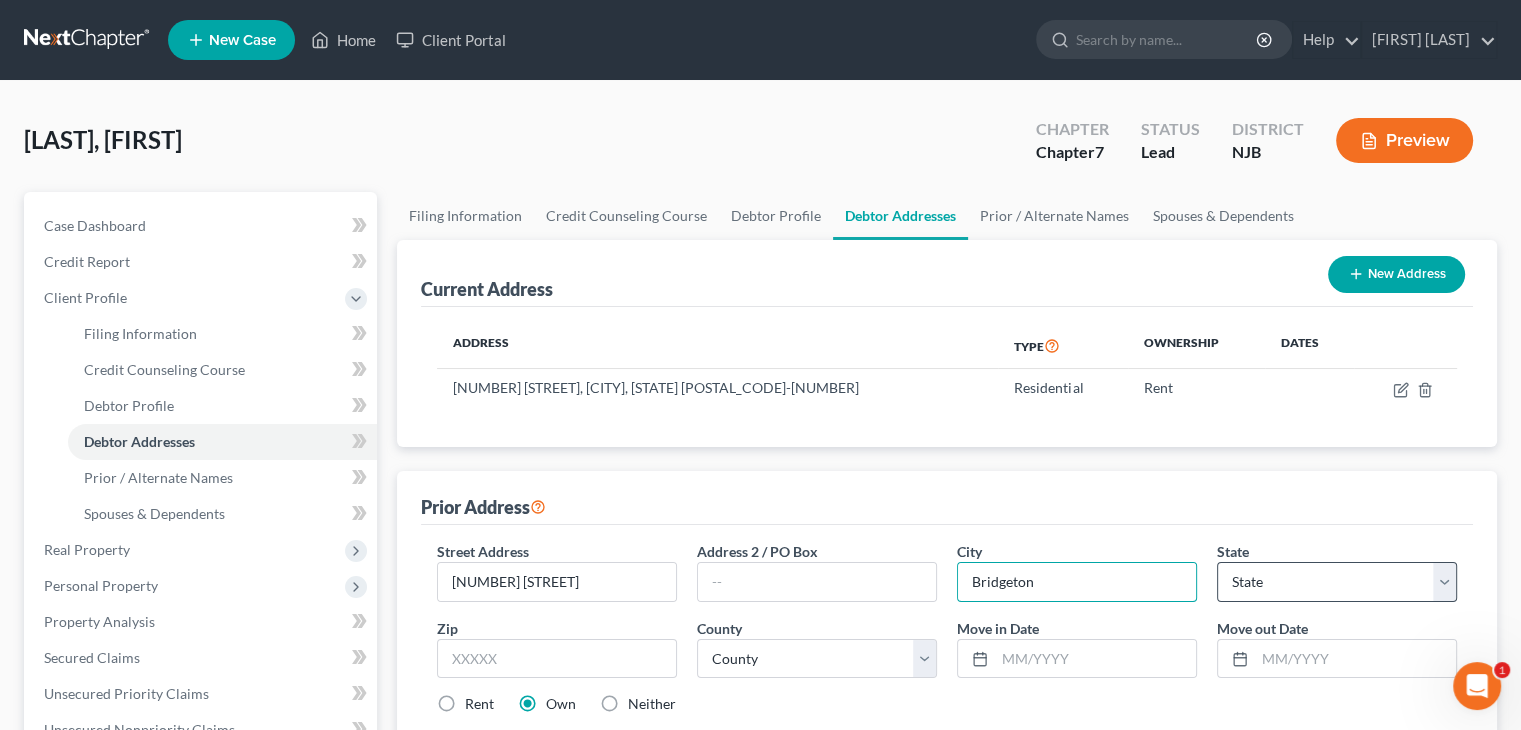 type on "Bridgeton" 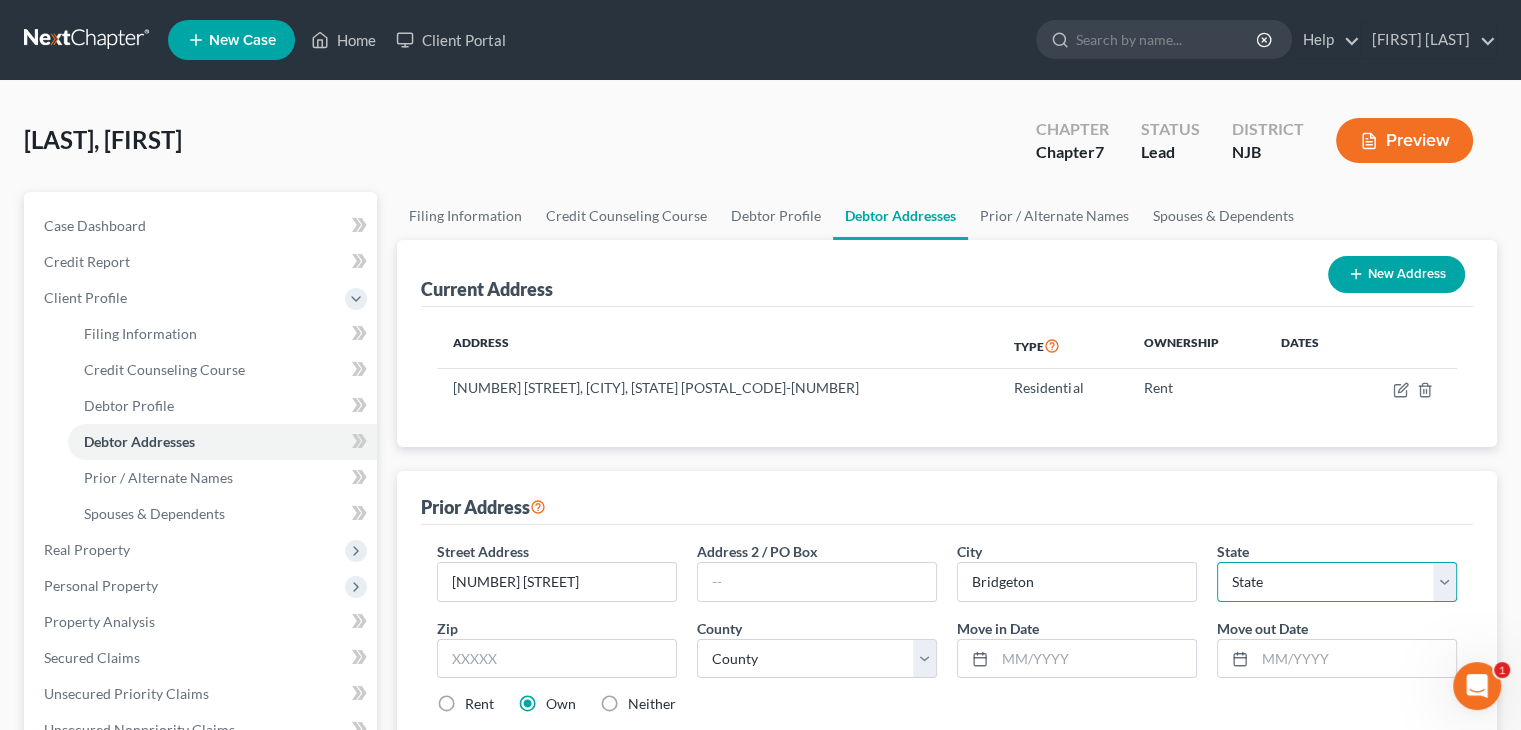 click on "State AL AK AR AZ CA CO CT DE DC FL GA GU HI ID IL IN IA KS KY LA ME MD MA MI MN MS MO MT NC ND NE NV NH NJ NM NY OH OK OR PA PR RI SC SD TN TX UT VI VA VT WA WV WI WY" at bounding box center (1337, 582) 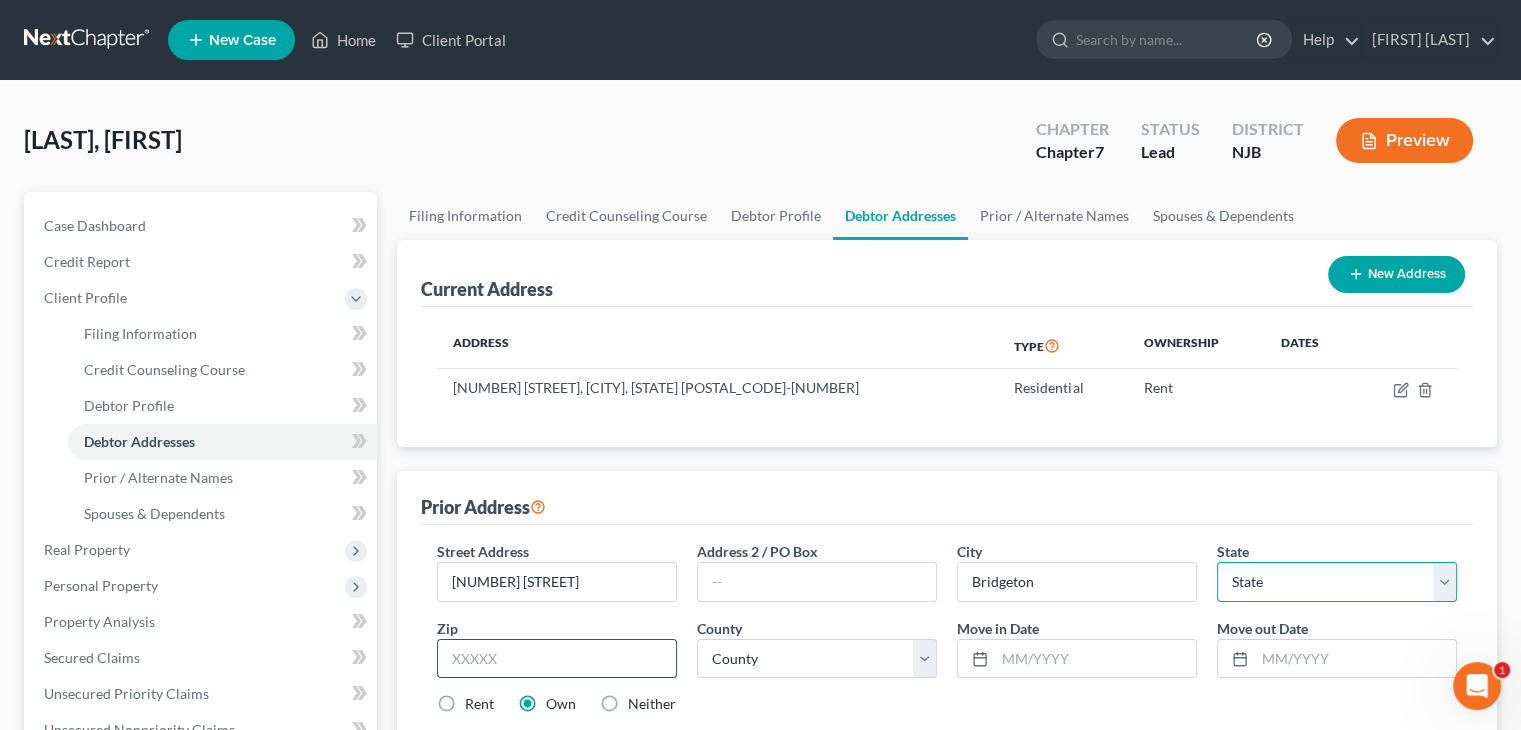 select on "33" 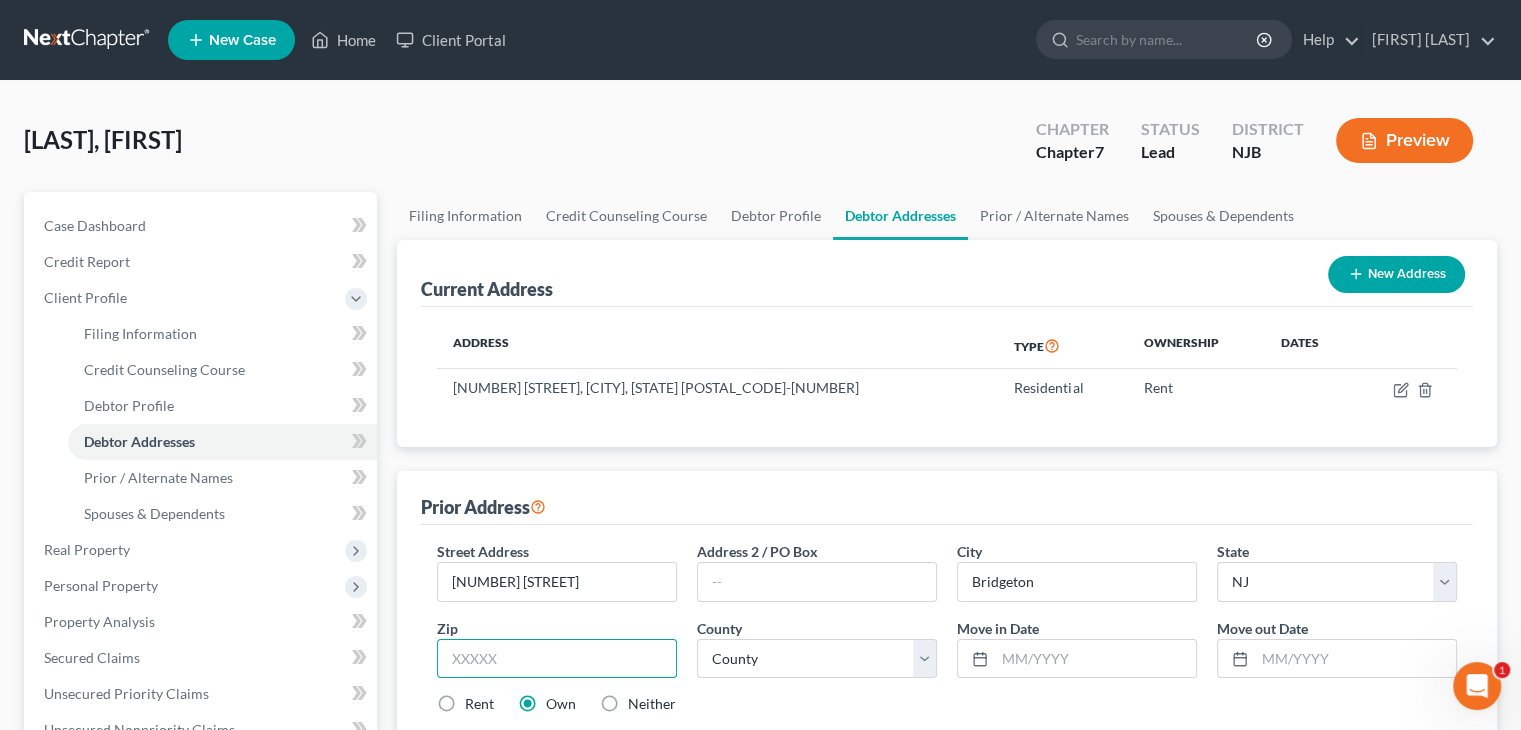 click at bounding box center [557, 659] 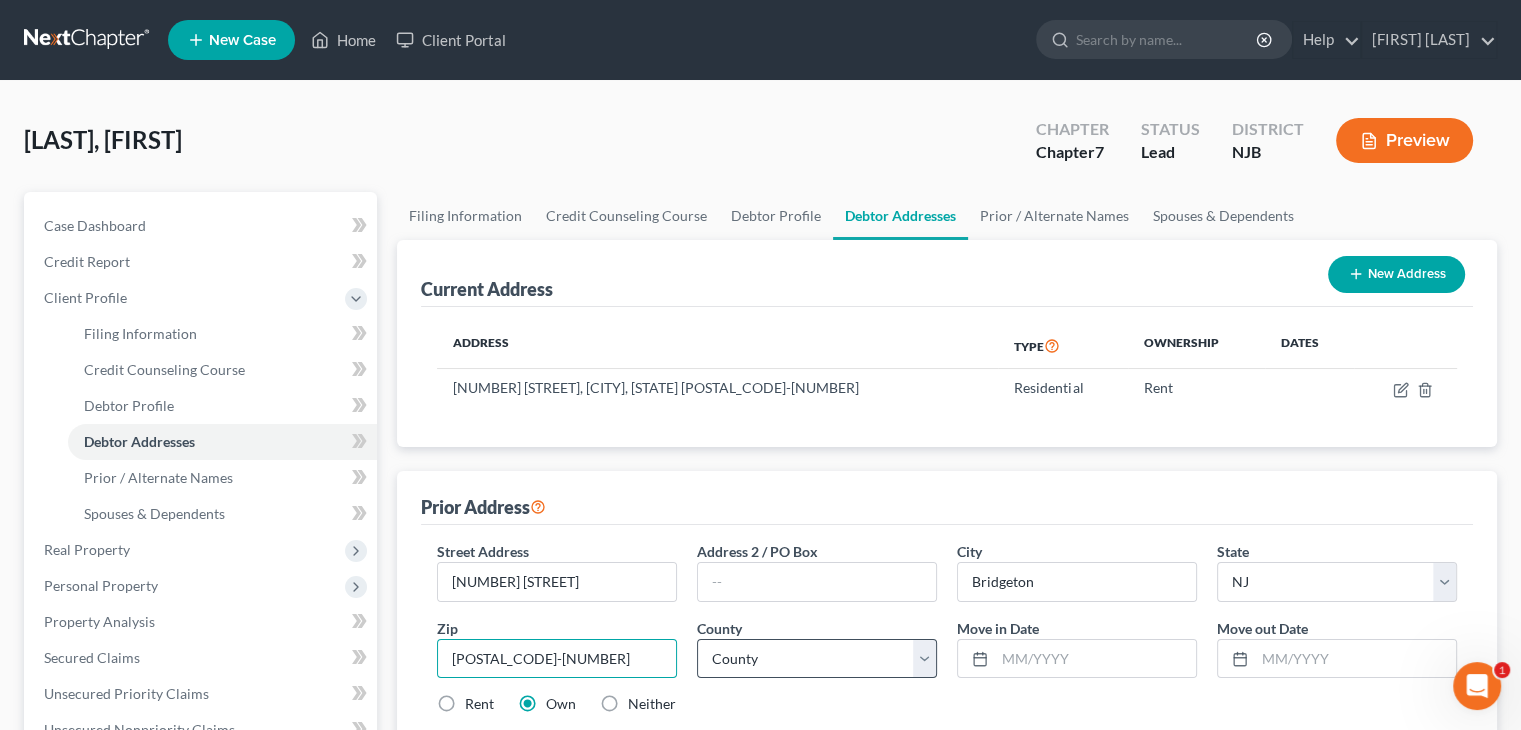 type on "[POSTAL_CODE]-[NUMBER]" 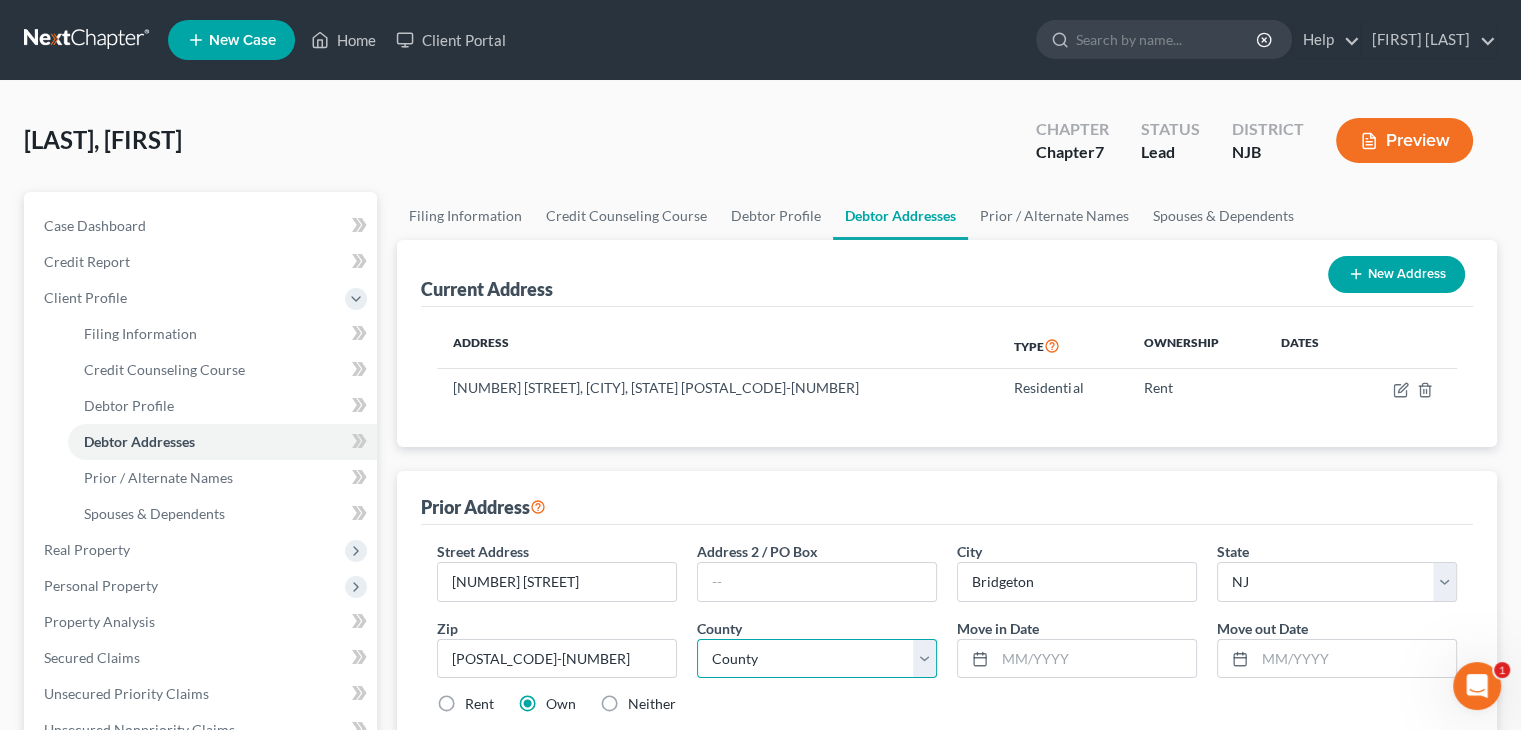 click on "County Atlantic County Bergen County Burlington County Camden County Cape May County Cumberland County Essex County Gloucester County Hudson County Hunterdon County Mercer County Middlesex County Monmouth County Morris County Ocean County Passaic County Salem County Somerset County Sussex County Union County Warren County" at bounding box center [817, 659] 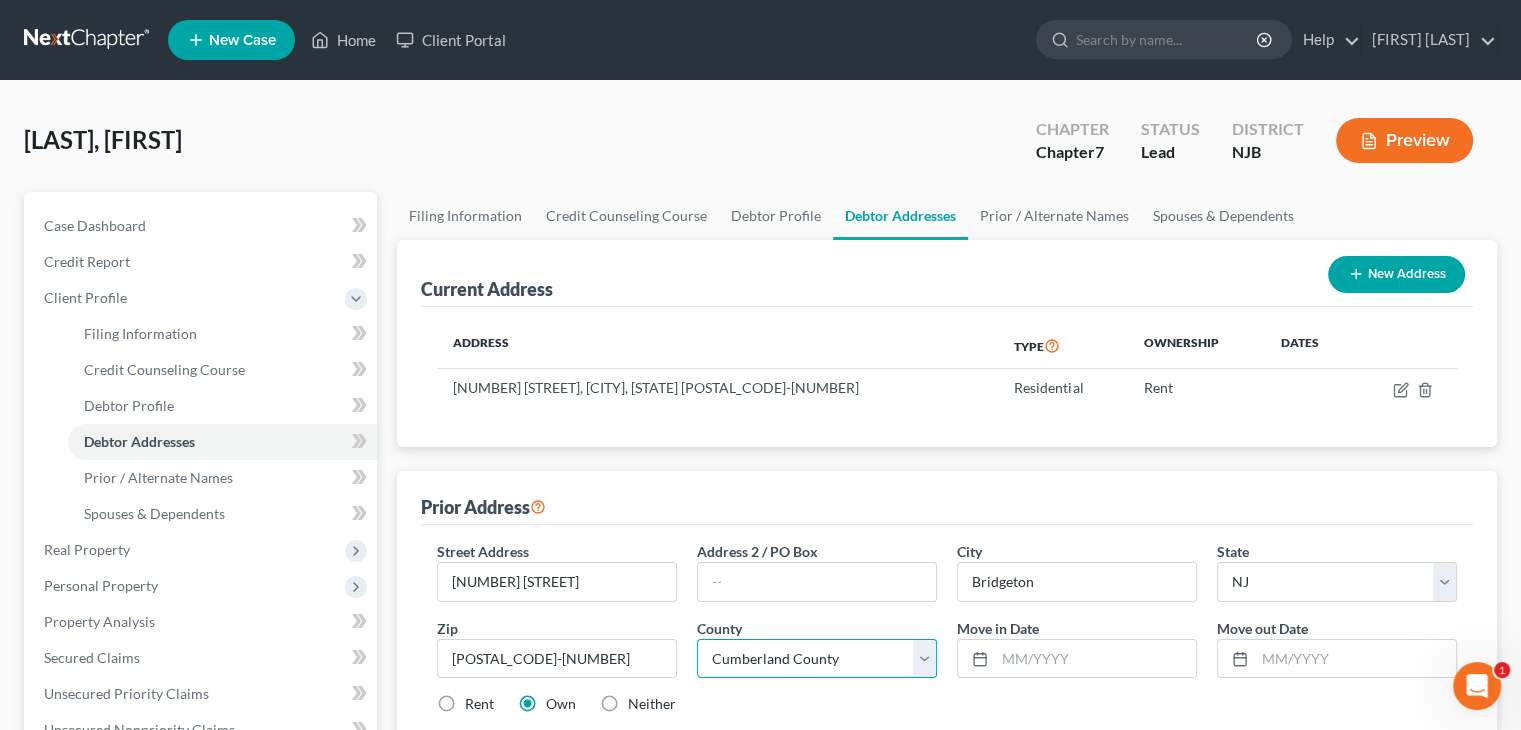 click on "County Atlantic County Bergen County Burlington County Camden County Cape May County Cumberland County Essex County Gloucester County Hudson County Hunterdon County Mercer County Middlesex County Monmouth County Morris County Ocean County Passaic County Salem County Somerset County Sussex County Union County Warren County" at bounding box center (817, 659) 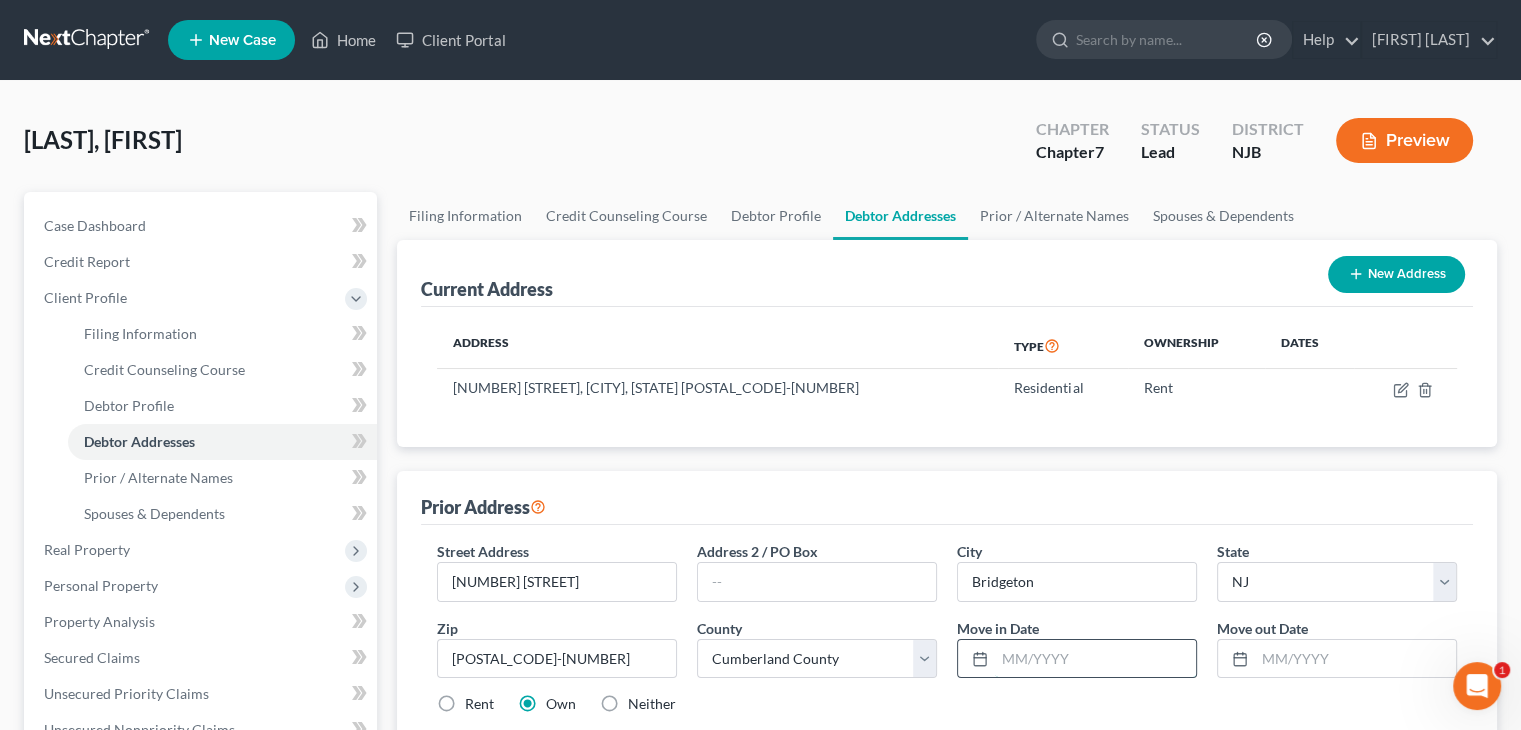 click at bounding box center (1095, 659) 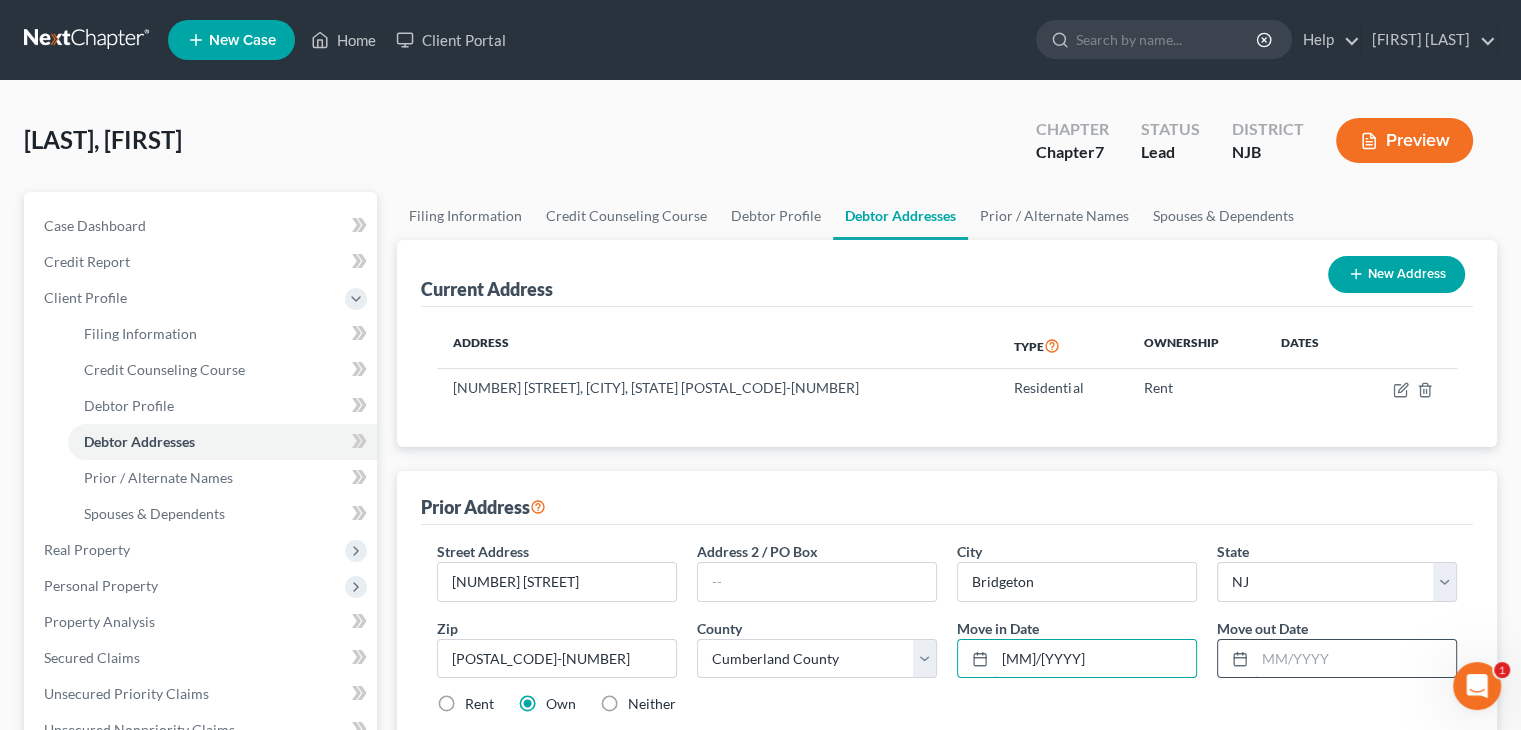 type on "[MM]/[YYYY]" 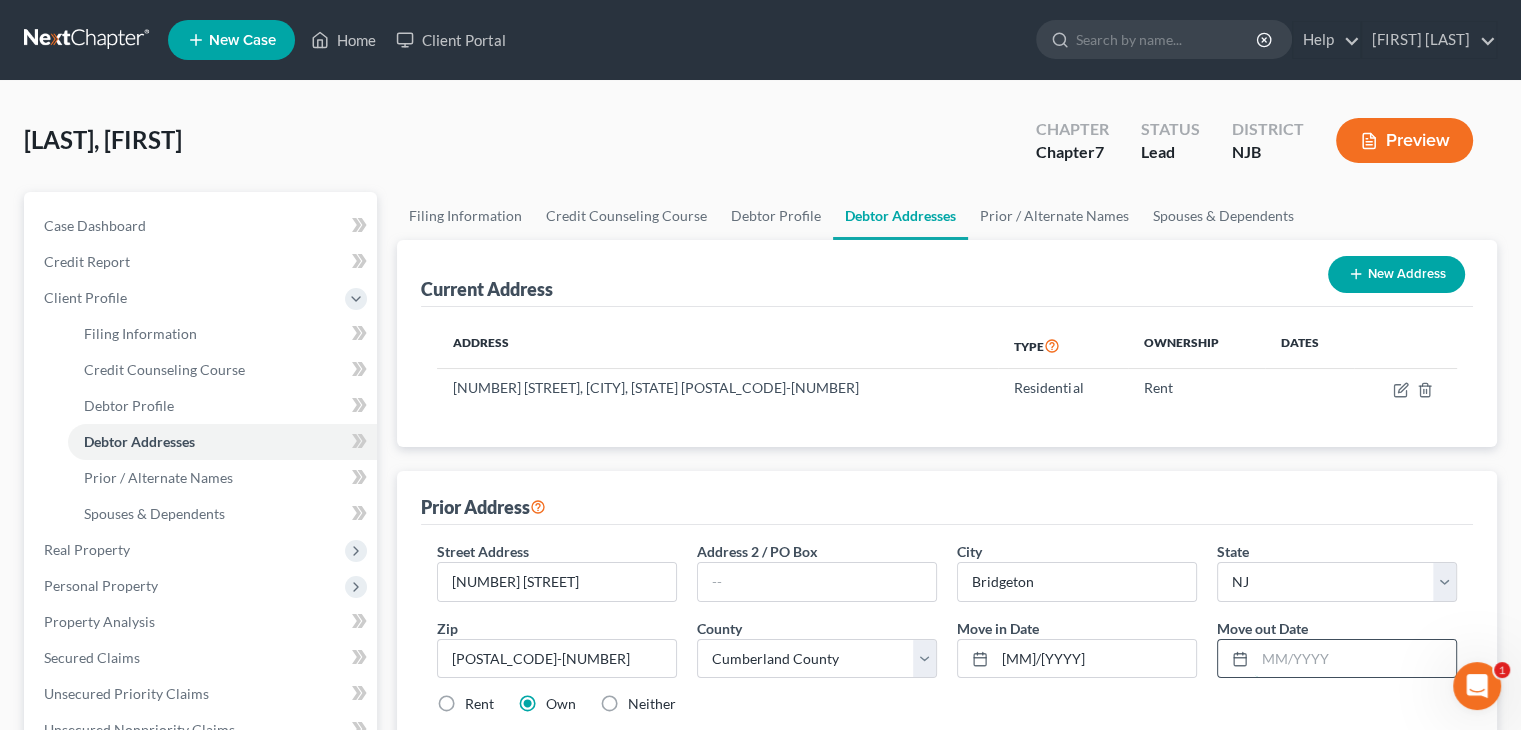click at bounding box center [1355, 659] 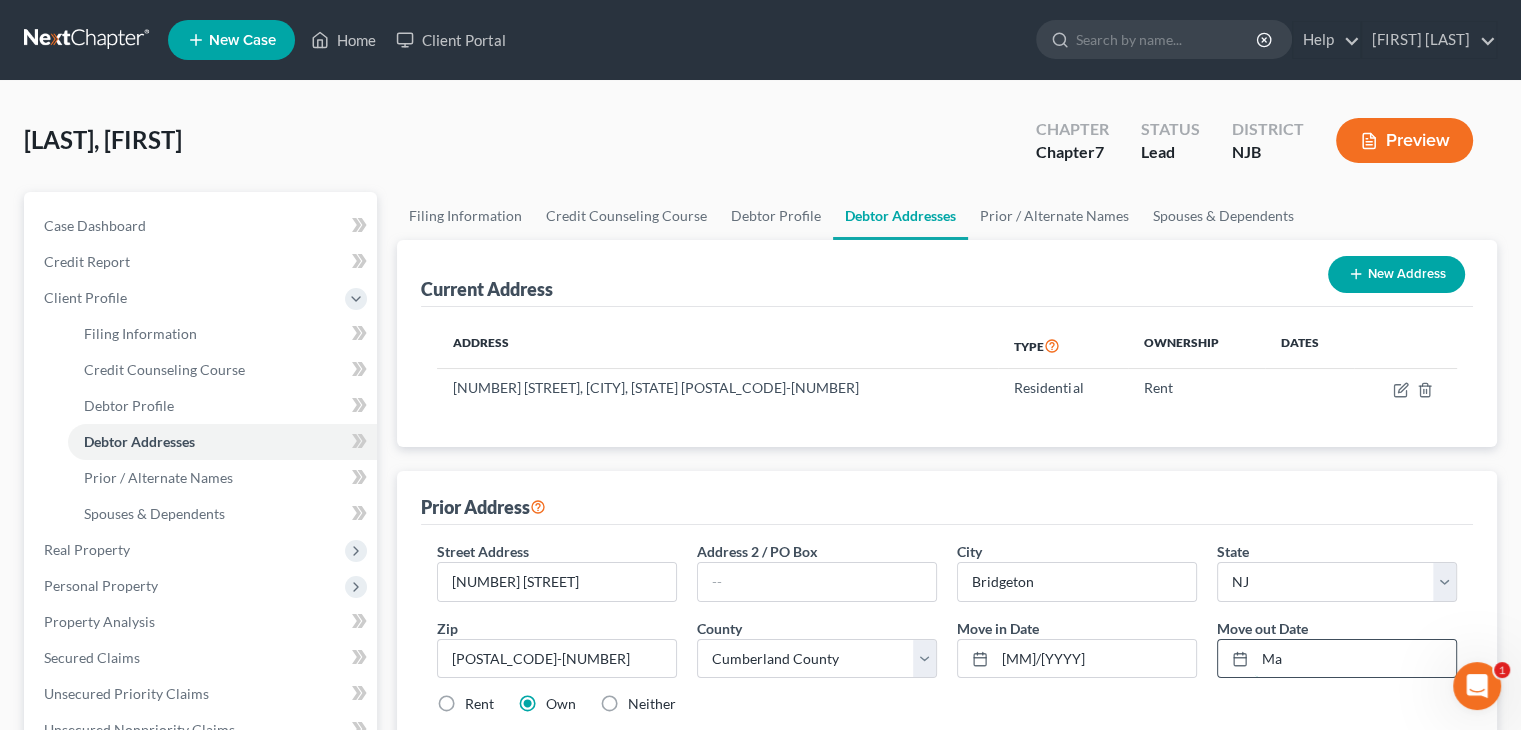 type on "M" 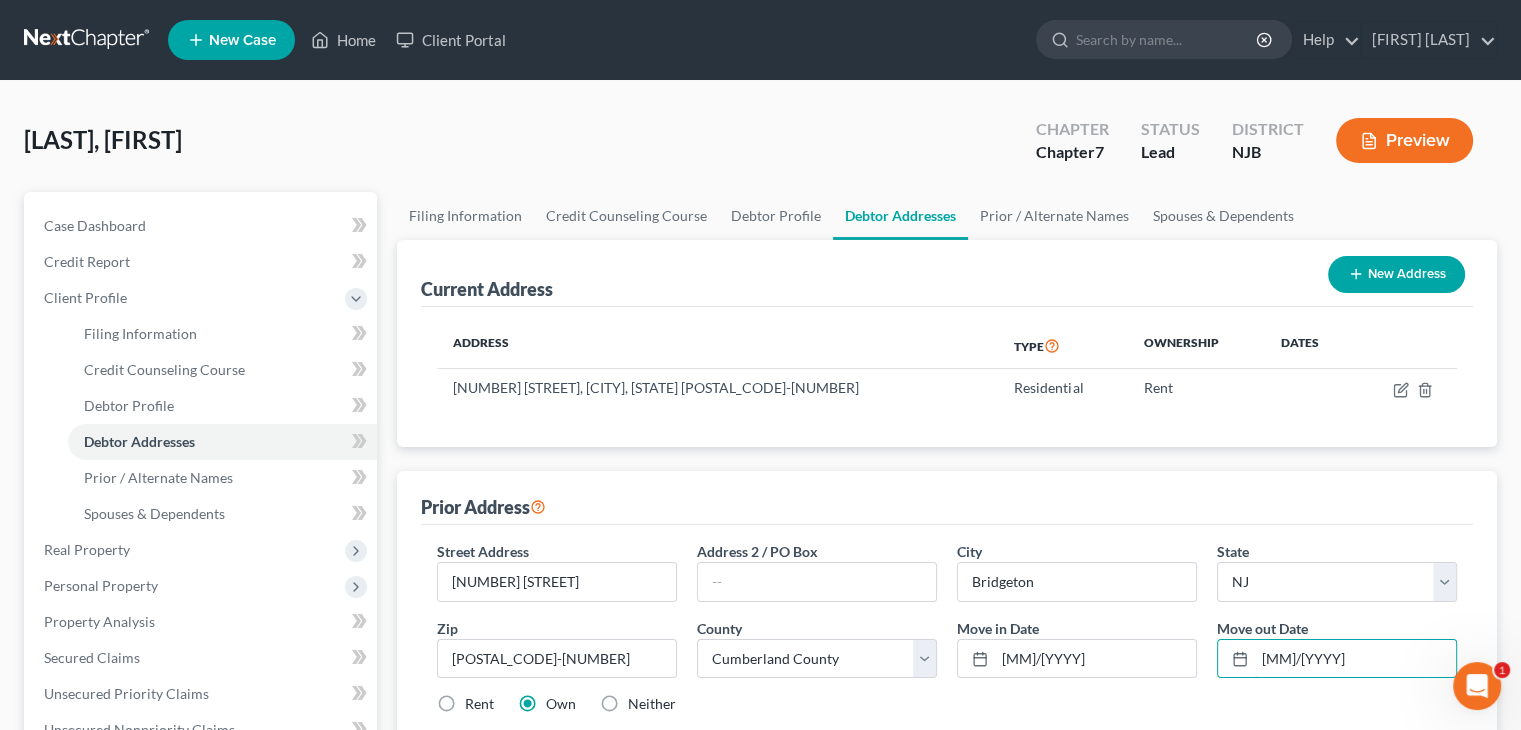 type on "[MM]/[YYYY]" 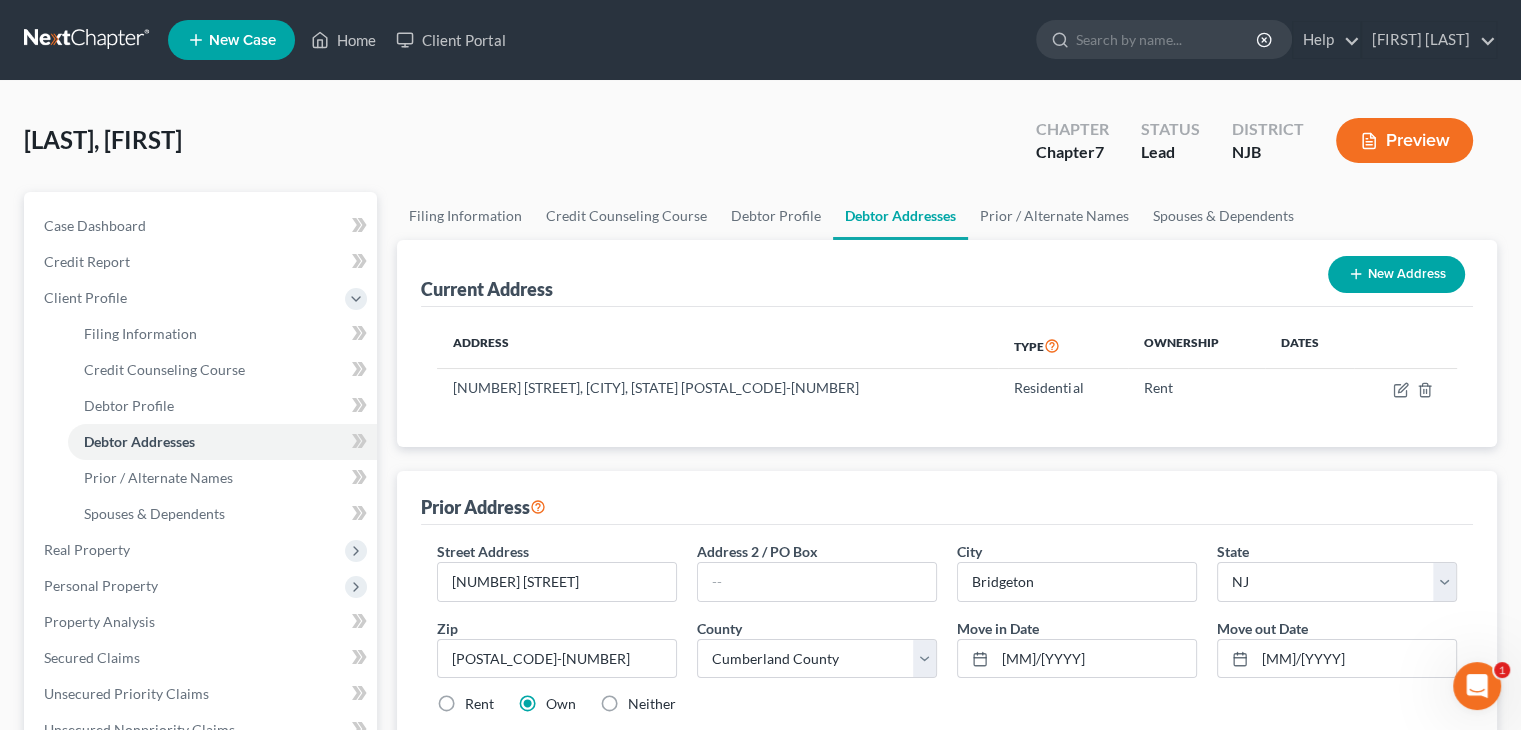 click on "Rent" at bounding box center [479, 704] 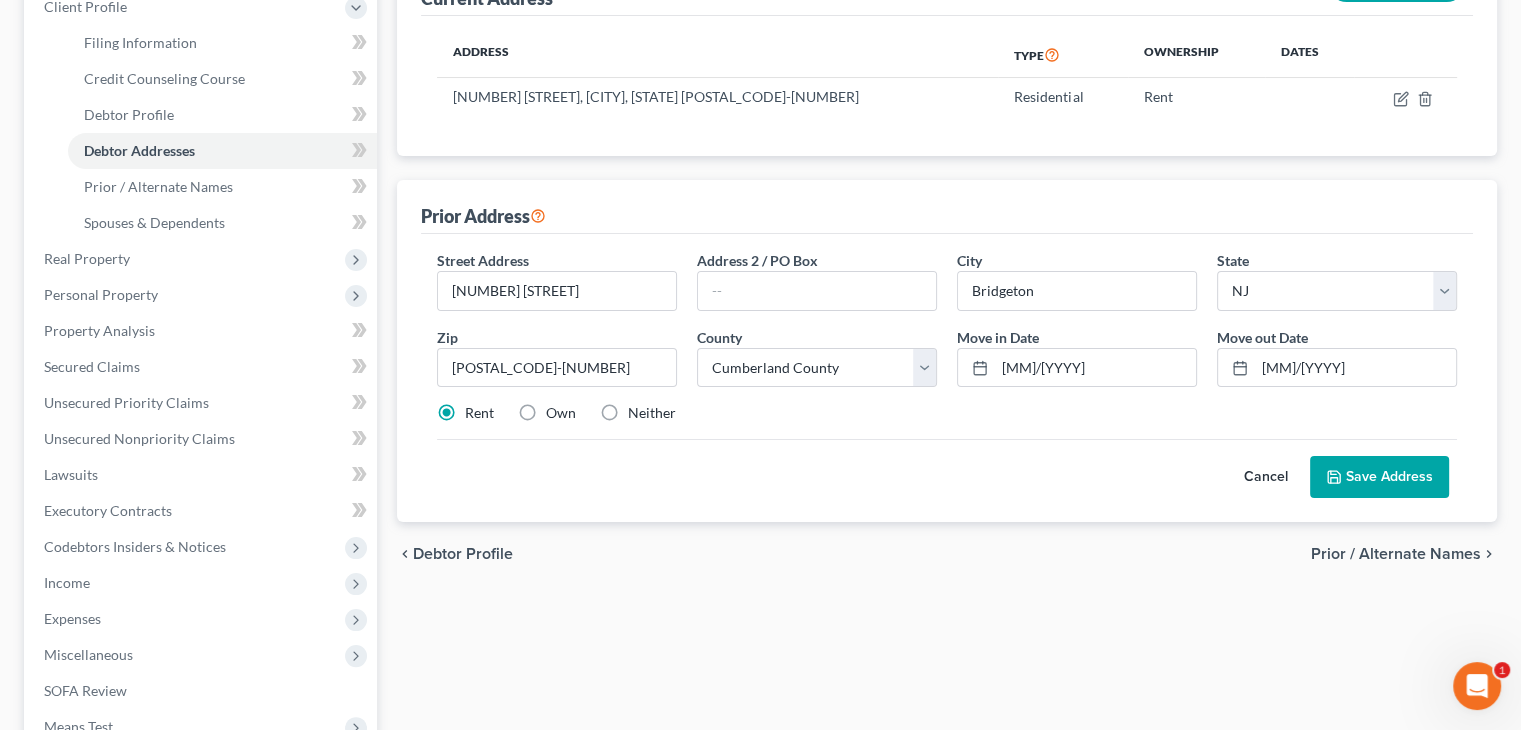 scroll, scrollTop: 300, scrollLeft: 0, axis: vertical 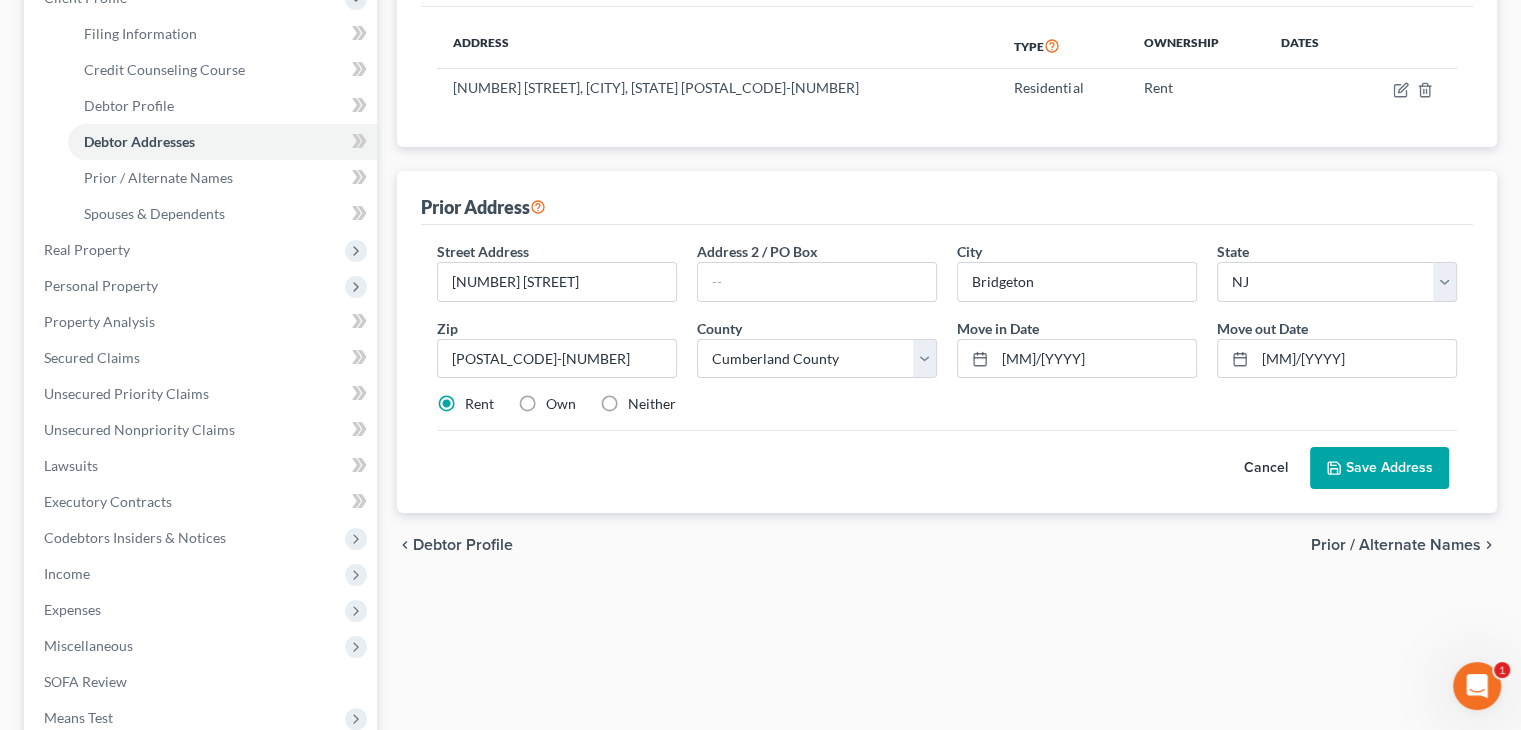 click on "Save Address" at bounding box center (1379, 468) 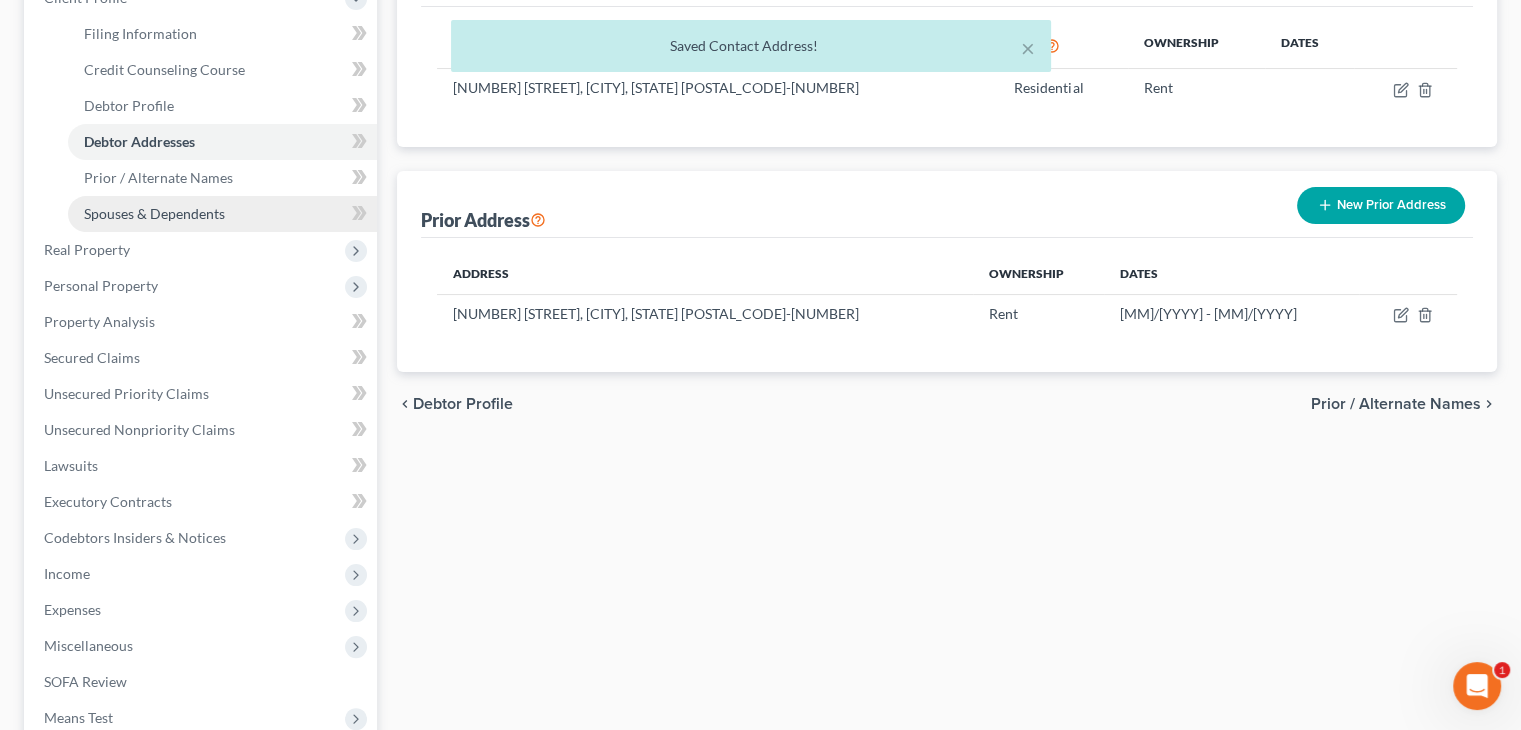 click on "Spouses & Dependents" at bounding box center [154, 213] 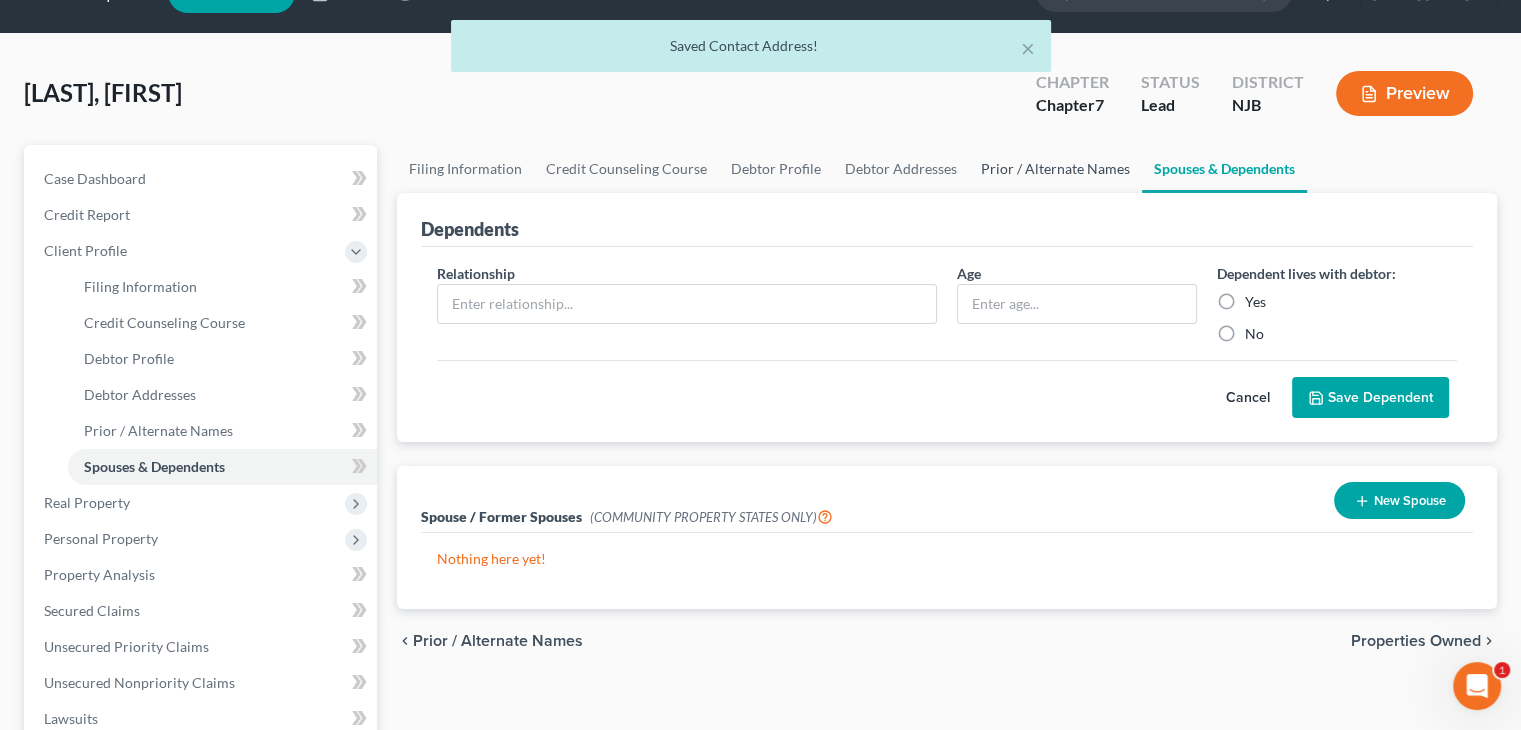 scroll, scrollTop: 0, scrollLeft: 0, axis: both 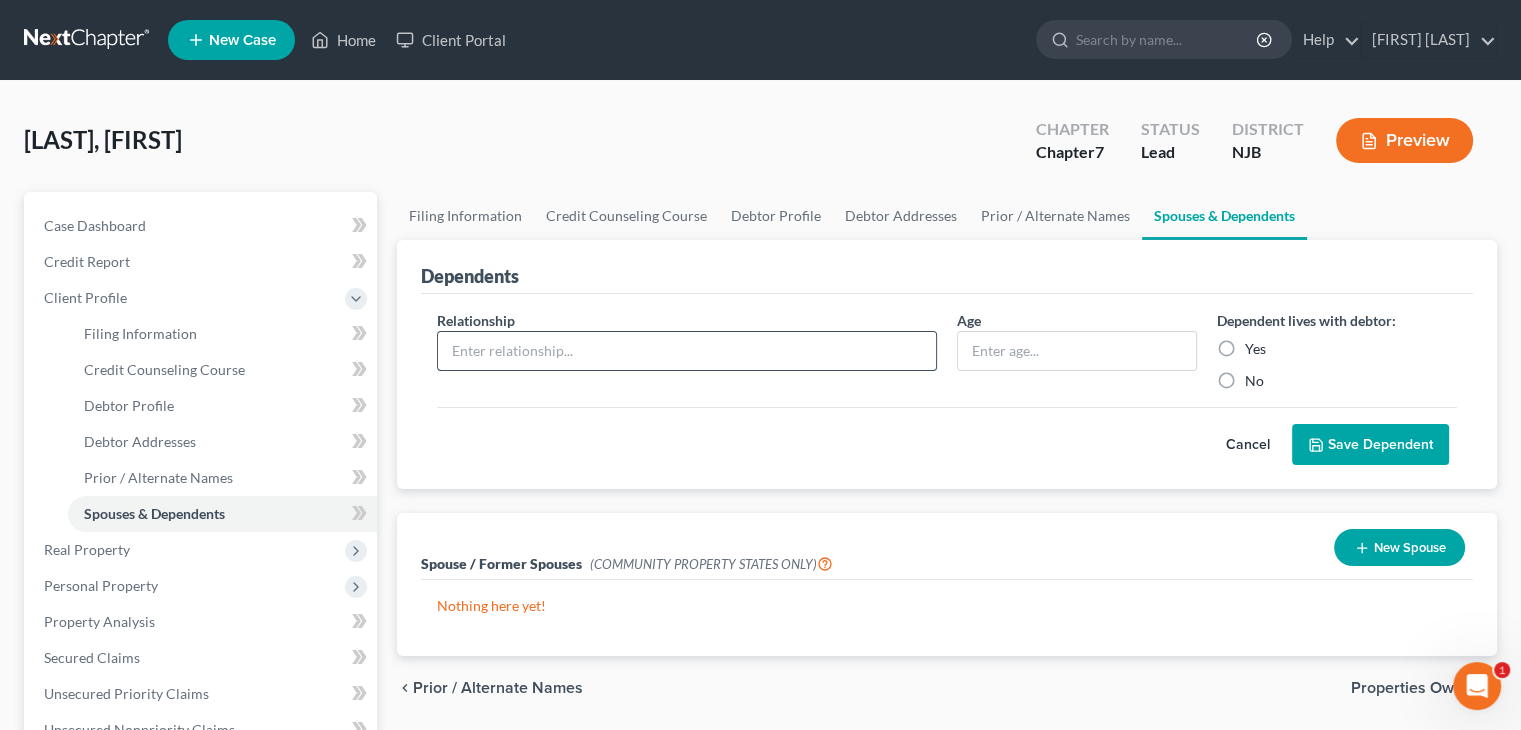 click at bounding box center (687, 351) 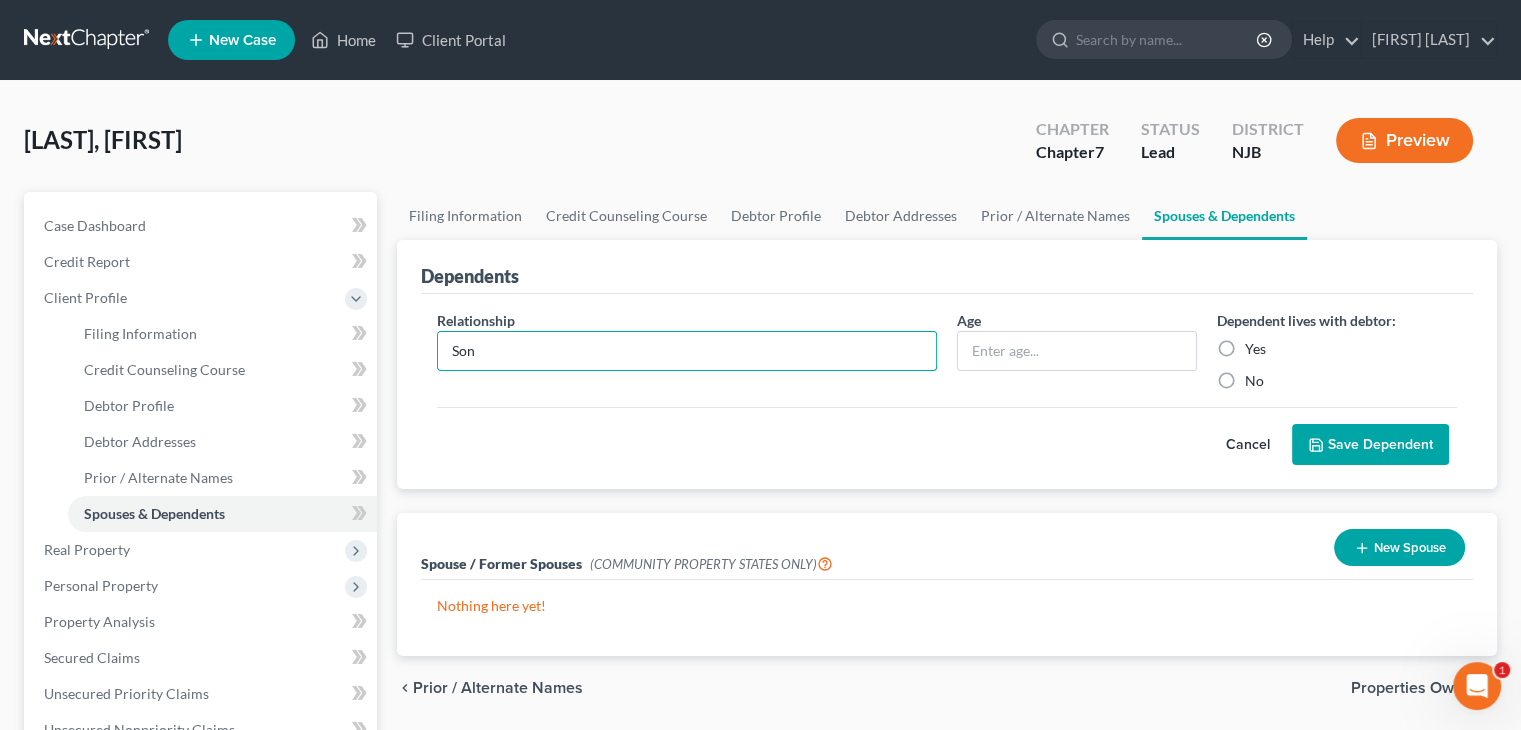 type on "Son" 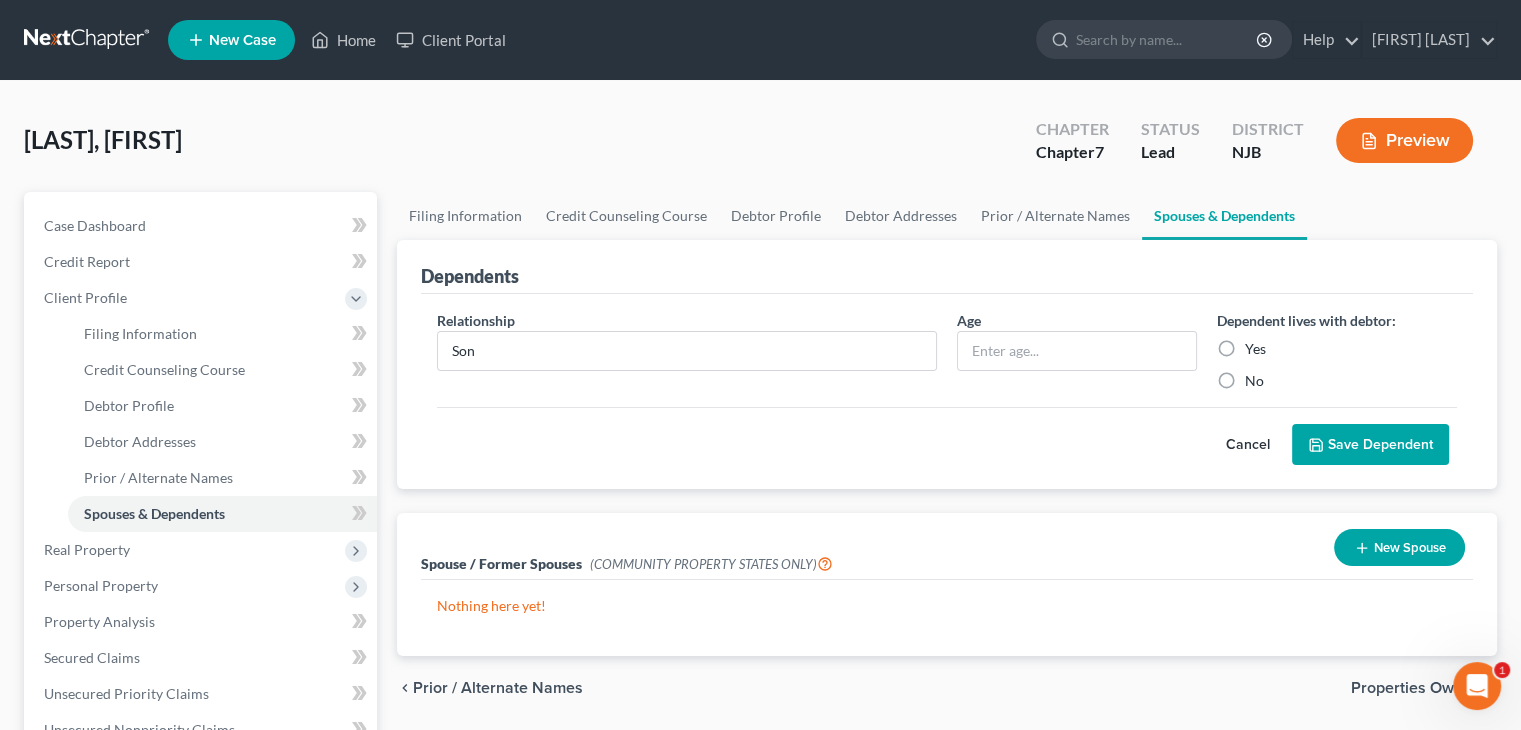 click on "Yes" at bounding box center [1255, 349] 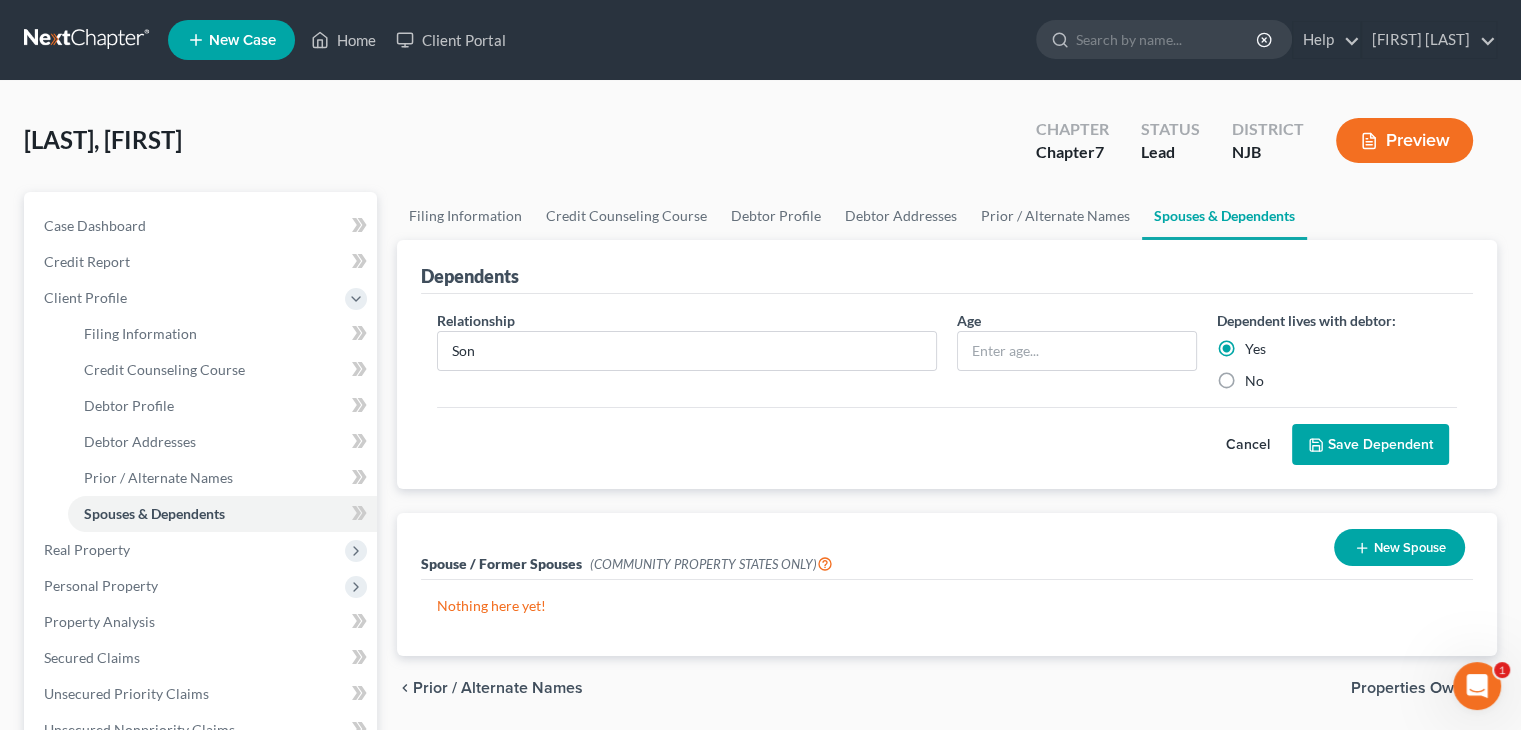 click on "Save Dependent" at bounding box center (1370, 445) 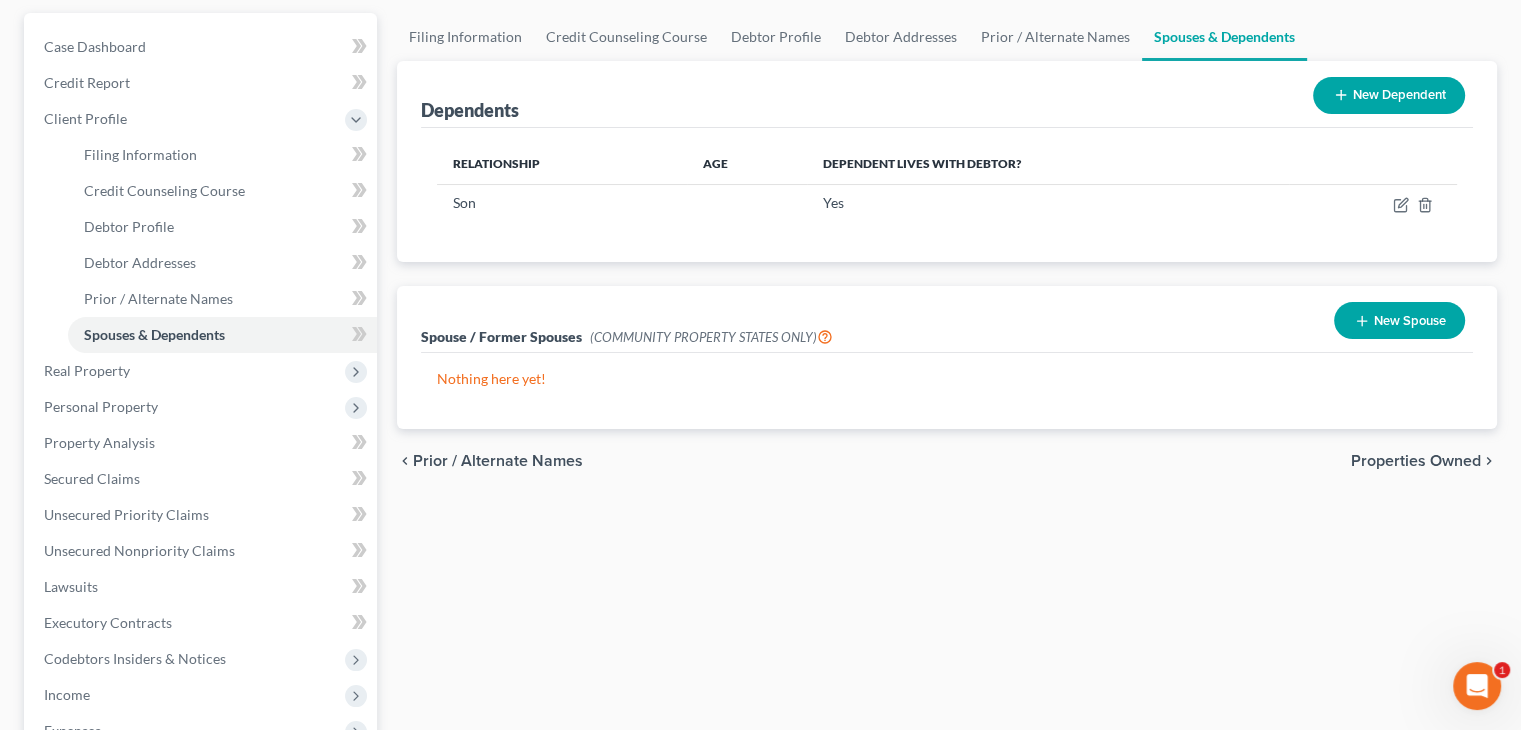 scroll, scrollTop: 200, scrollLeft: 0, axis: vertical 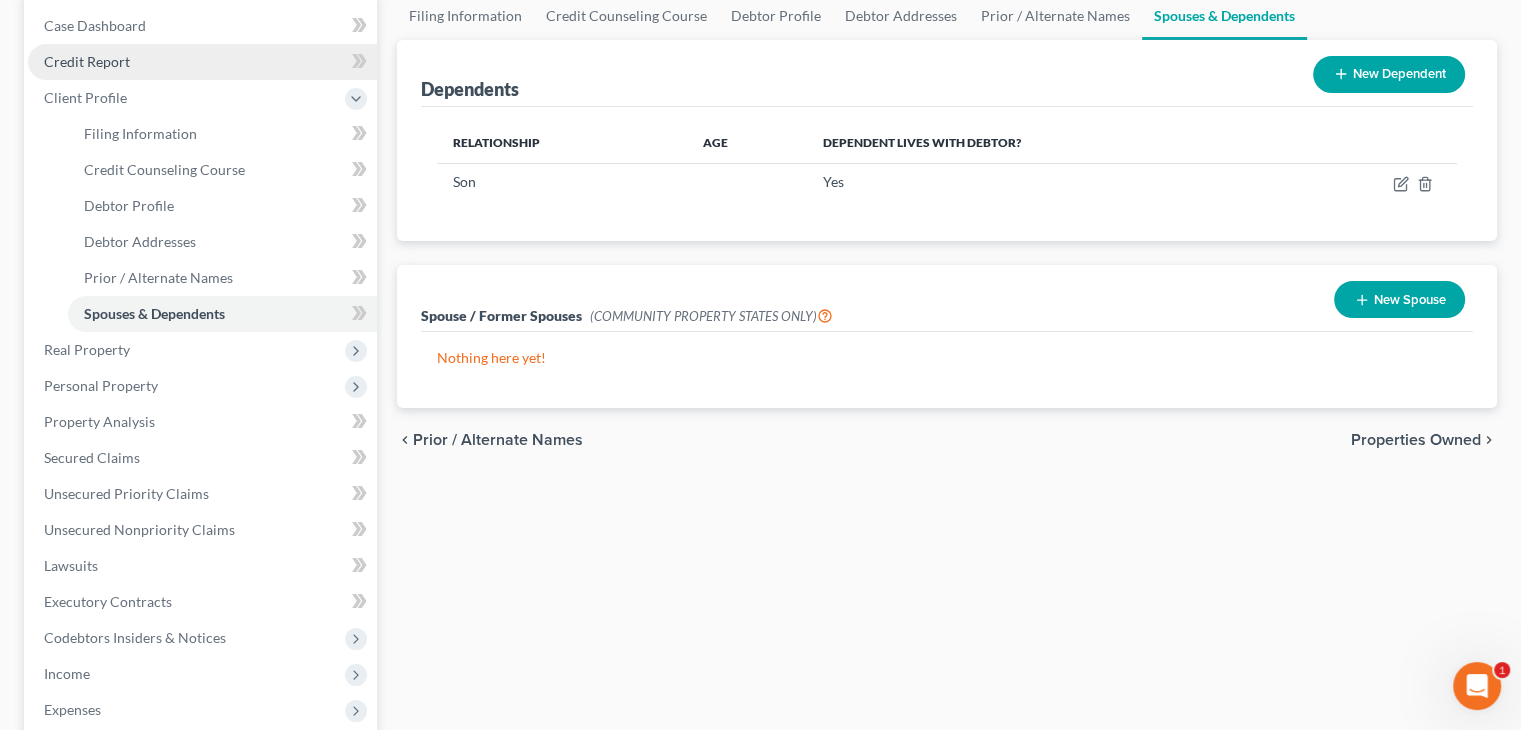 click on "Credit Report" at bounding box center (87, 61) 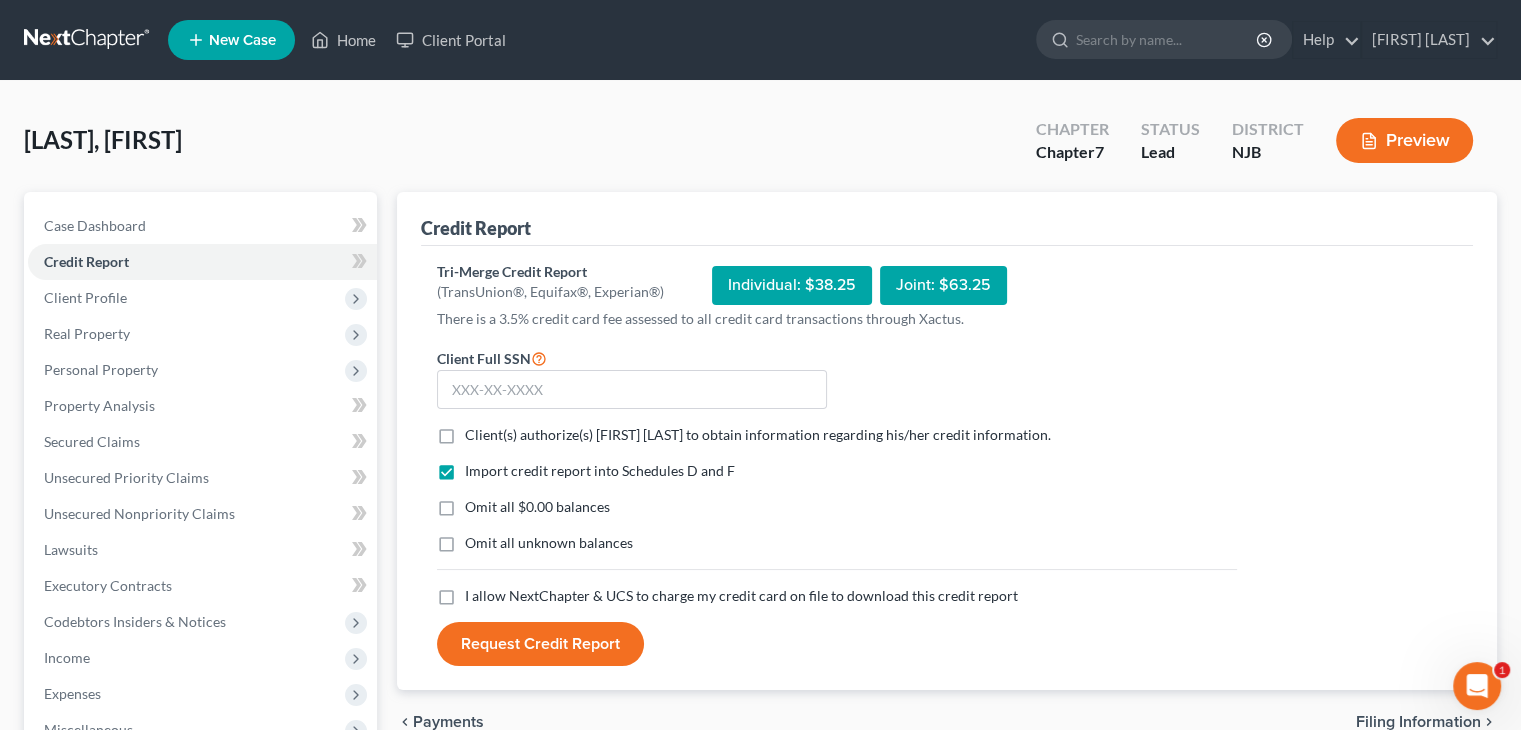 scroll, scrollTop: 0, scrollLeft: 0, axis: both 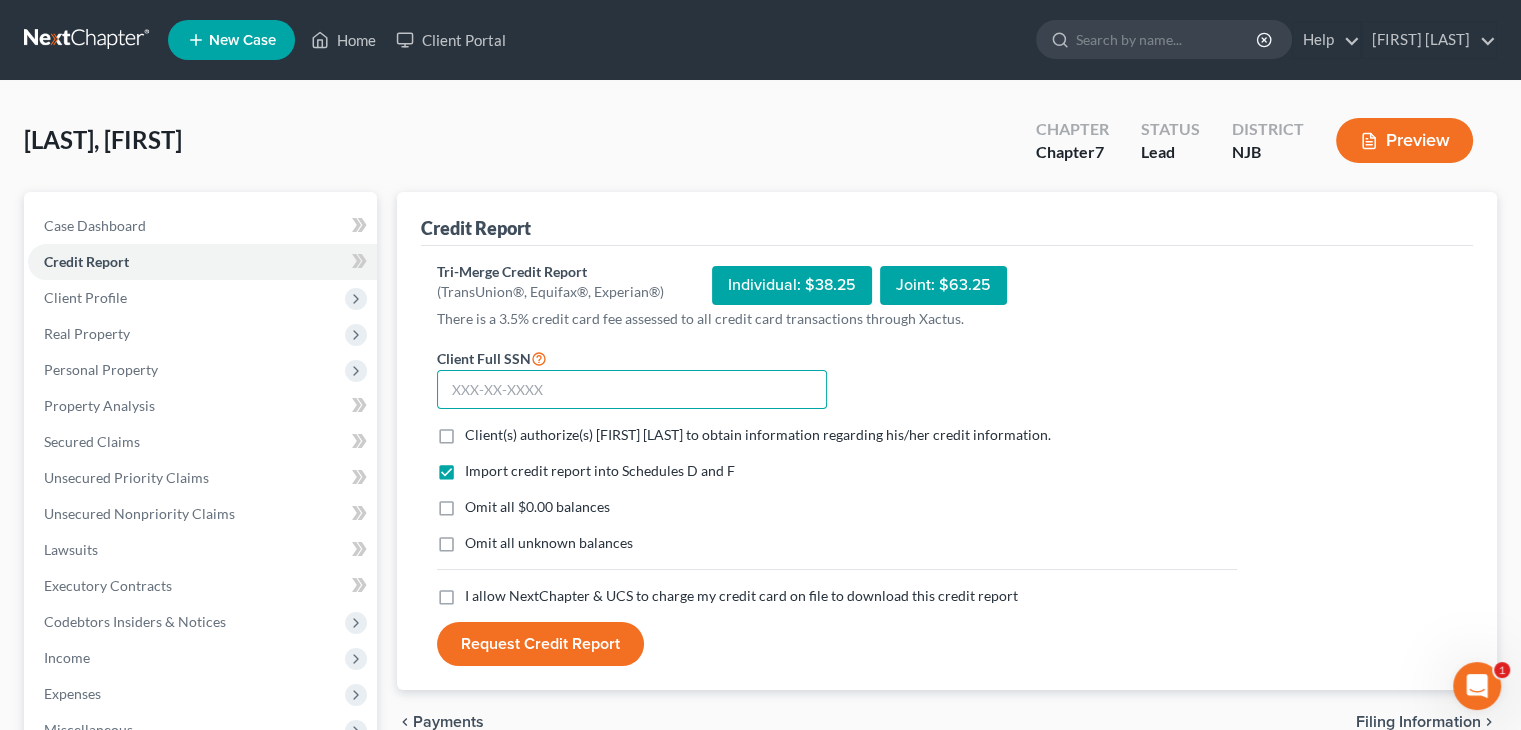click at bounding box center (632, 390) 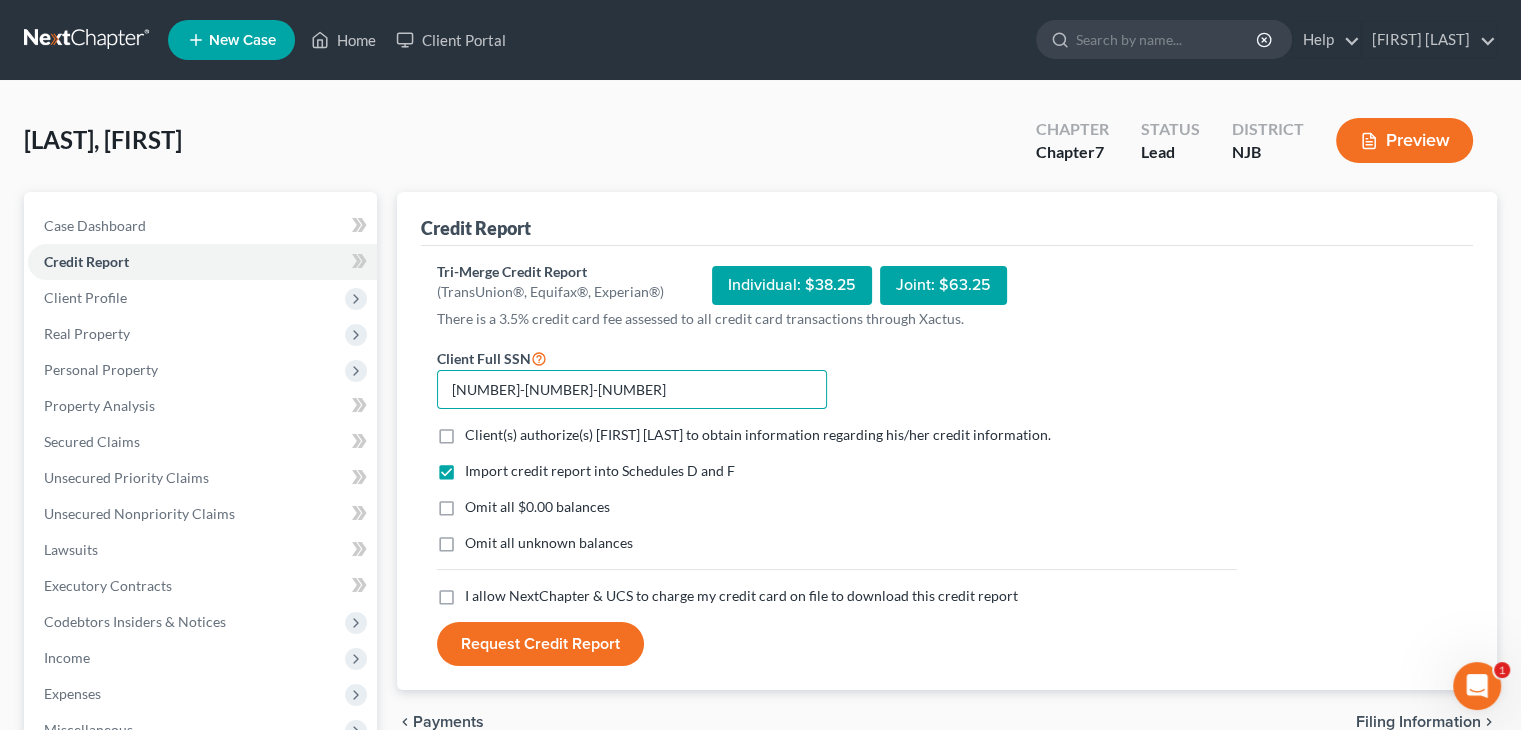 type on "[NUMBER]-[NUMBER]-[NUMBER]" 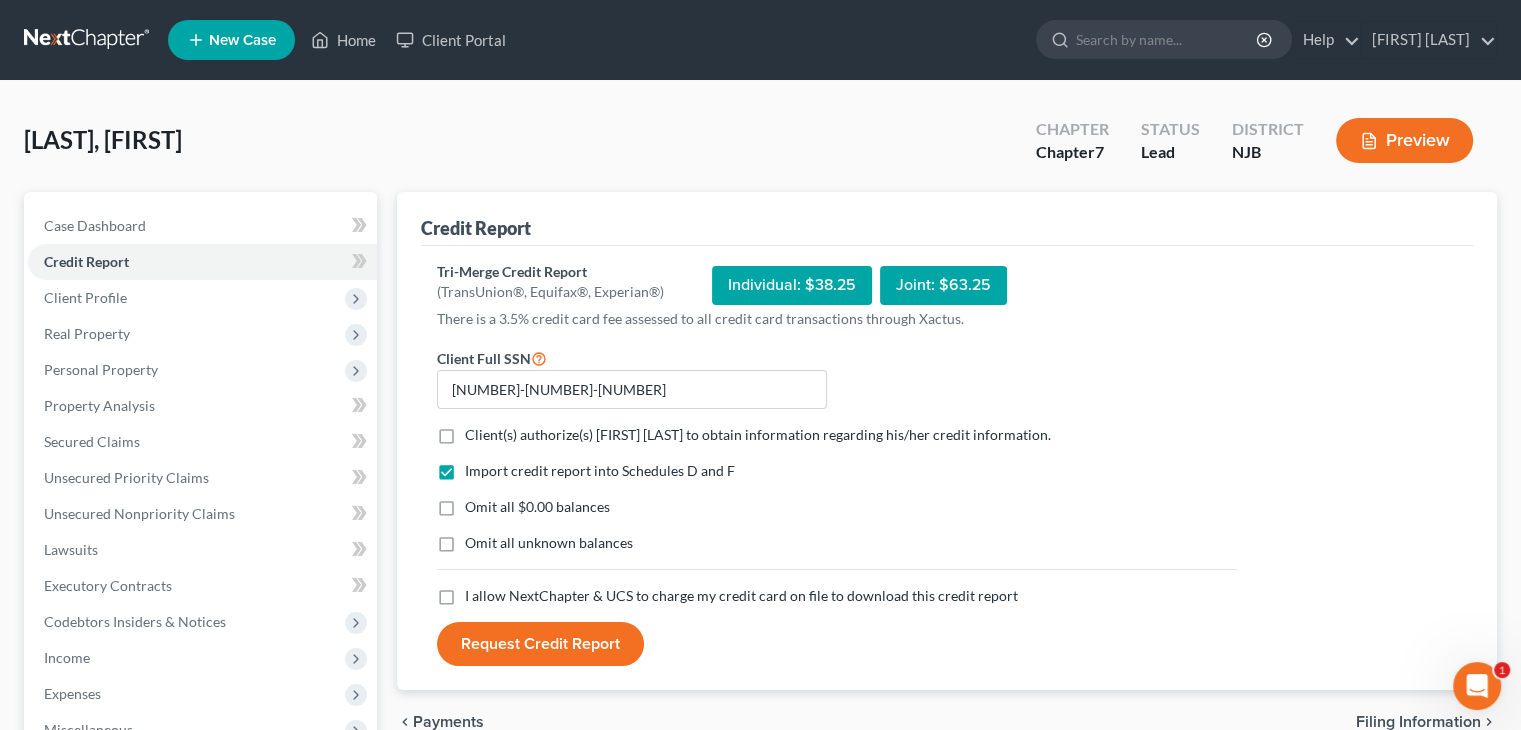 click on "Client(s) authorize(s) [FIRST] [LAST] to obtain information regarding his/her credit information.
*" at bounding box center [758, 435] 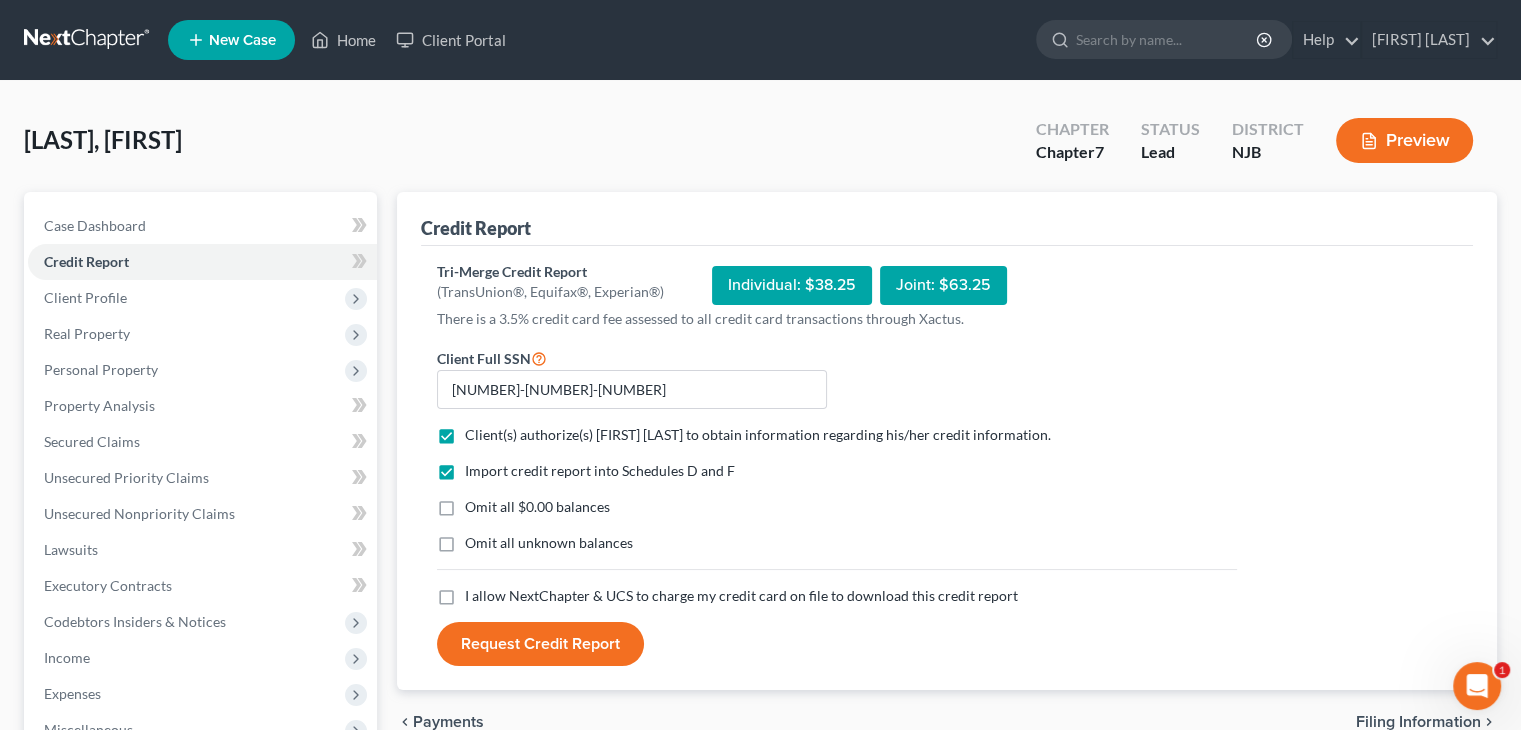 click on "Omit all unknown balances" at bounding box center (549, 543) 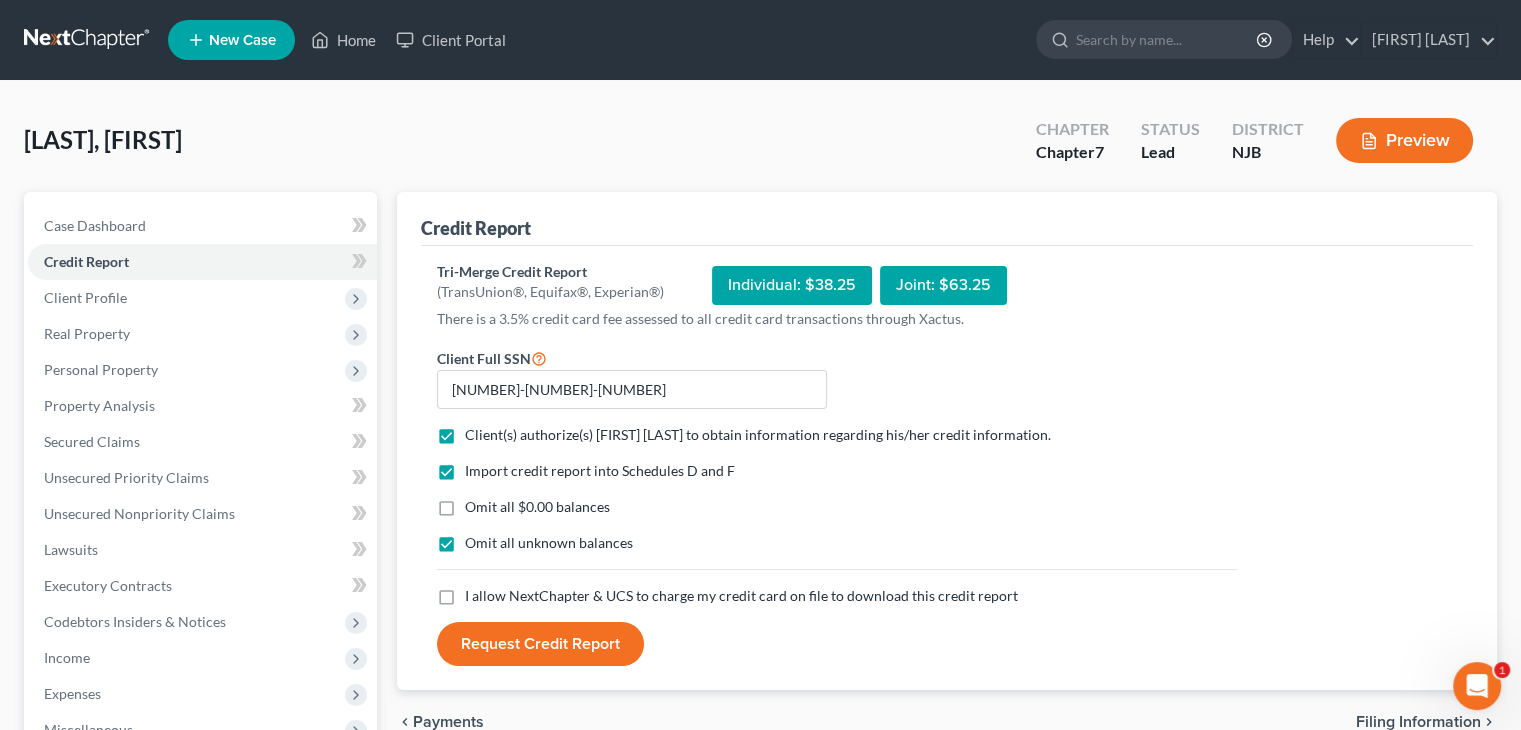 click on "I allow NextChapter & UCS to charge my credit card on file to download this credit report
*" at bounding box center (741, 596) 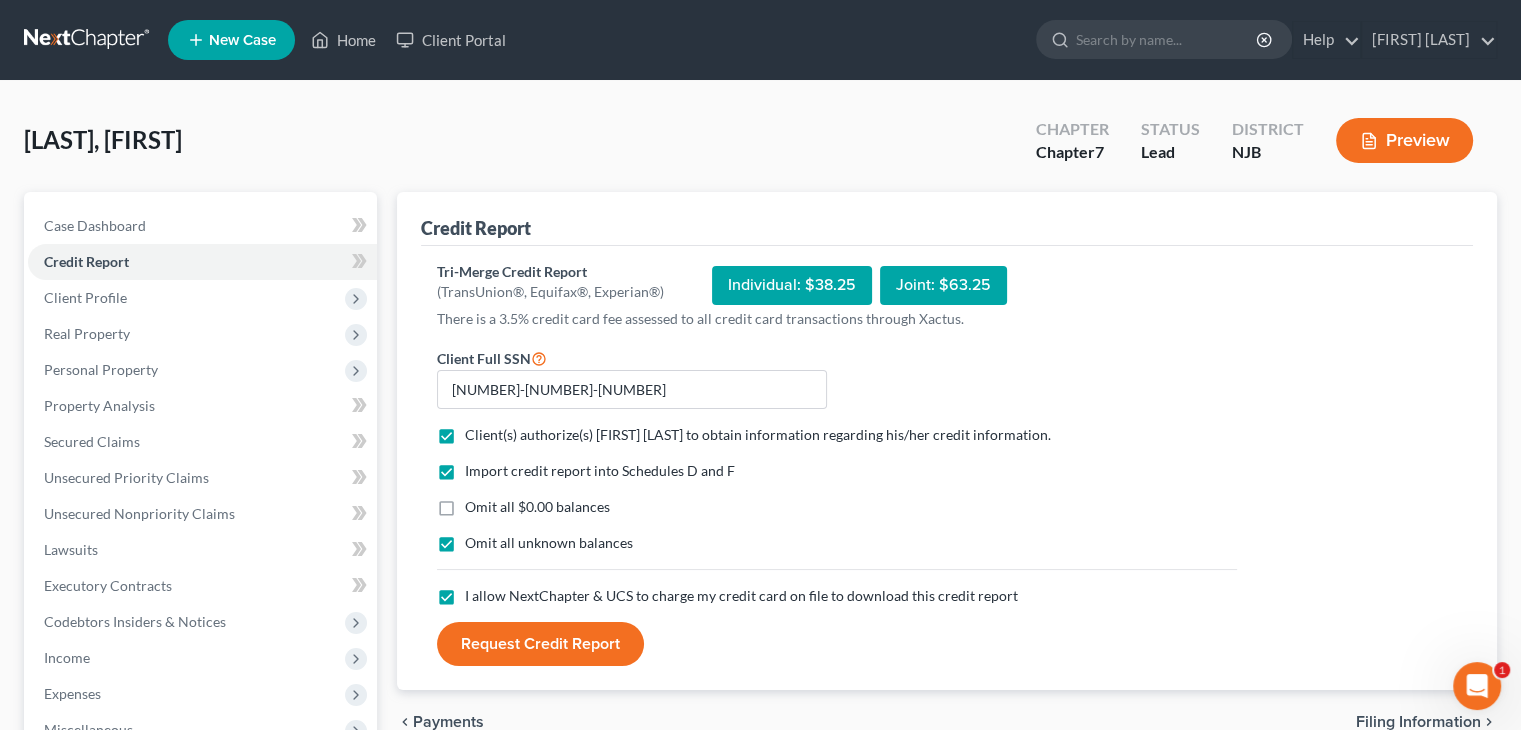 click on "Request Credit Report" at bounding box center (540, 644) 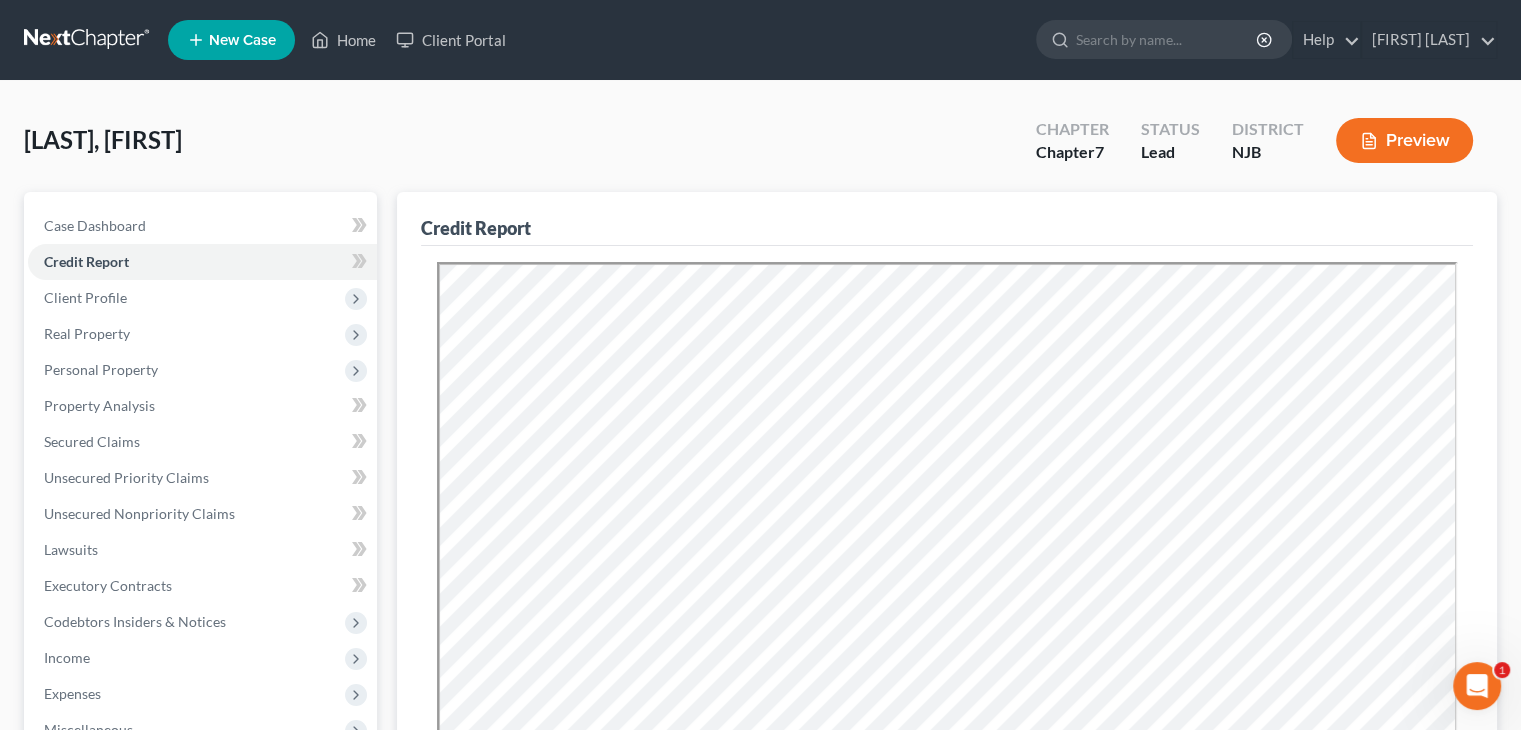 scroll, scrollTop: 0, scrollLeft: 0, axis: both 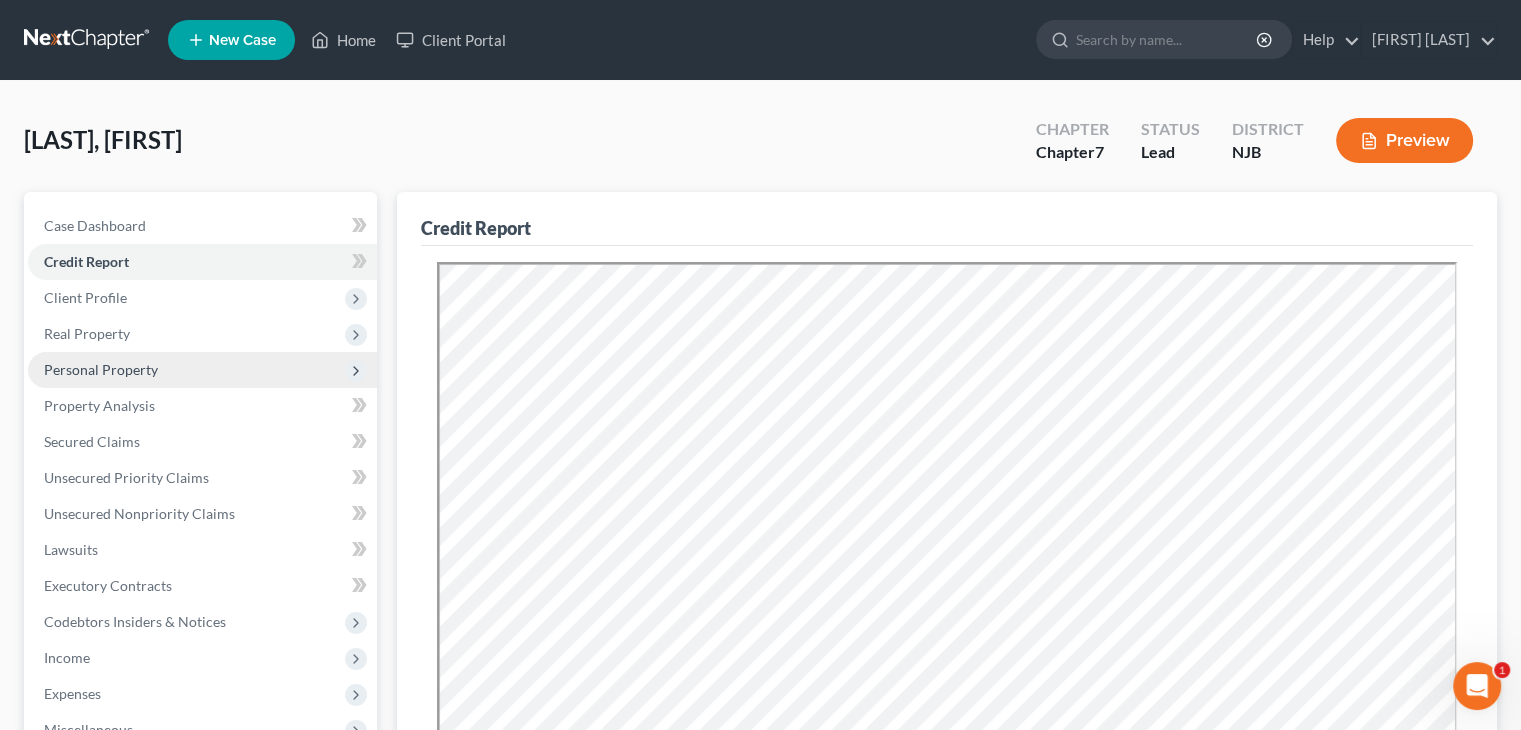 click on "Personal Property" at bounding box center [101, 369] 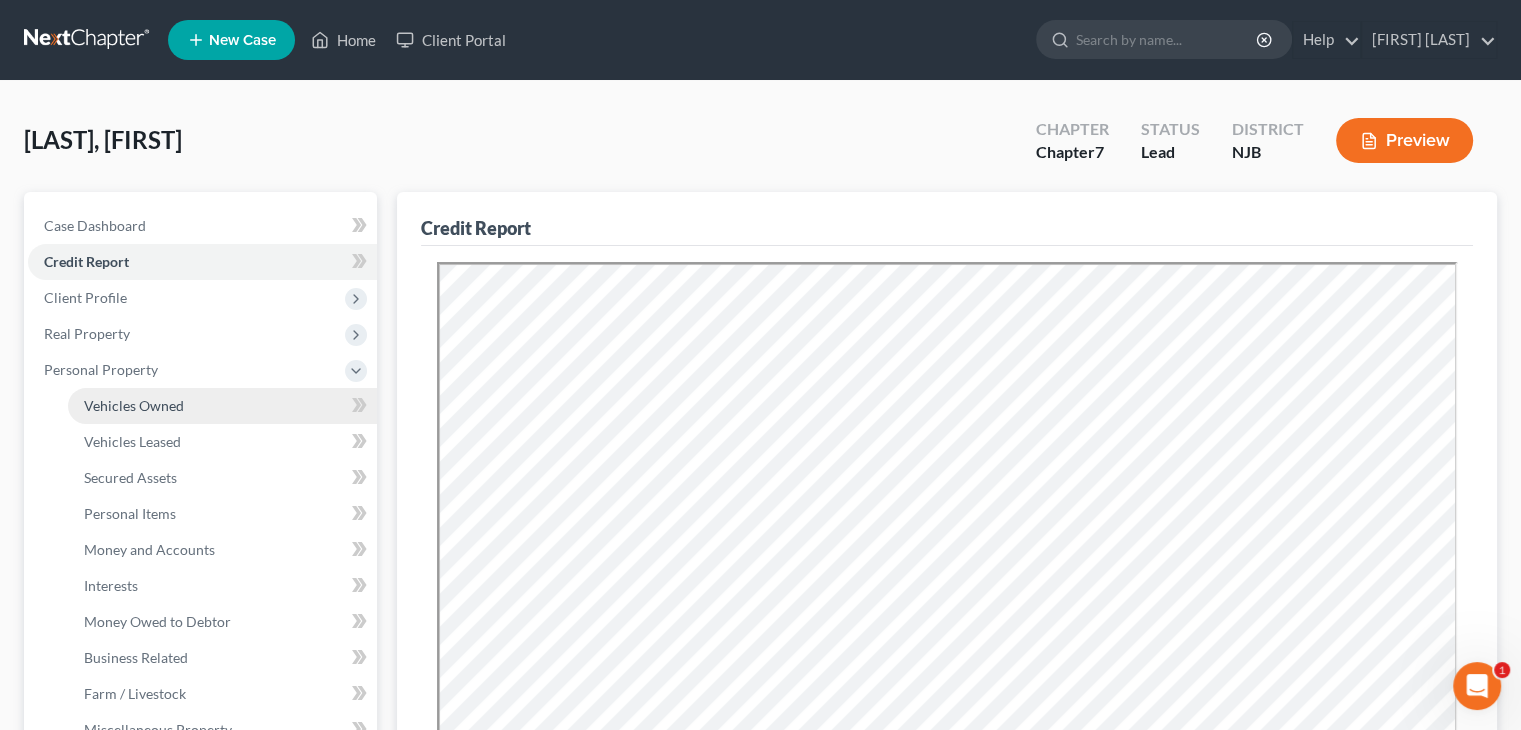 click on "Vehicles Owned" at bounding box center (134, 405) 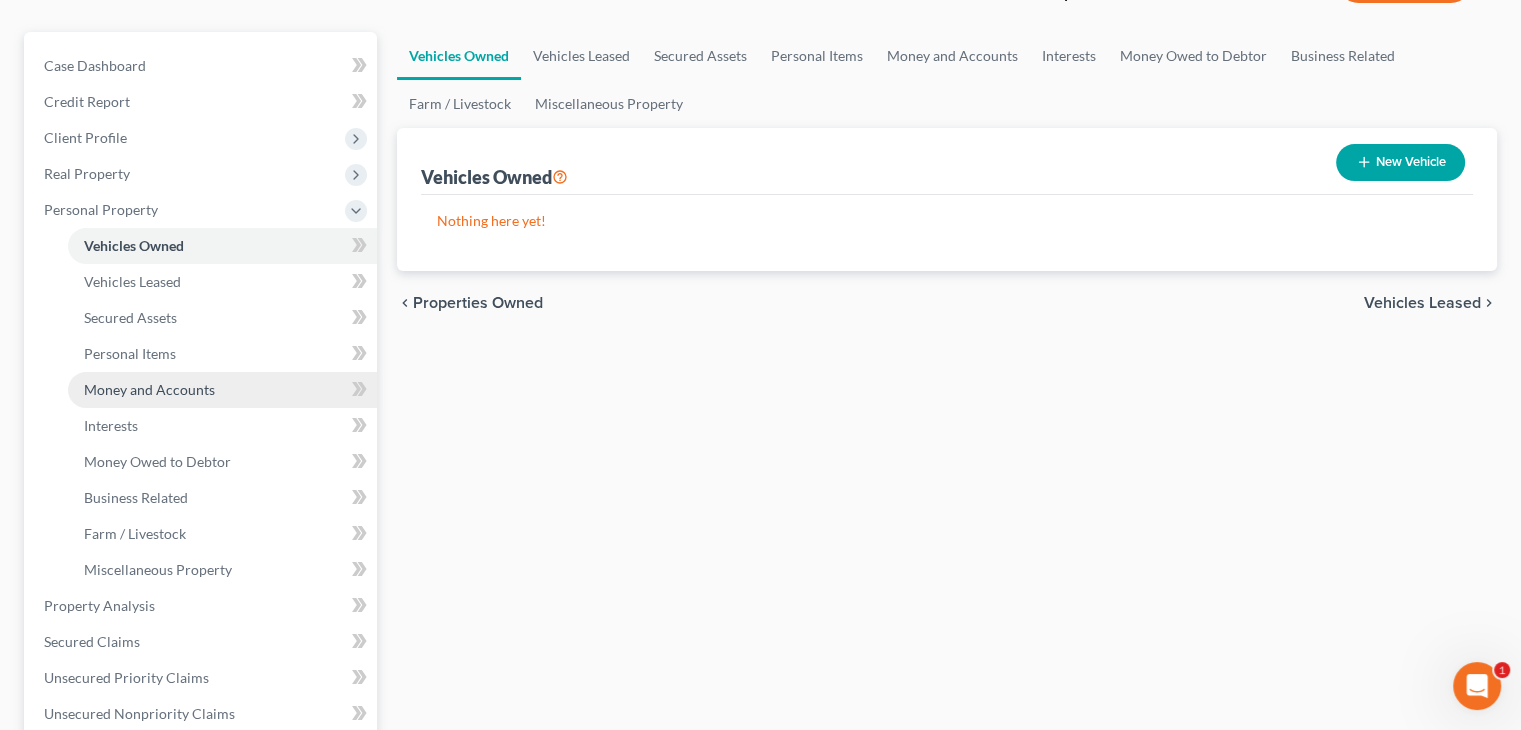 scroll, scrollTop: 200, scrollLeft: 0, axis: vertical 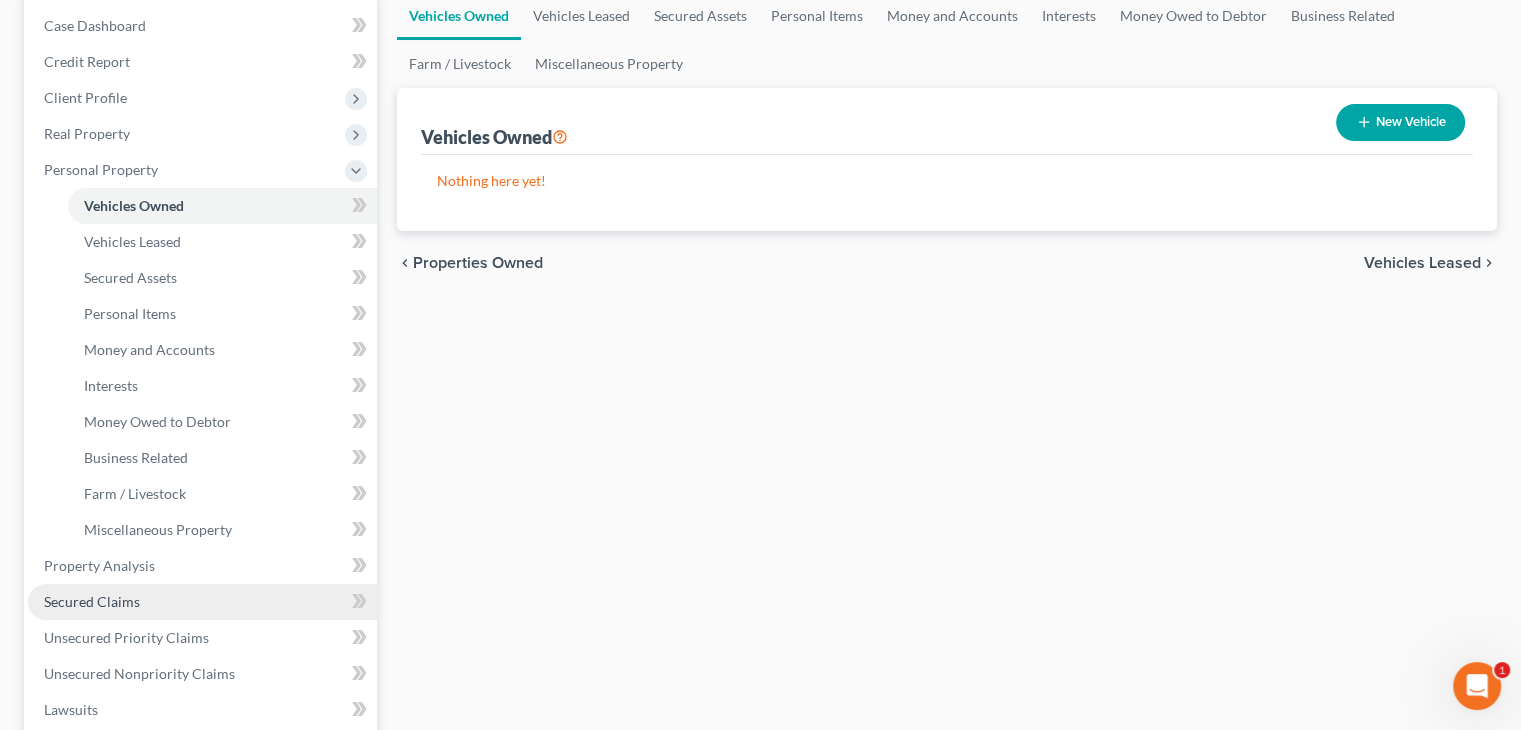 click on "Secured Claims" at bounding box center (92, 601) 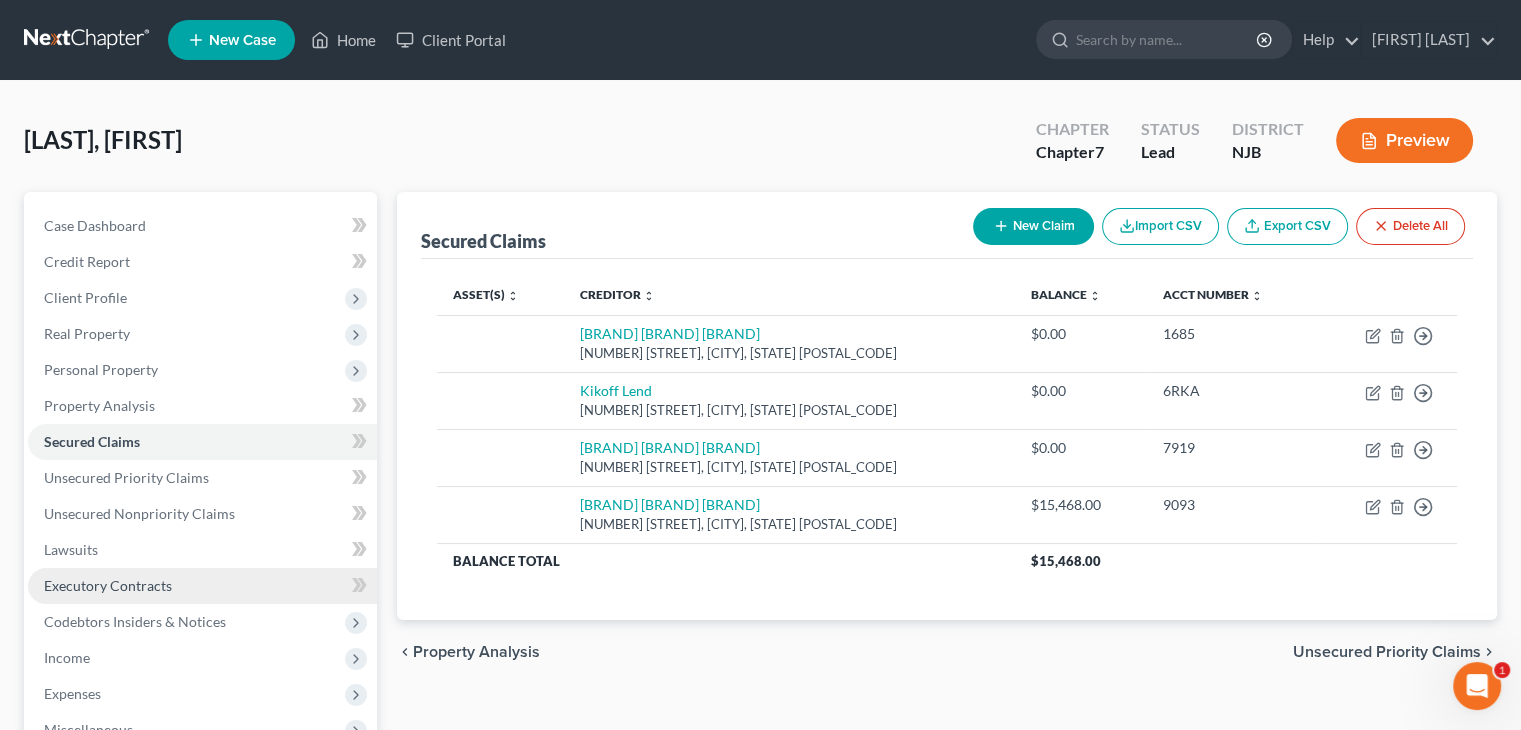scroll, scrollTop: 0, scrollLeft: 0, axis: both 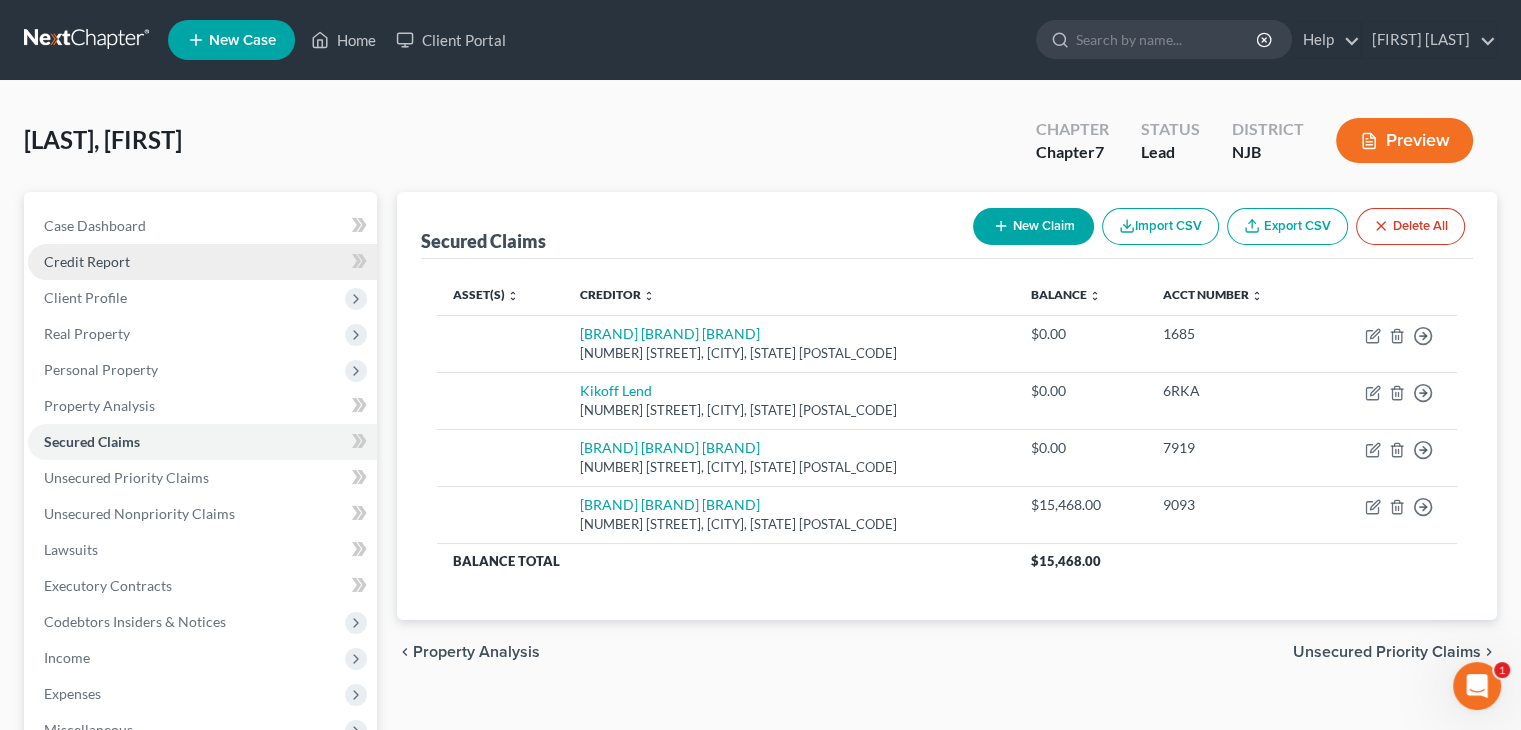 click on "Credit Report" at bounding box center (87, 261) 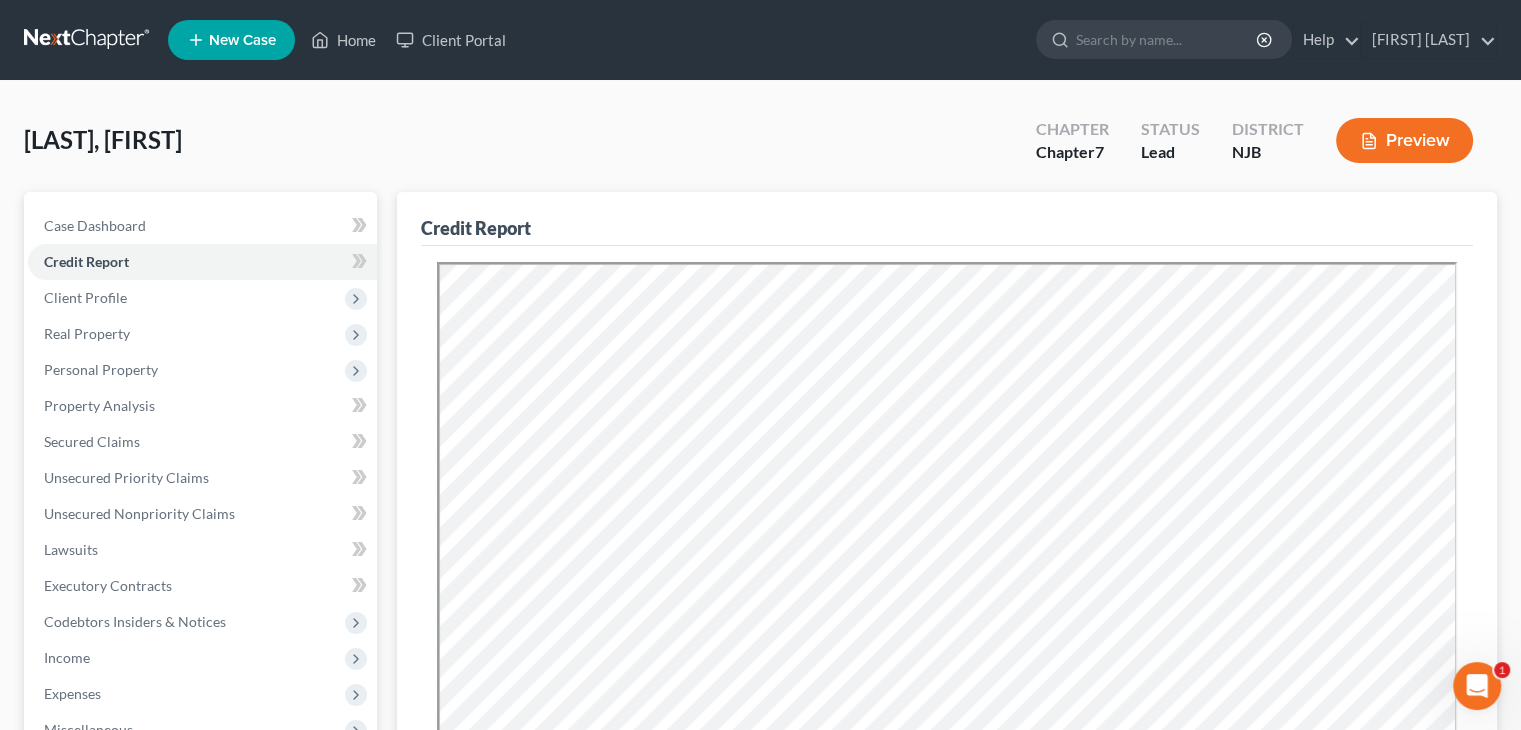 scroll, scrollTop: 0, scrollLeft: 0, axis: both 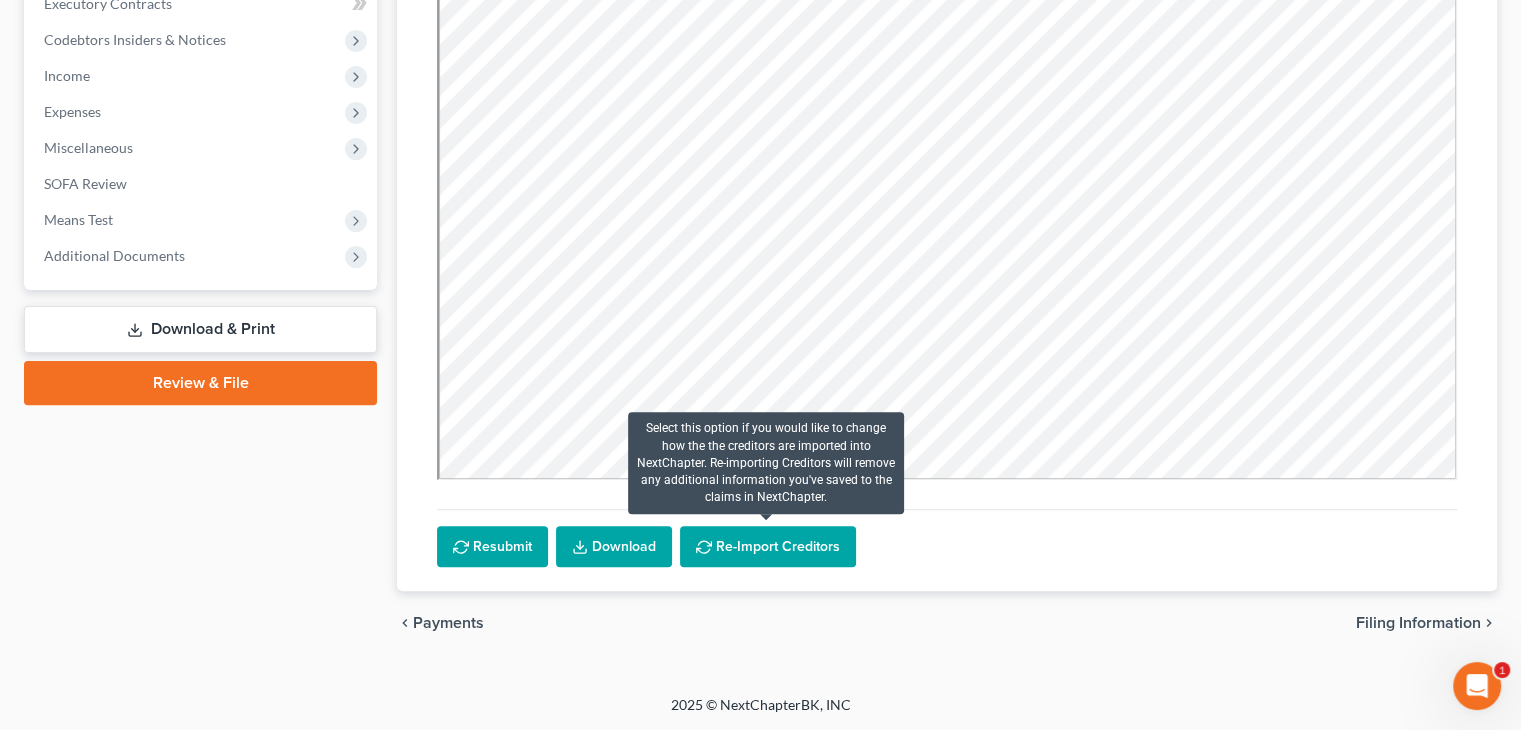 click on "Re-Import Creditors" at bounding box center [768, 547] 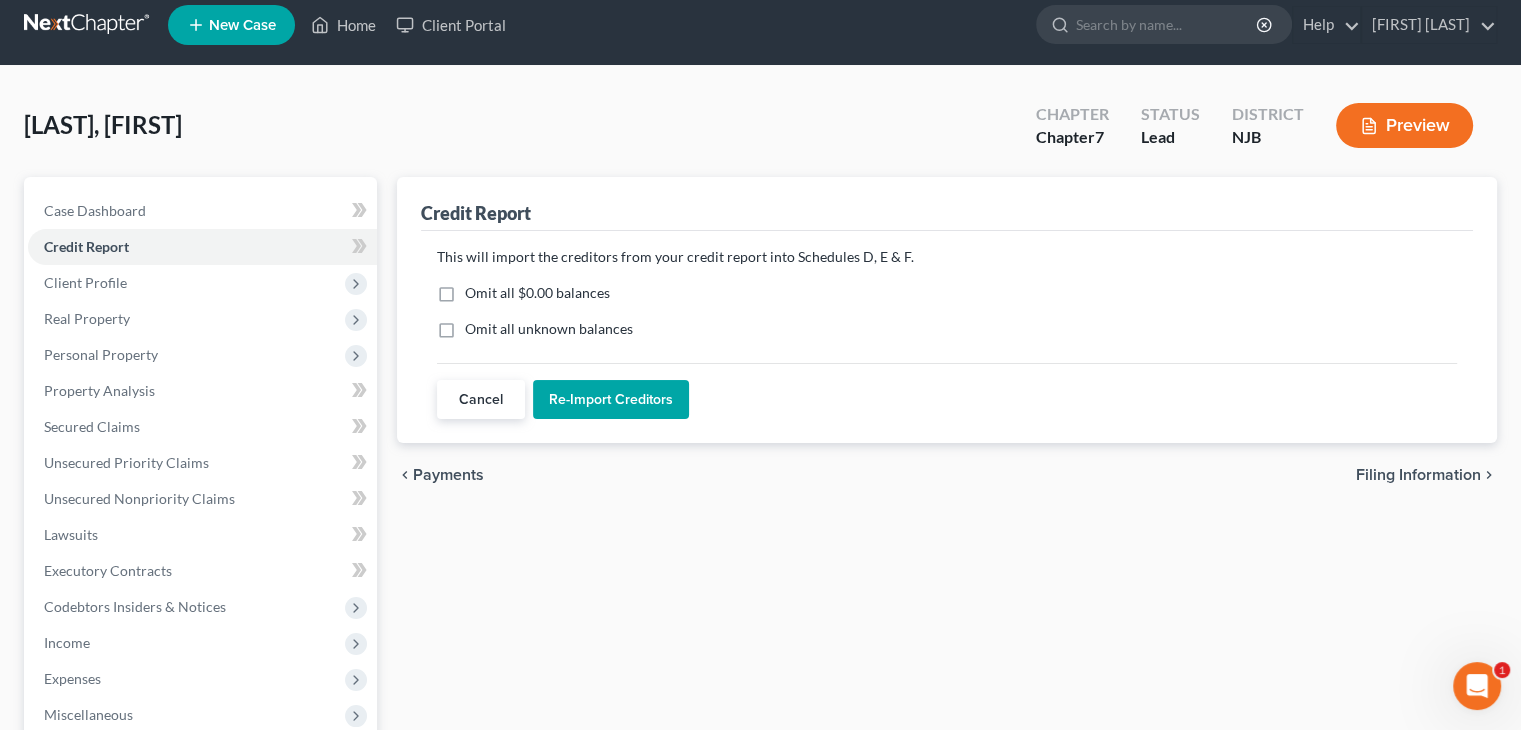 scroll, scrollTop: 0, scrollLeft: 0, axis: both 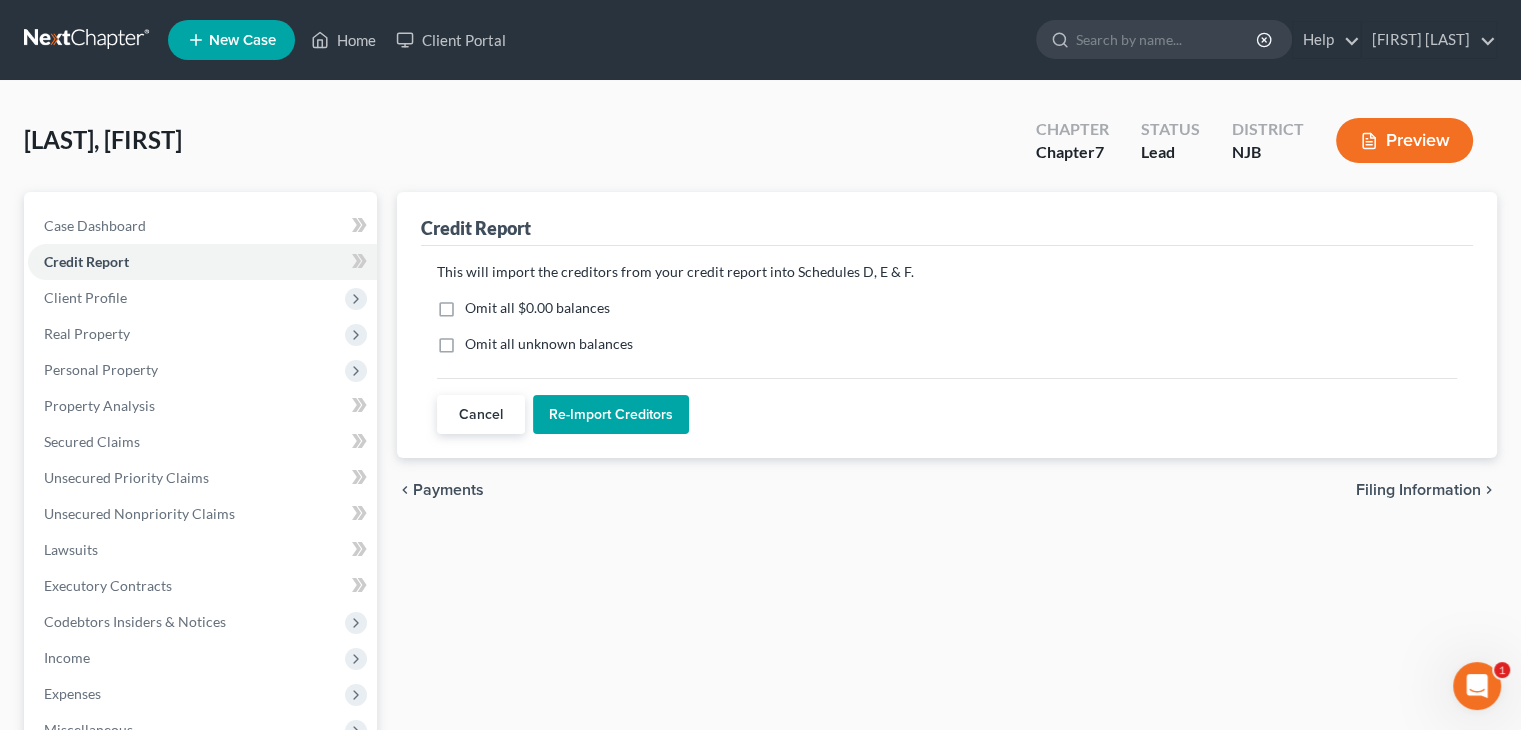 click on "Omit all $0.00 balances" at bounding box center (537, 308) 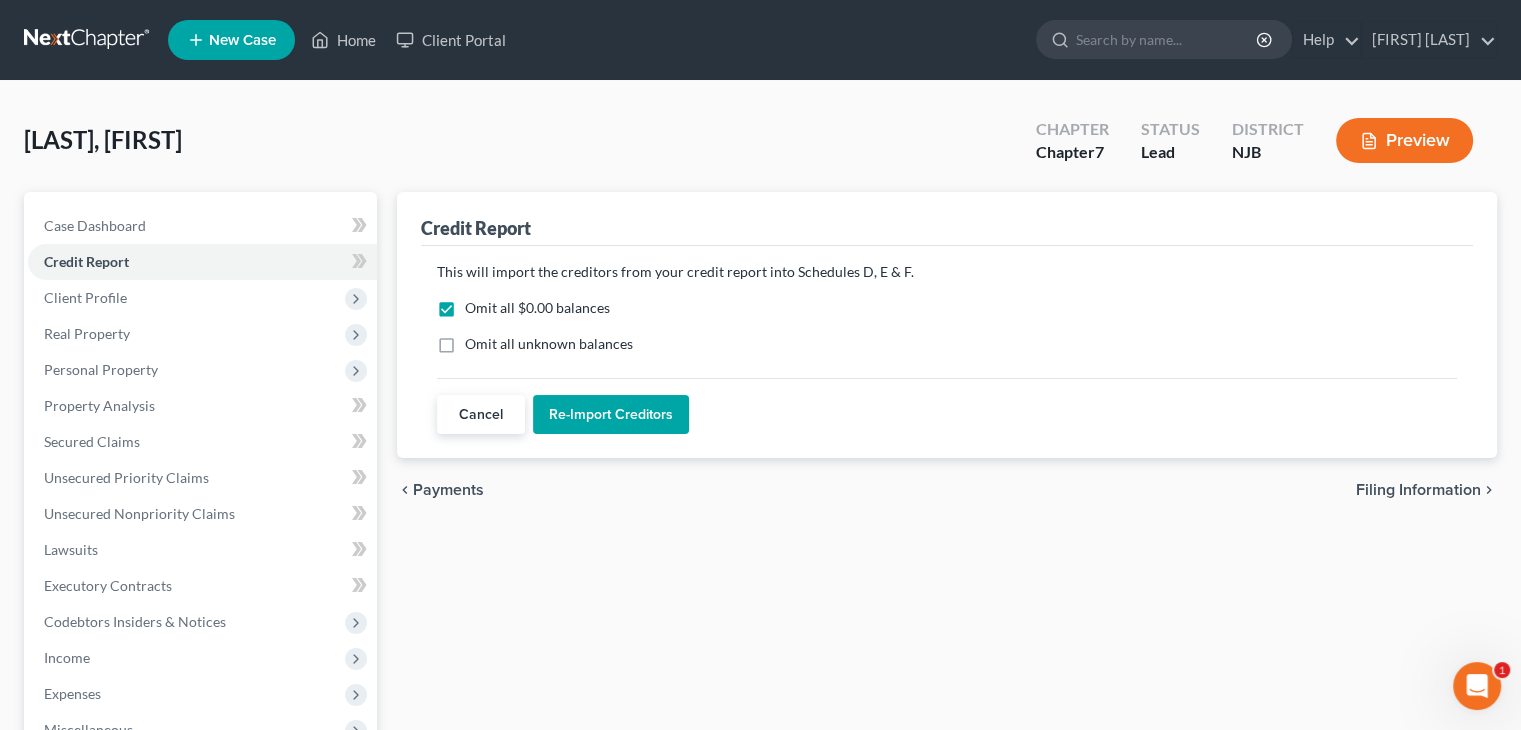 click on "Omit all unknown balances" at bounding box center (549, 344) 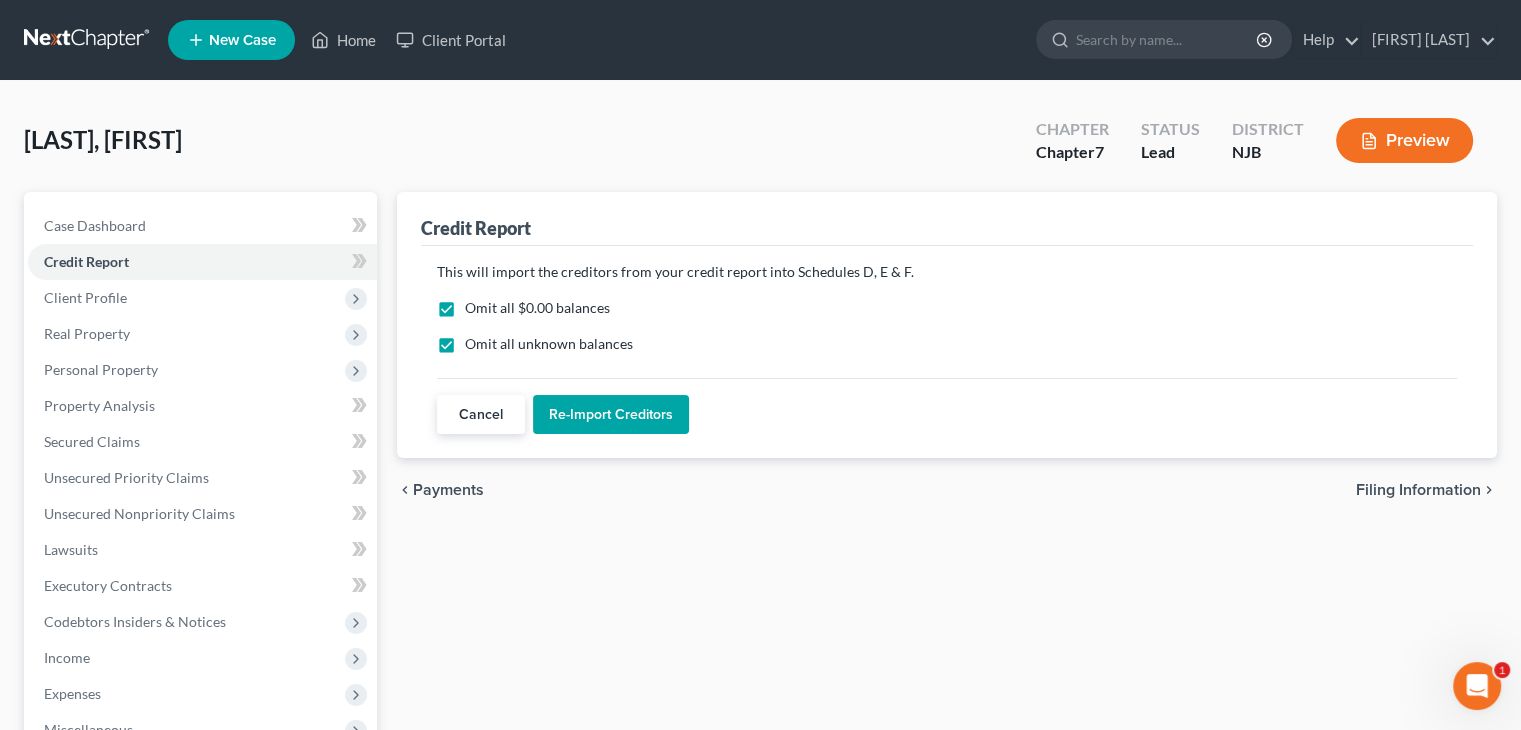 click on "Re-Import Creditors" at bounding box center [611, 415] 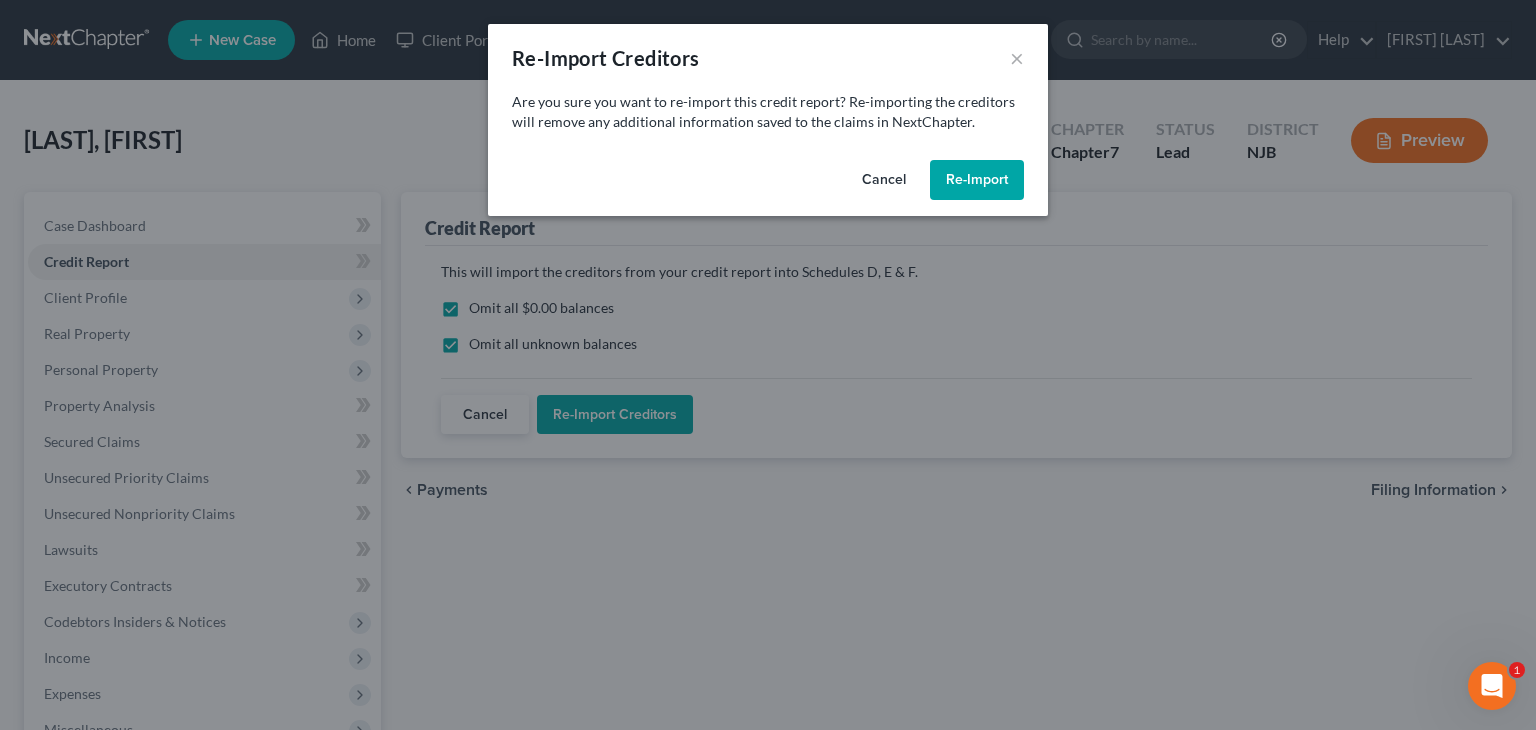 click on "Re-Import" at bounding box center (977, 180) 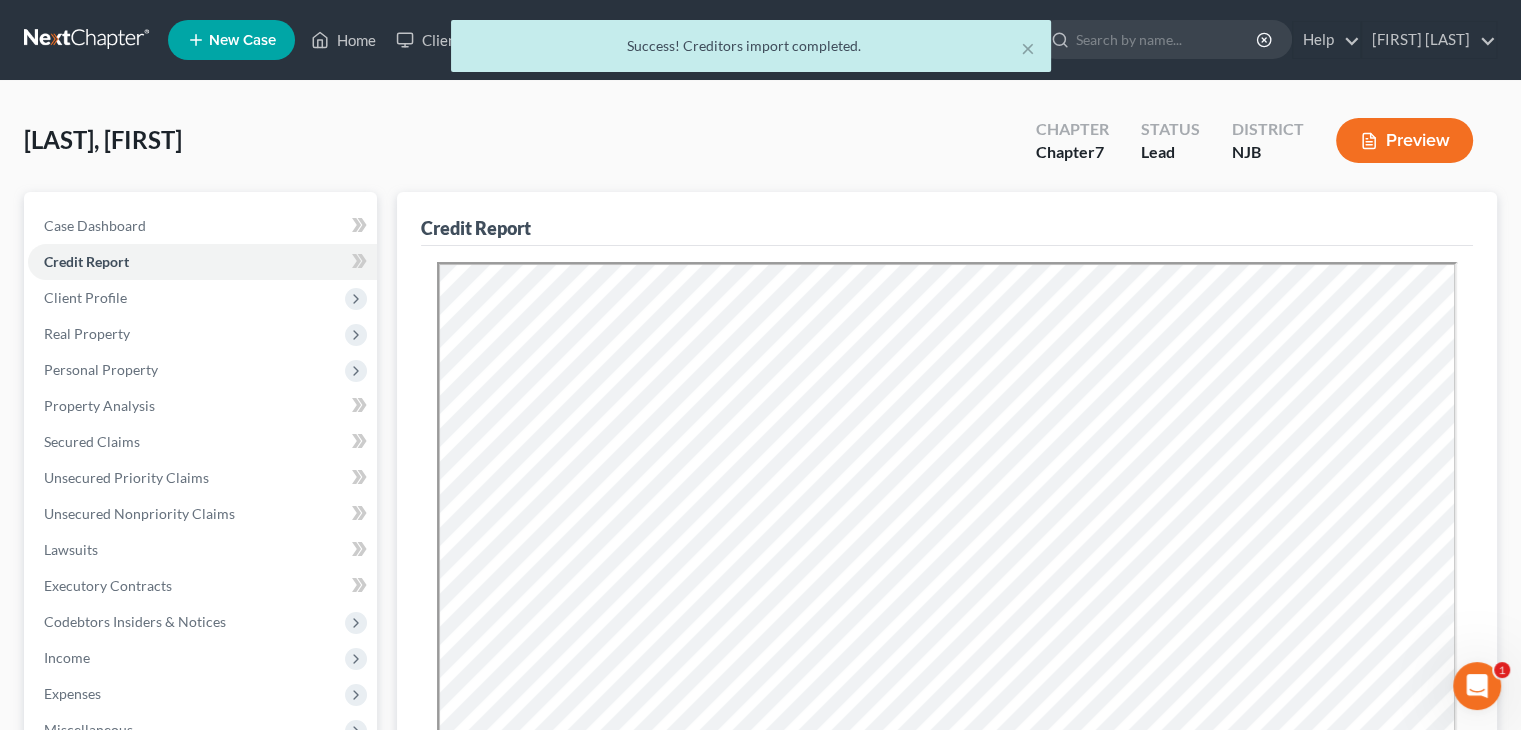 scroll, scrollTop: 0, scrollLeft: 0, axis: both 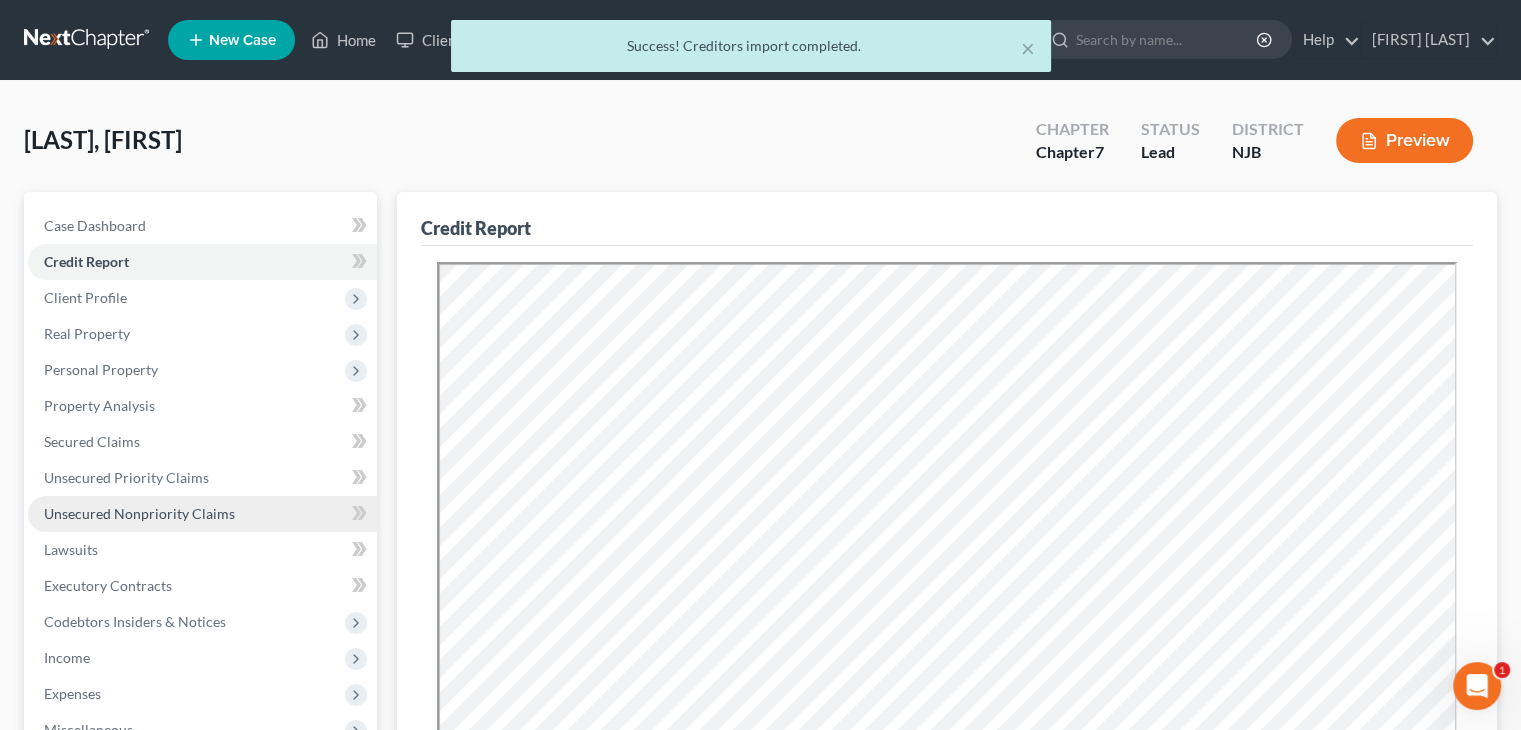 click on "Unsecured Nonpriority Claims" at bounding box center (139, 513) 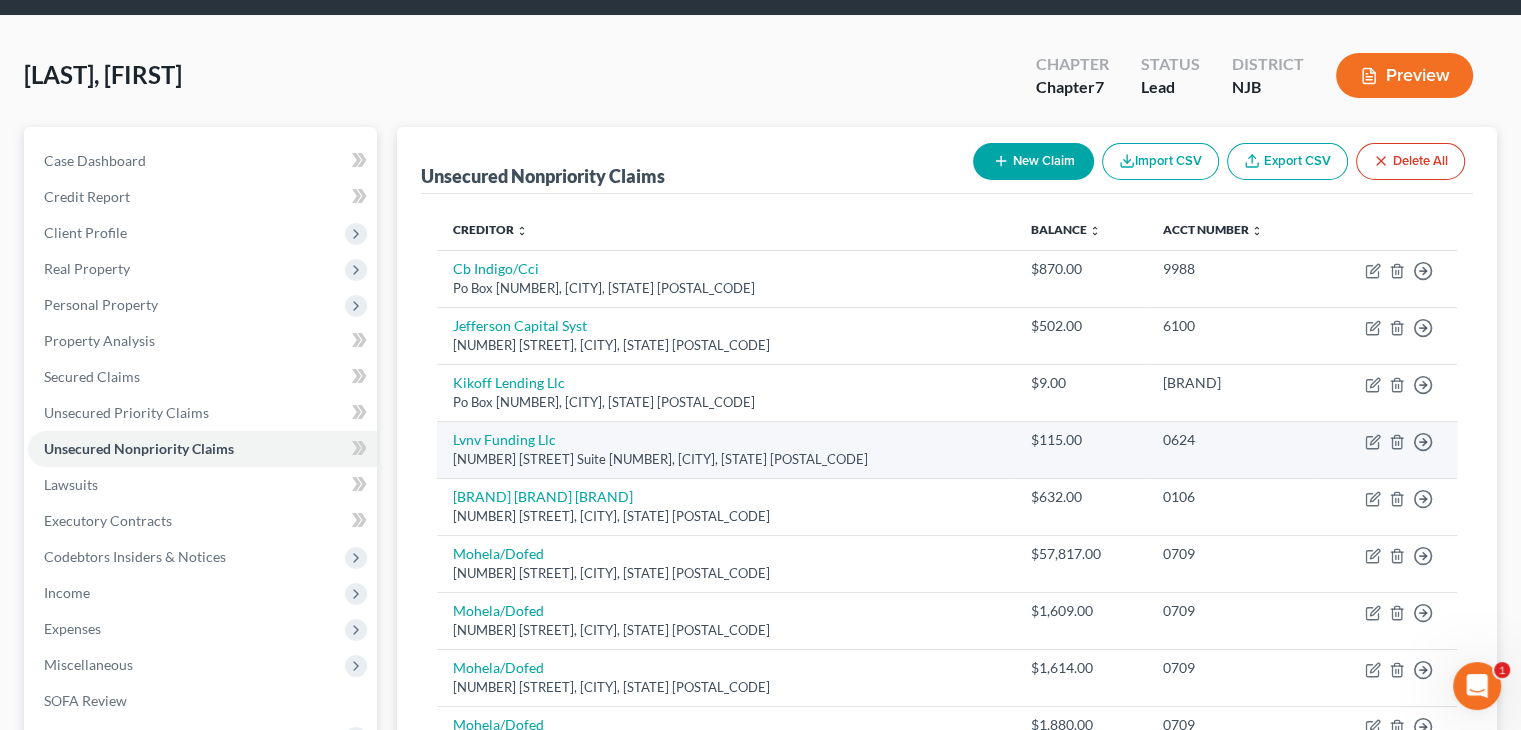 scroll, scrollTop: 100, scrollLeft: 0, axis: vertical 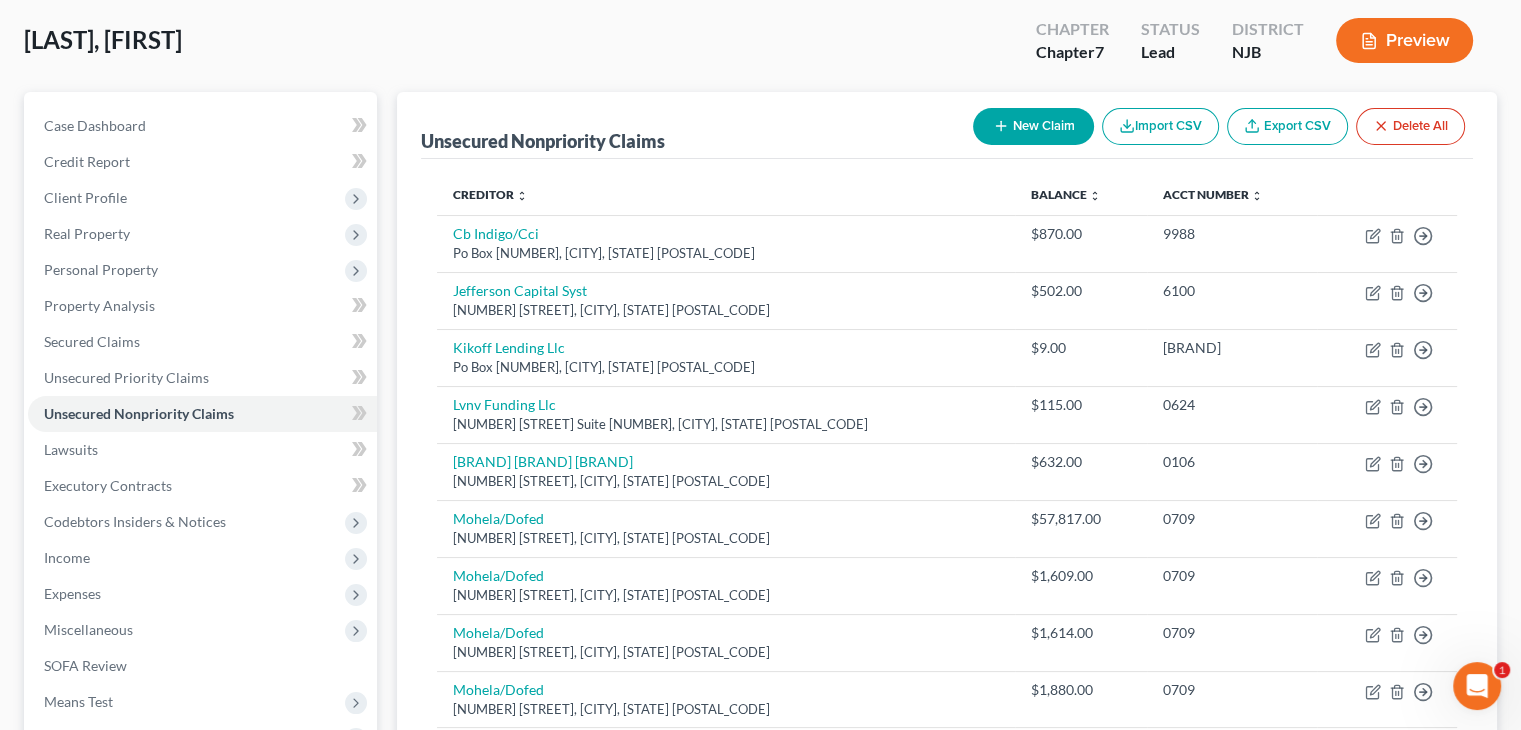 click on "New Claim" at bounding box center (1033, 126) 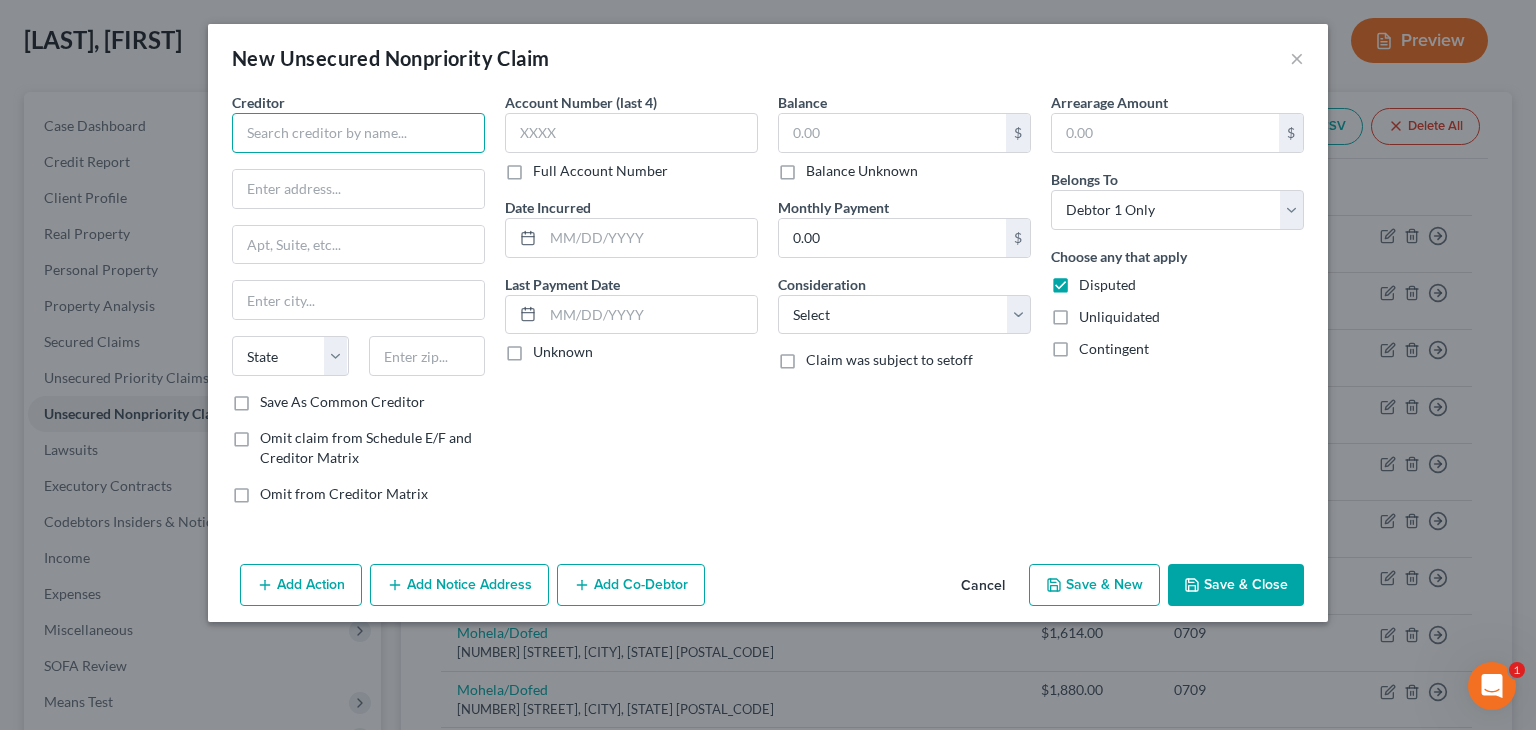 click at bounding box center [358, 133] 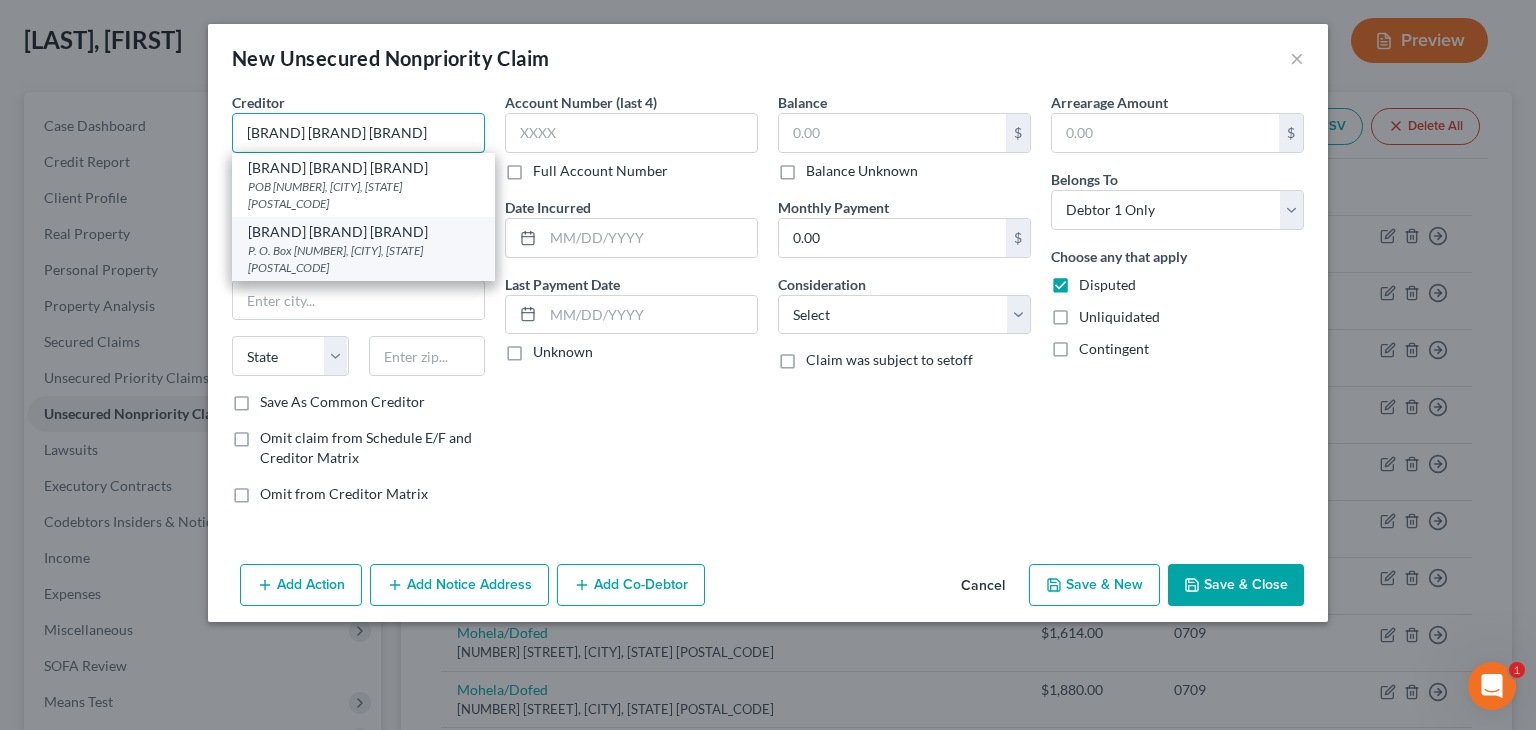 type on "[BRAND] [BRAND] [BRAND]" 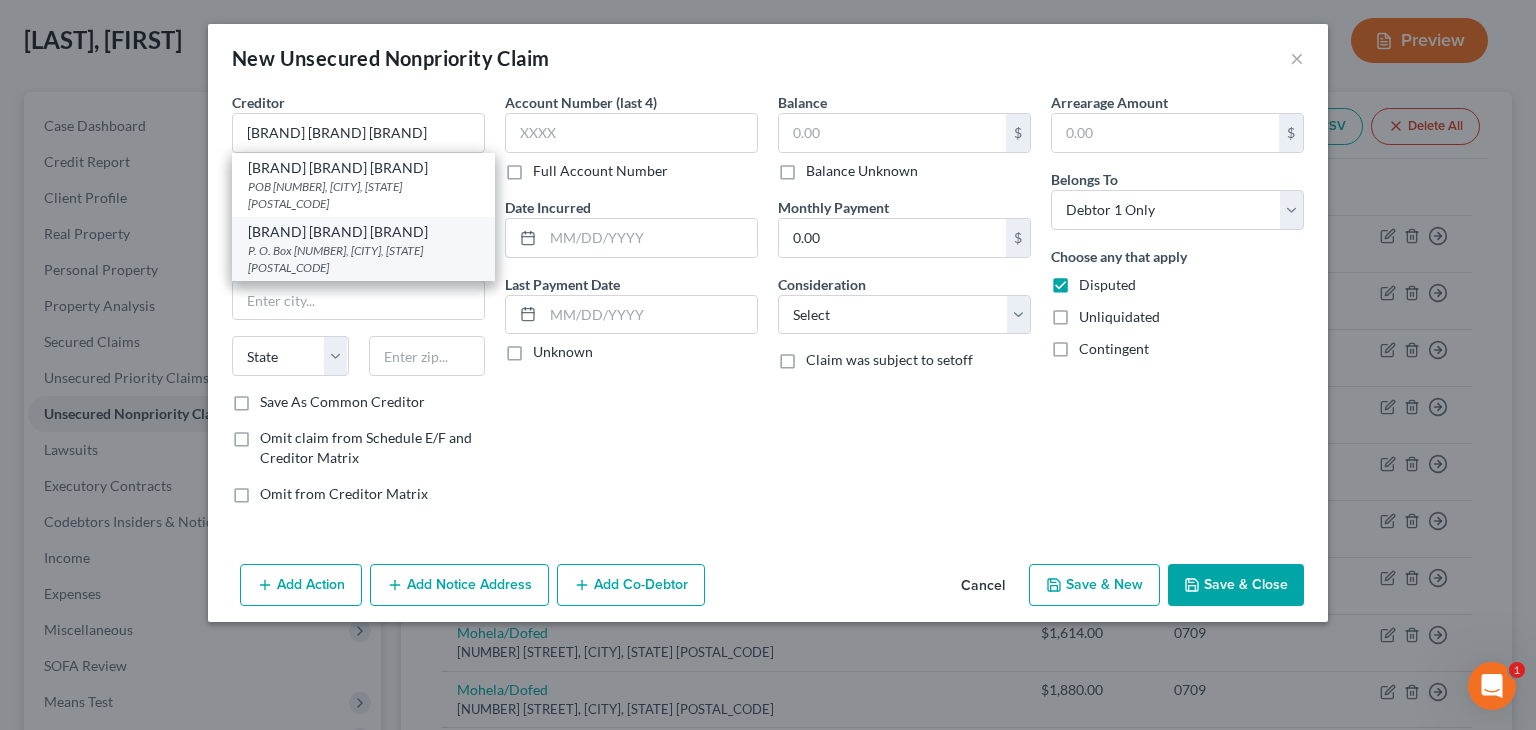 click on "[BRAND] [BRAND] [BRAND]" at bounding box center (363, 232) 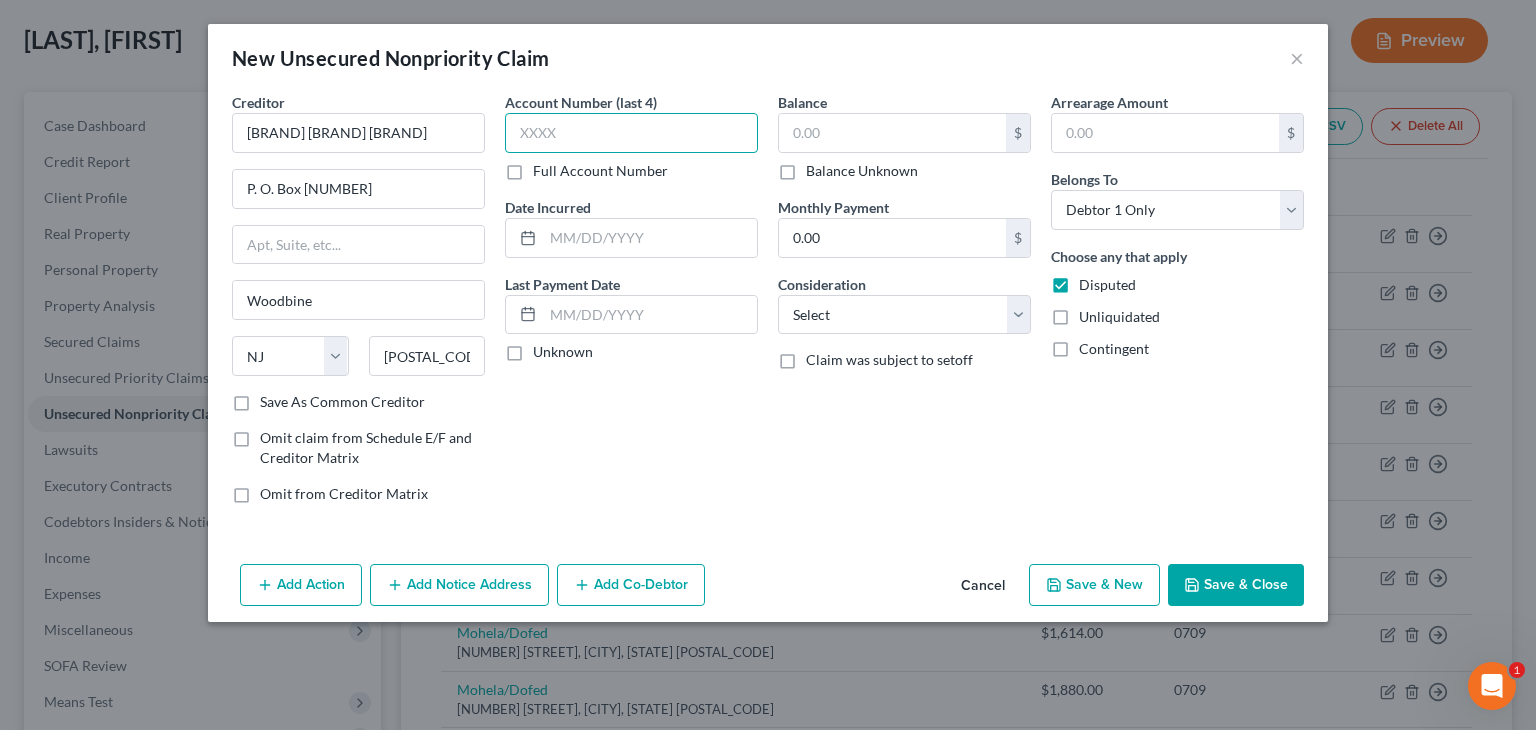 click at bounding box center (631, 133) 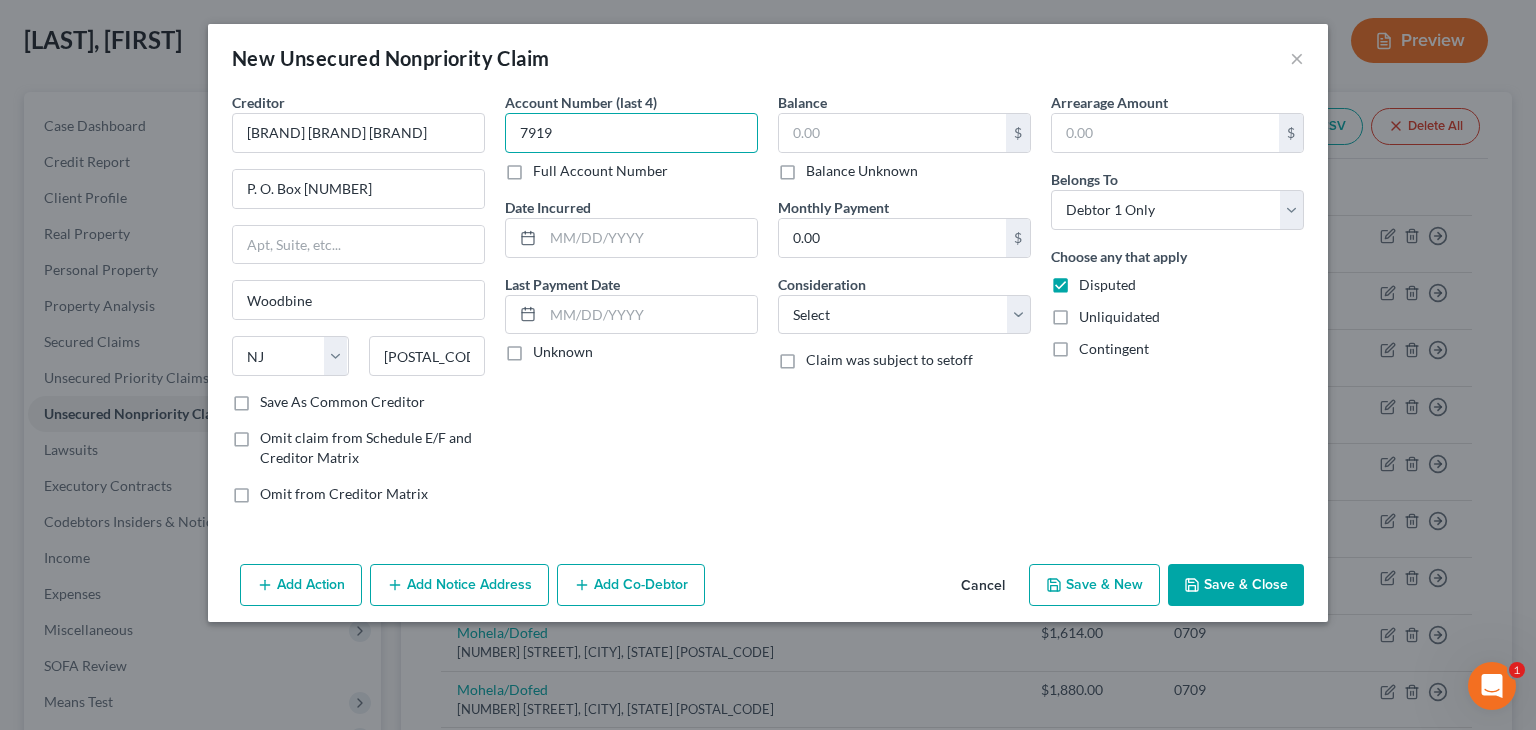 type on "7919" 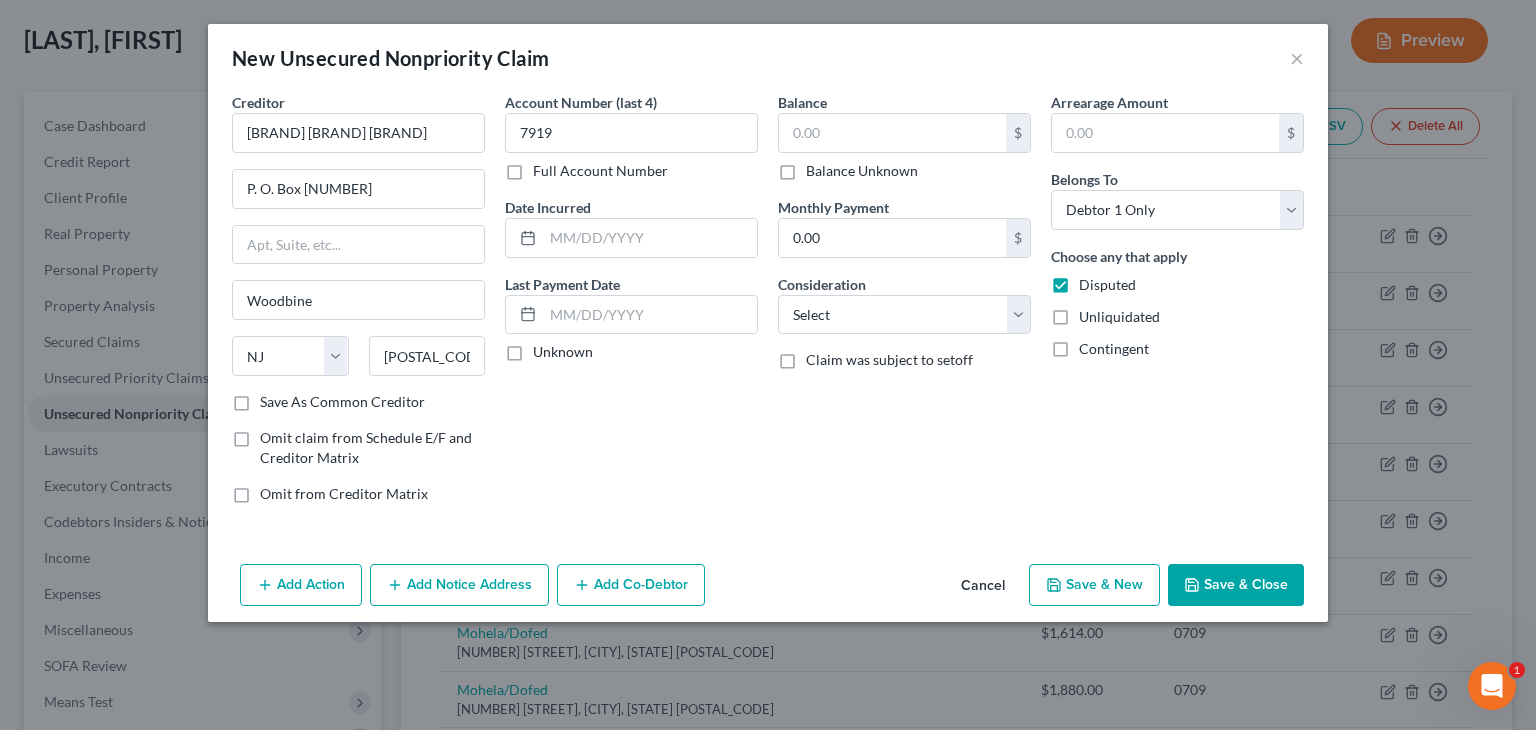 drag, startPoint x: 516, startPoint y: 352, endPoint x: 624, endPoint y: 258, distance: 143.1782 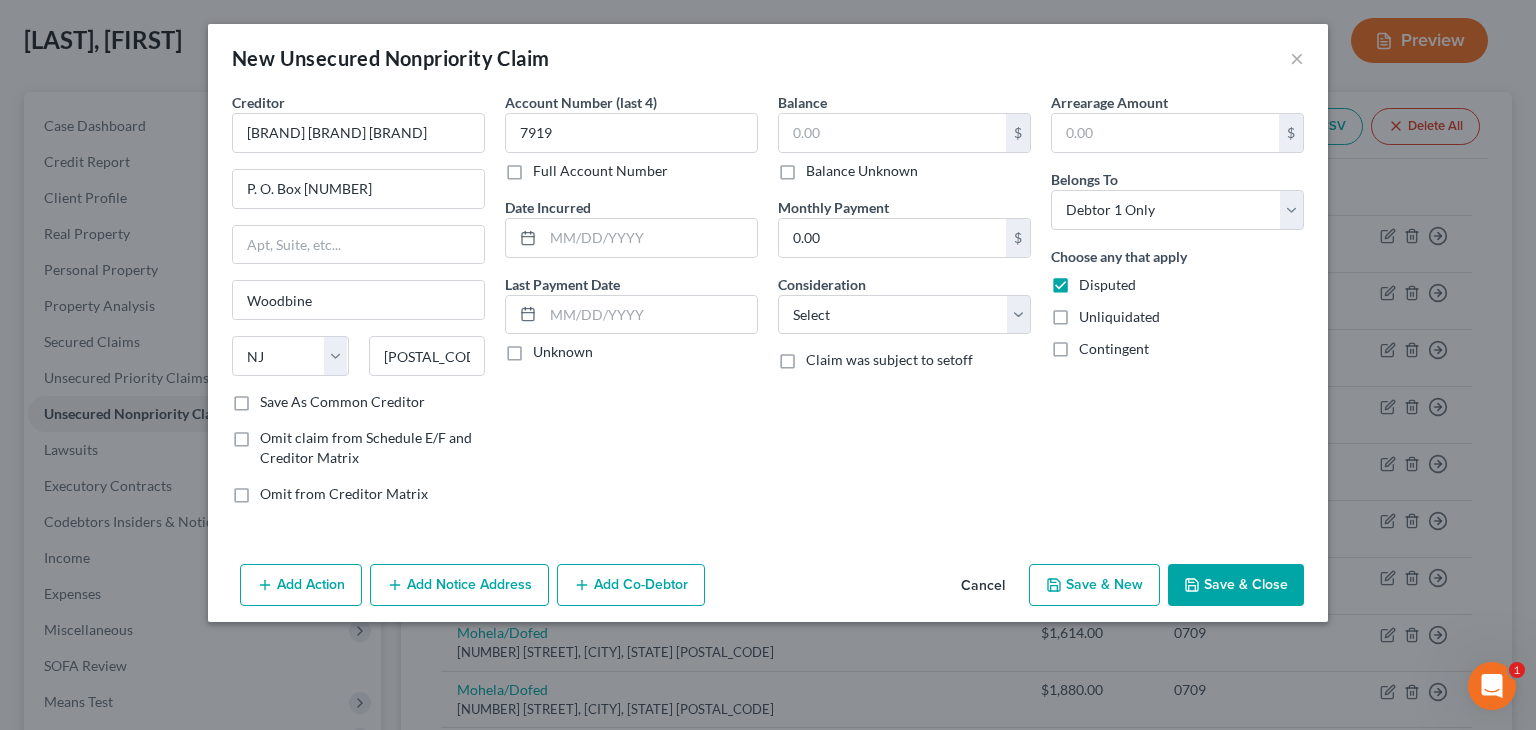 click on "Unknown" at bounding box center [547, 348] 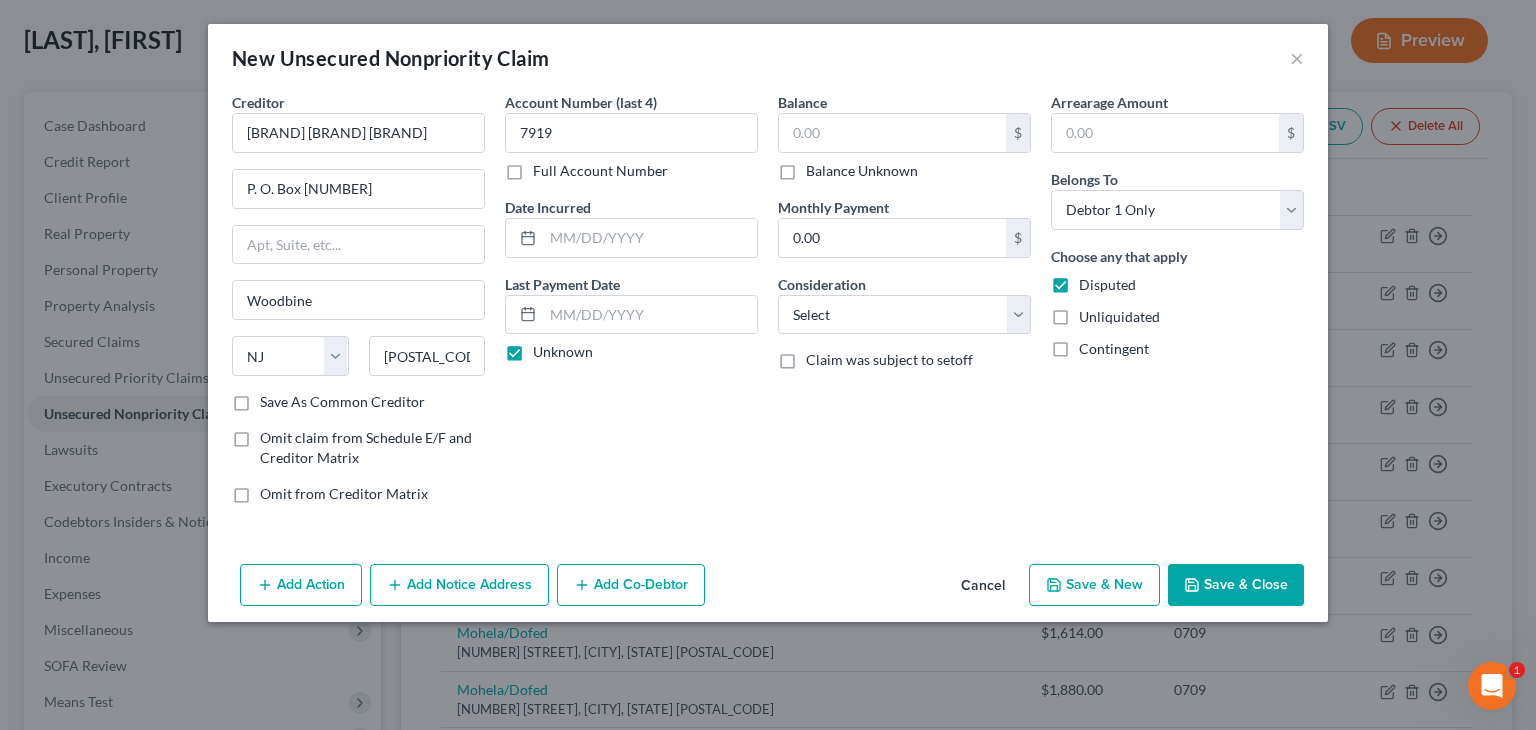 click on "Balance Unknown" at bounding box center (862, 171) 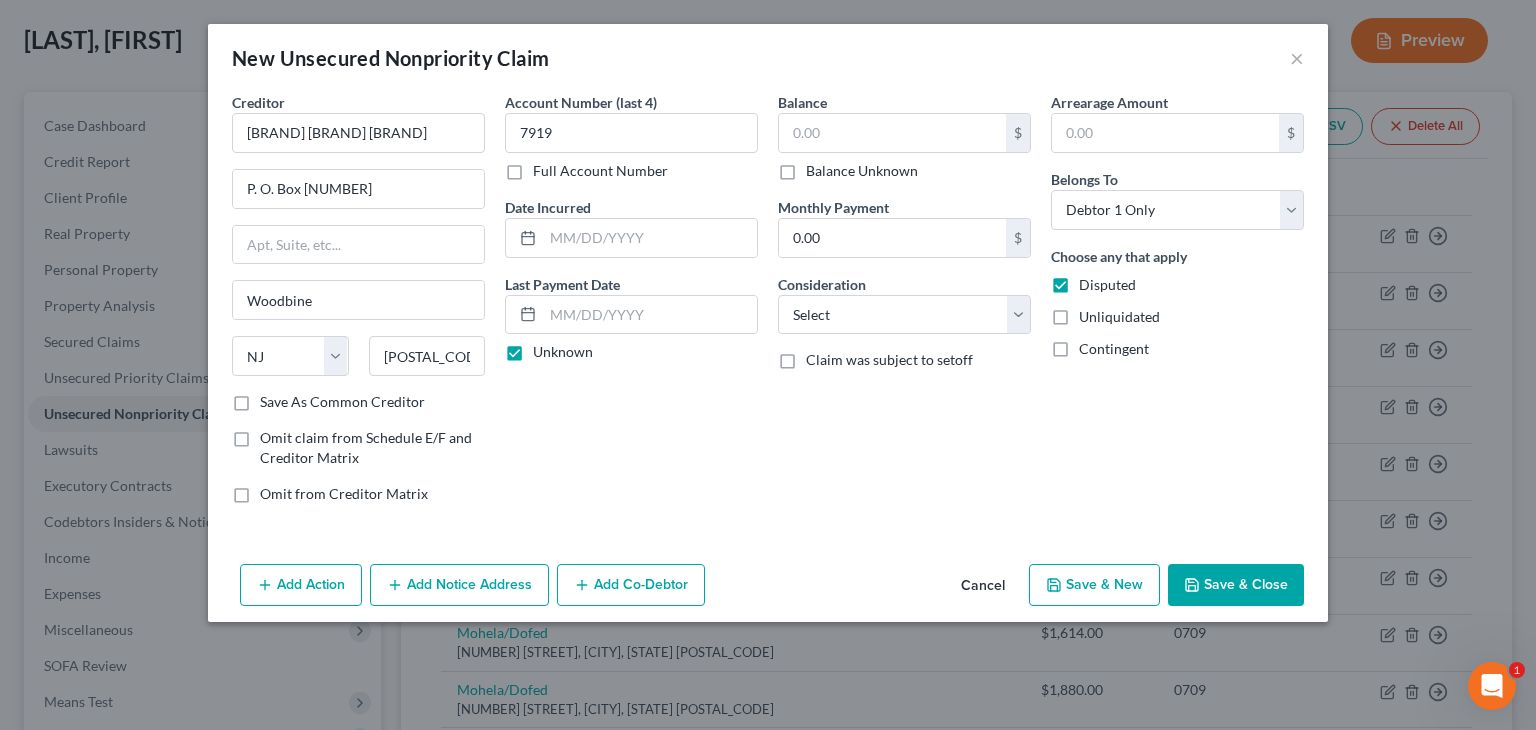 click on "Balance Unknown" at bounding box center [820, 167] 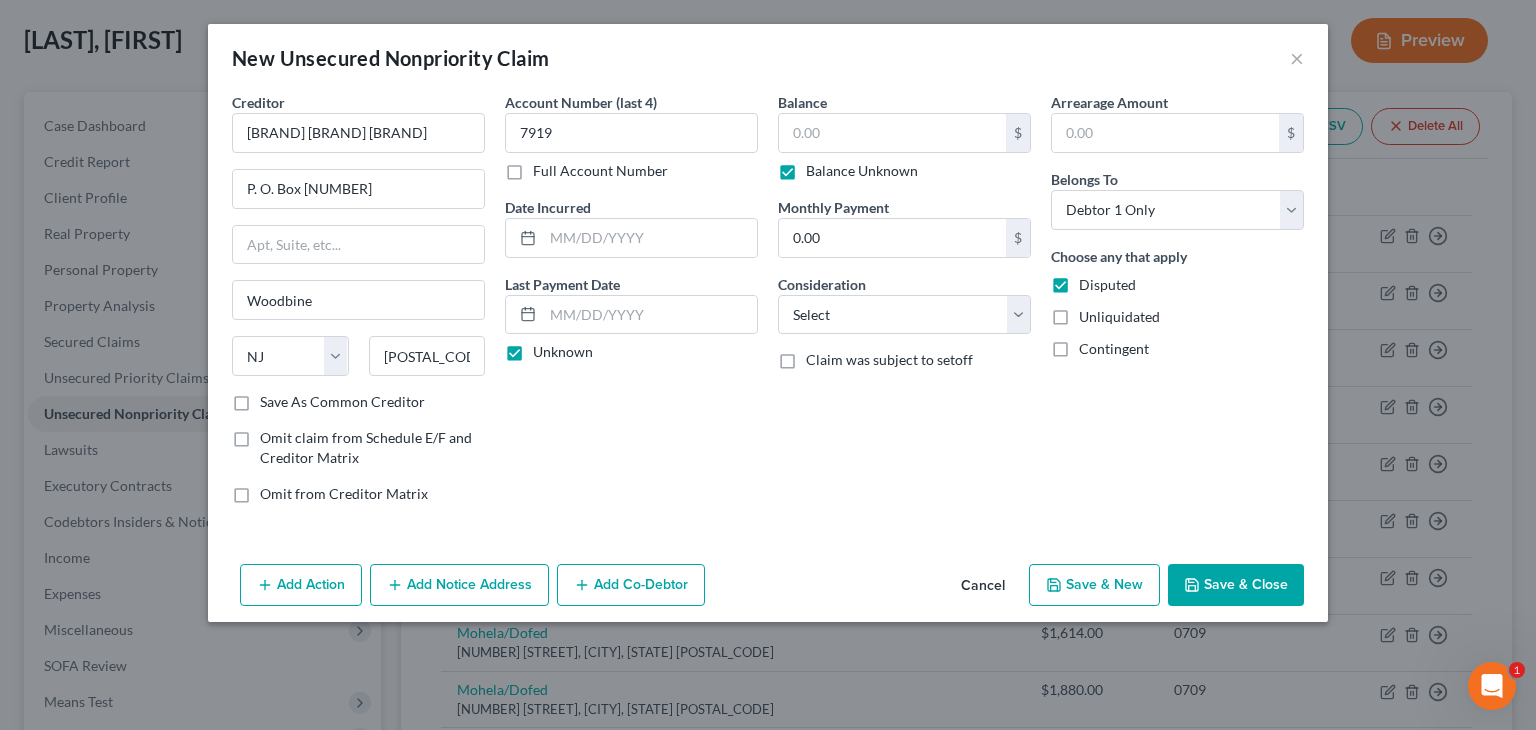 type on "0.00" 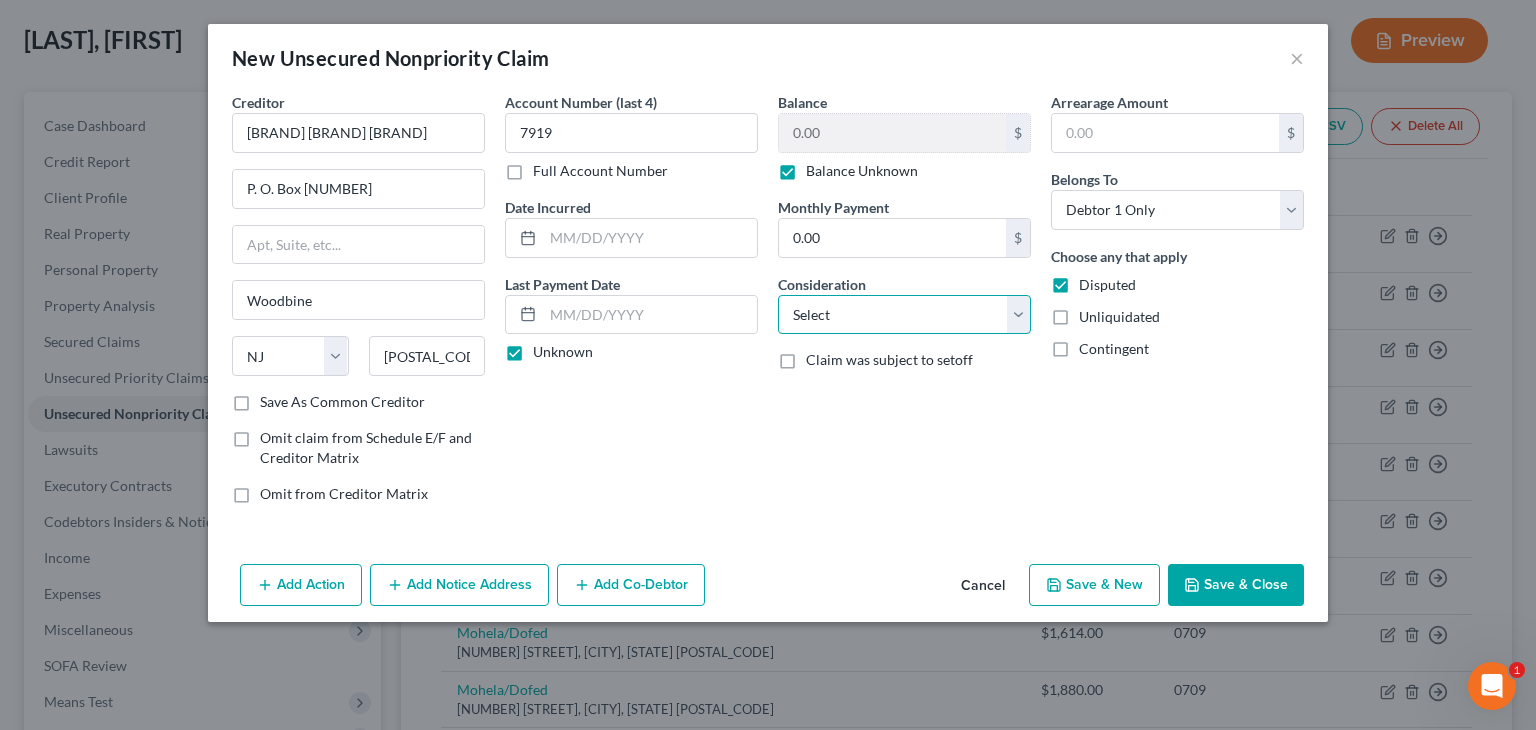 click on "Select Cable / Satellite Services Collection Agency Credit Card Debt Debt Counseling / Attorneys Deficiency Balance Domestic Support Obligations Home / Car Repairs Income Taxes Judgment Liens Medical Services Monies Loaned / Advanced Mortgage Obligation From Divorce Or Separation Obligation To Pensions Other Overdrawn Bank Account Promised To Help Pay Creditors Student Loans Suppliers And Vendors Telephone / Internet Services Utility Services" at bounding box center [904, 315] 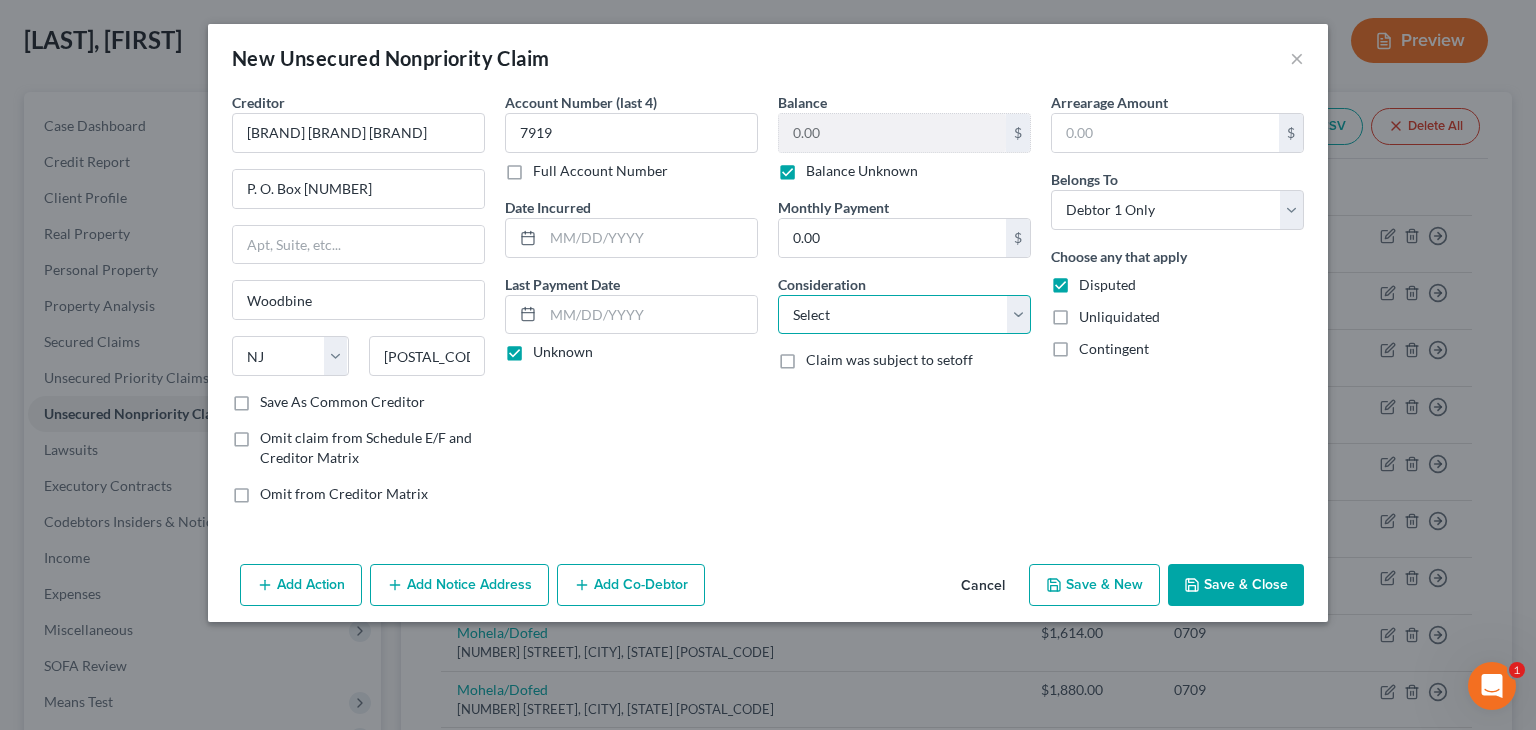 select on "14" 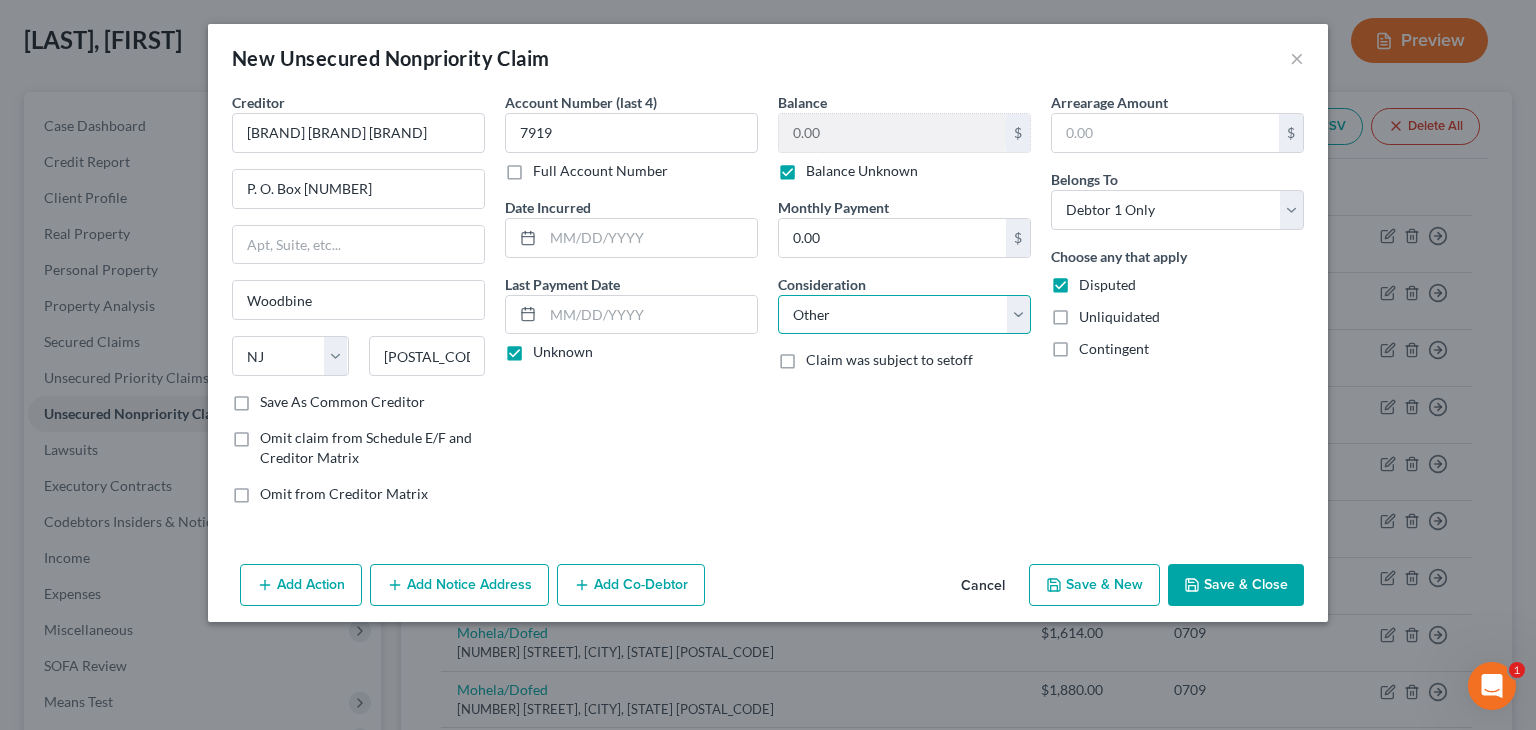 click on "Select Cable / Satellite Services Collection Agency Credit Card Debt Debt Counseling / Attorneys Deficiency Balance Domestic Support Obligations Home / Car Repairs Income Taxes Judgment Liens Medical Services Monies Loaned / Advanced Mortgage Obligation From Divorce Or Separation Obligation To Pensions Other Overdrawn Bank Account Promised To Help Pay Creditors Student Loans Suppliers And Vendors Telephone / Internet Services Utility Services" at bounding box center (904, 315) 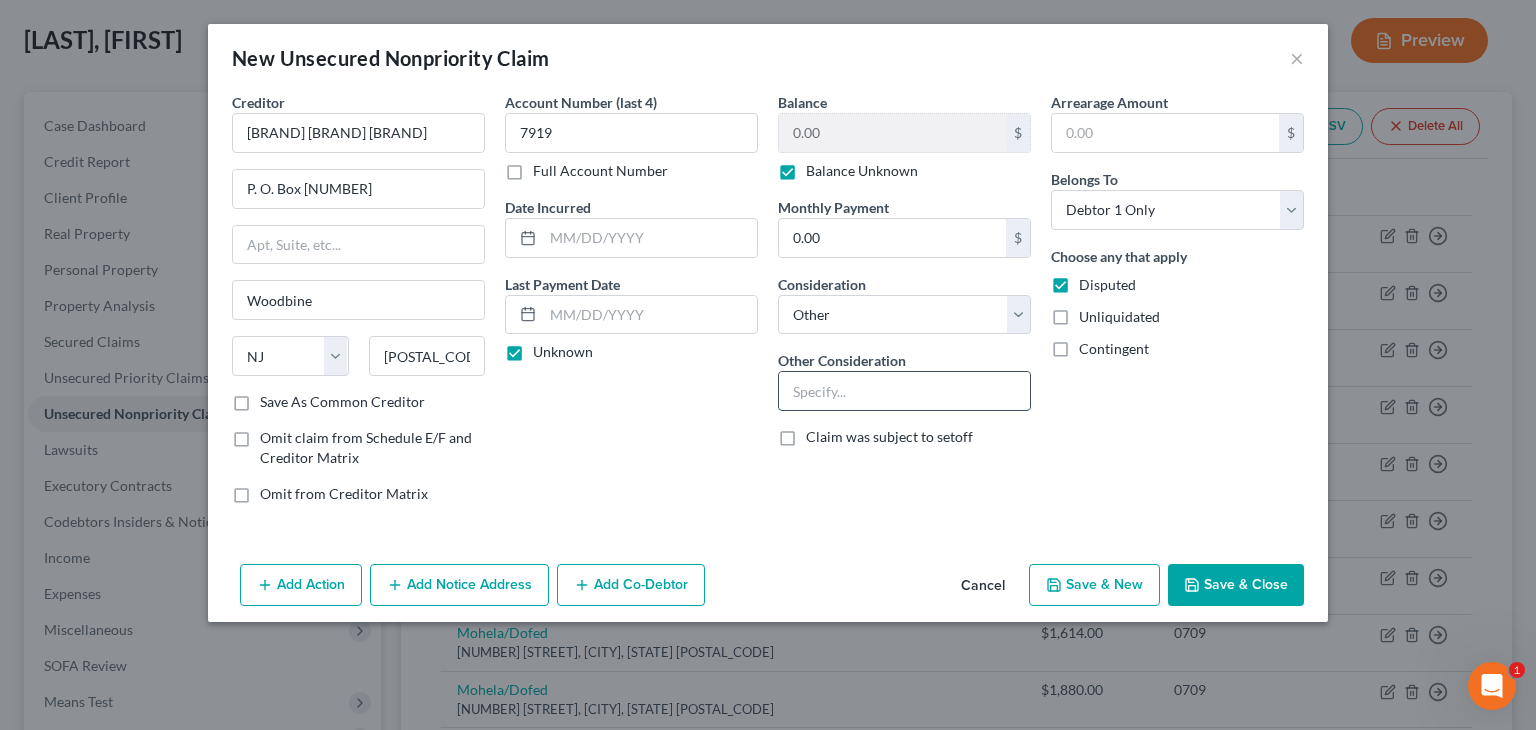 click at bounding box center [904, 391] 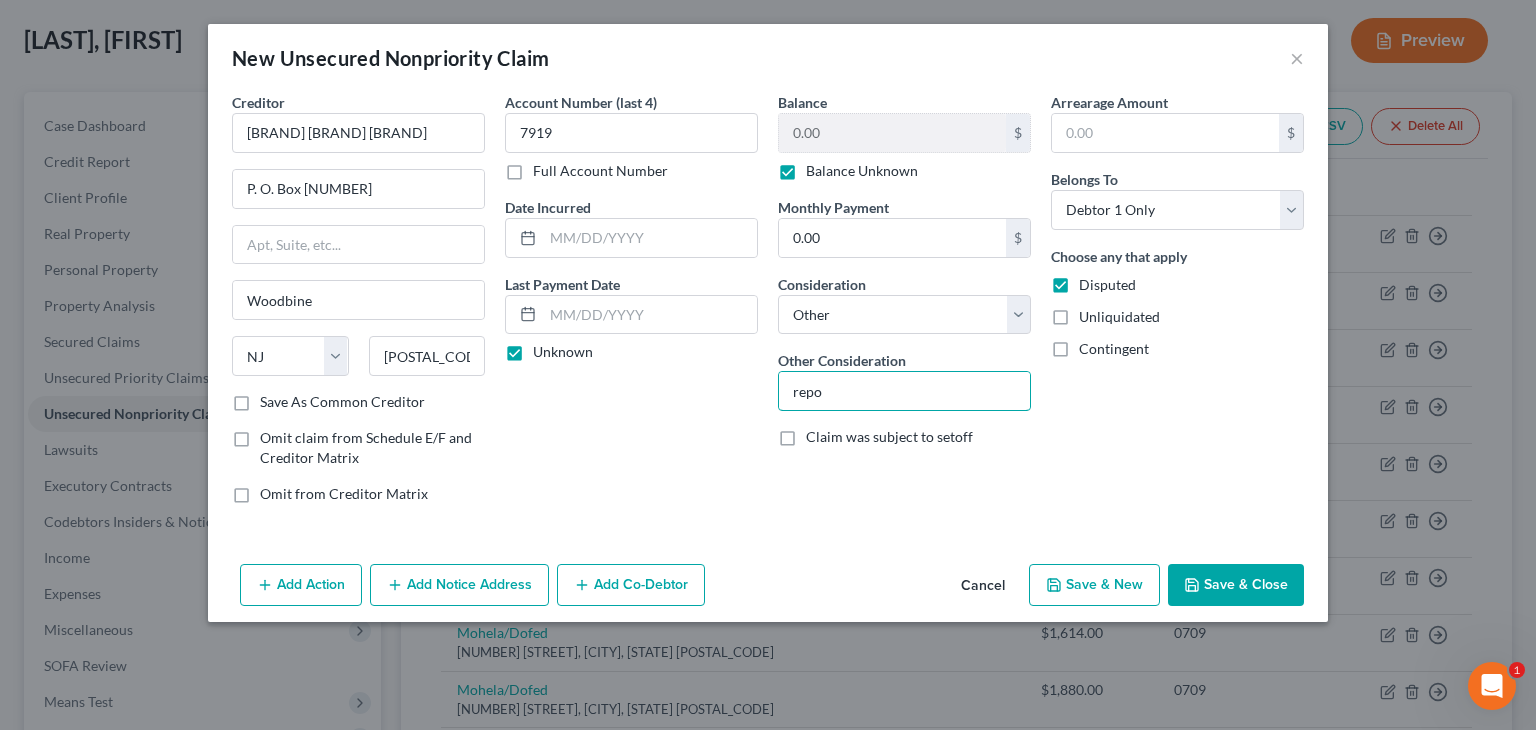 type on "Repossession" 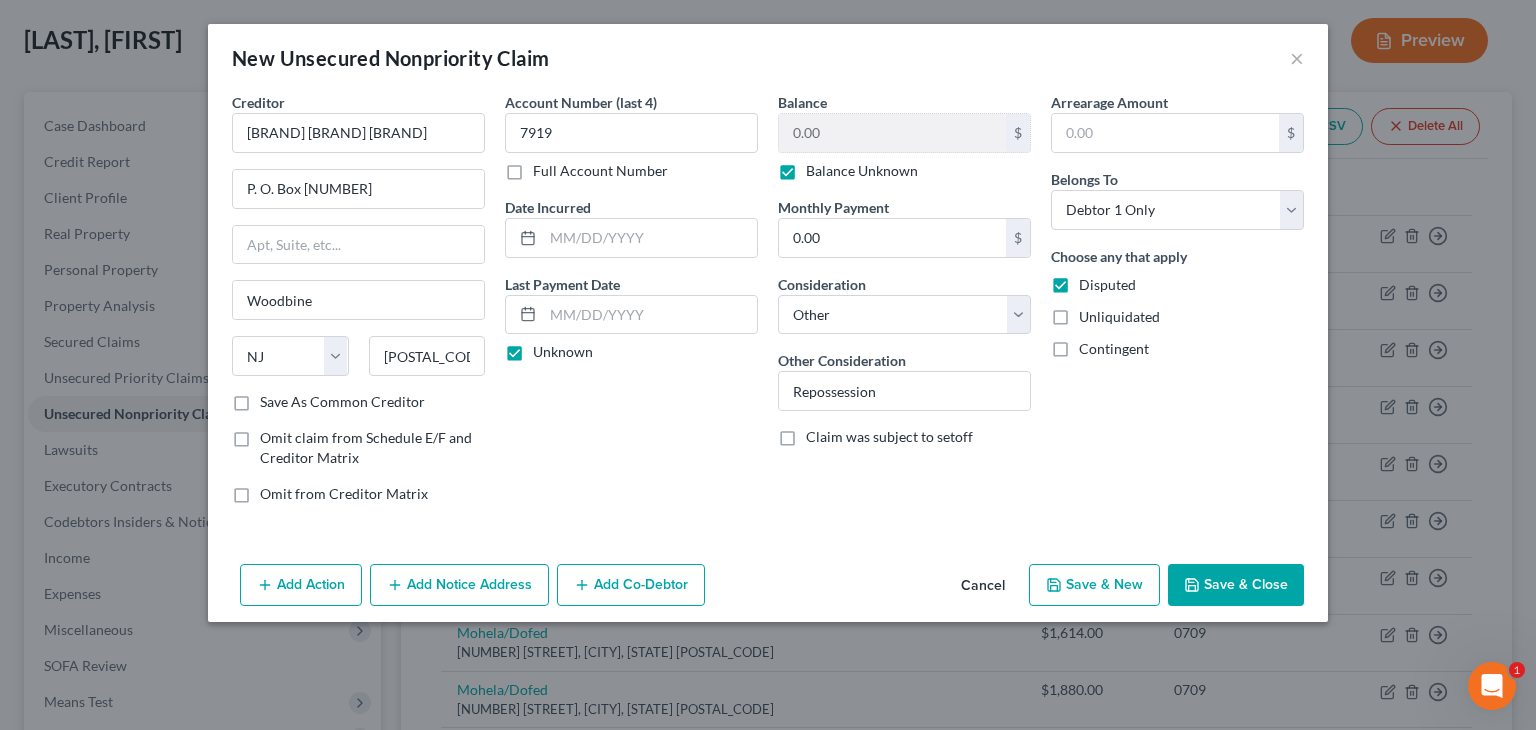 click on "Save & Close" at bounding box center (1236, 585) 